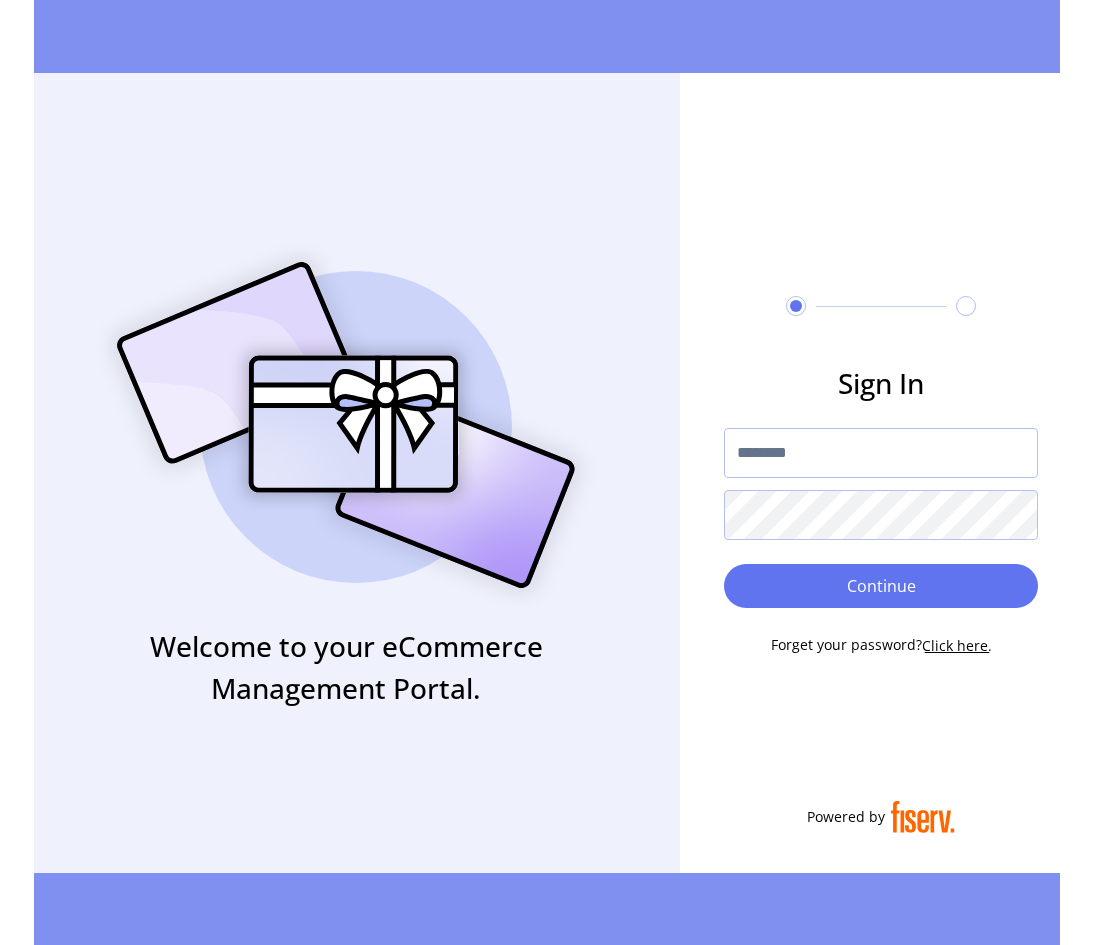 scroll, scrollTop: 0, scrollLeft: 0, axis: both 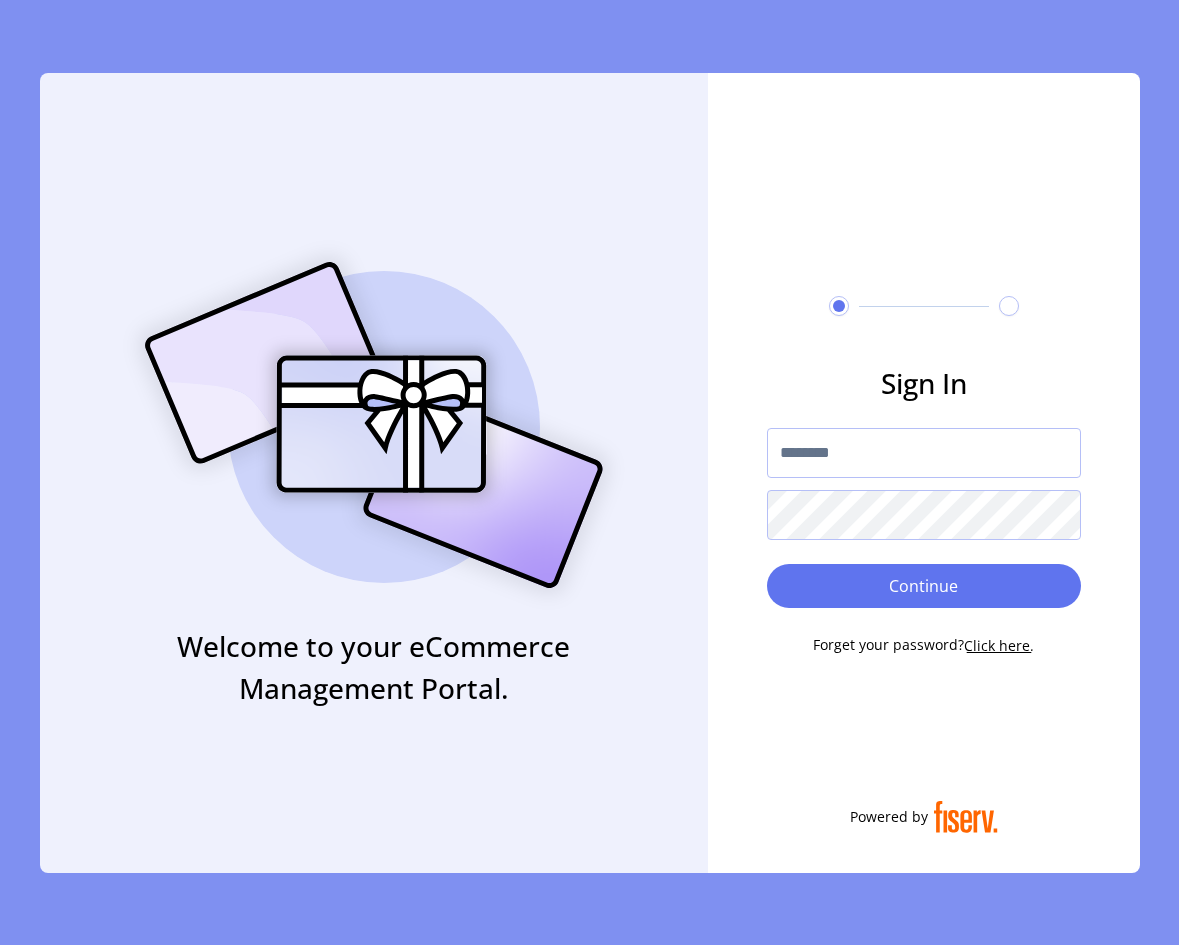 click at bounding box center (924, 453) 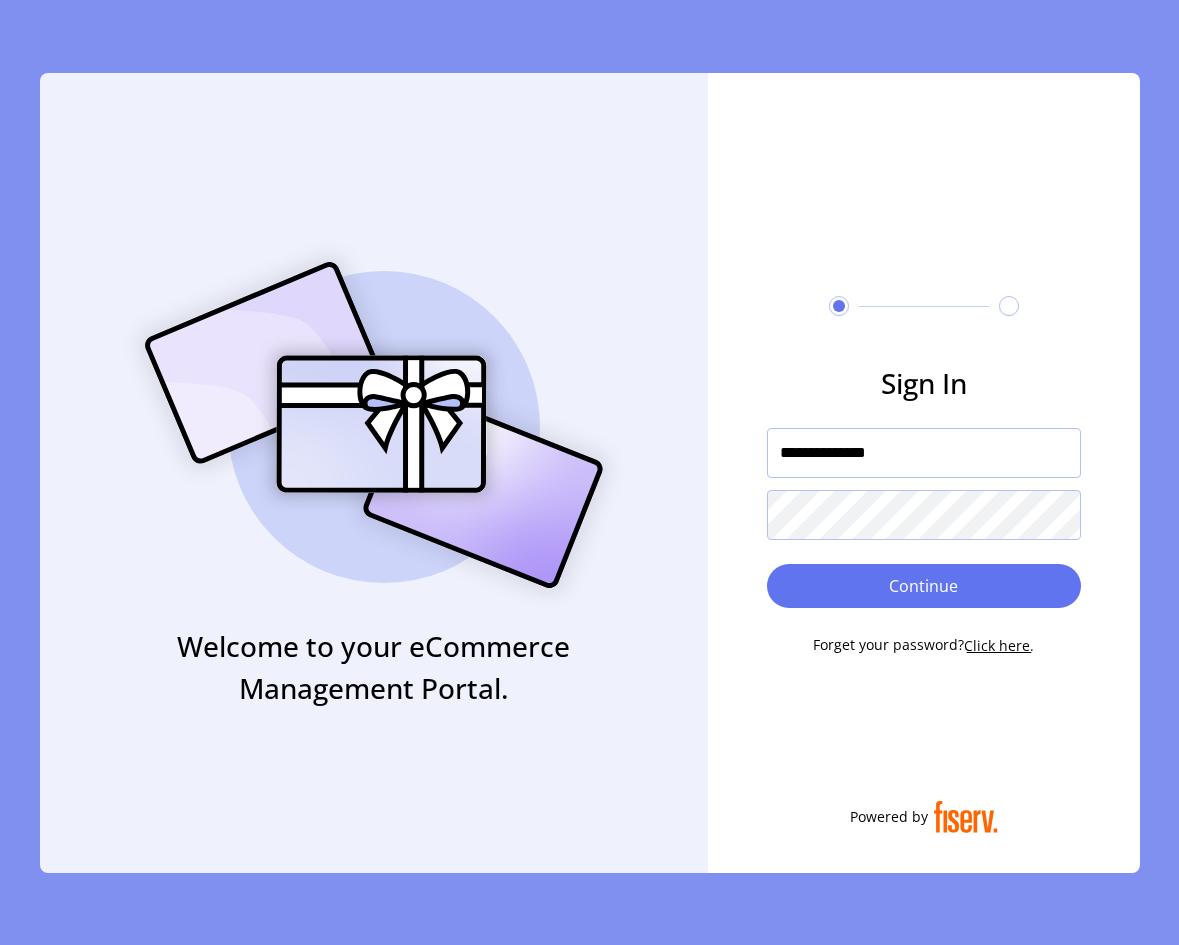 type on "**********" 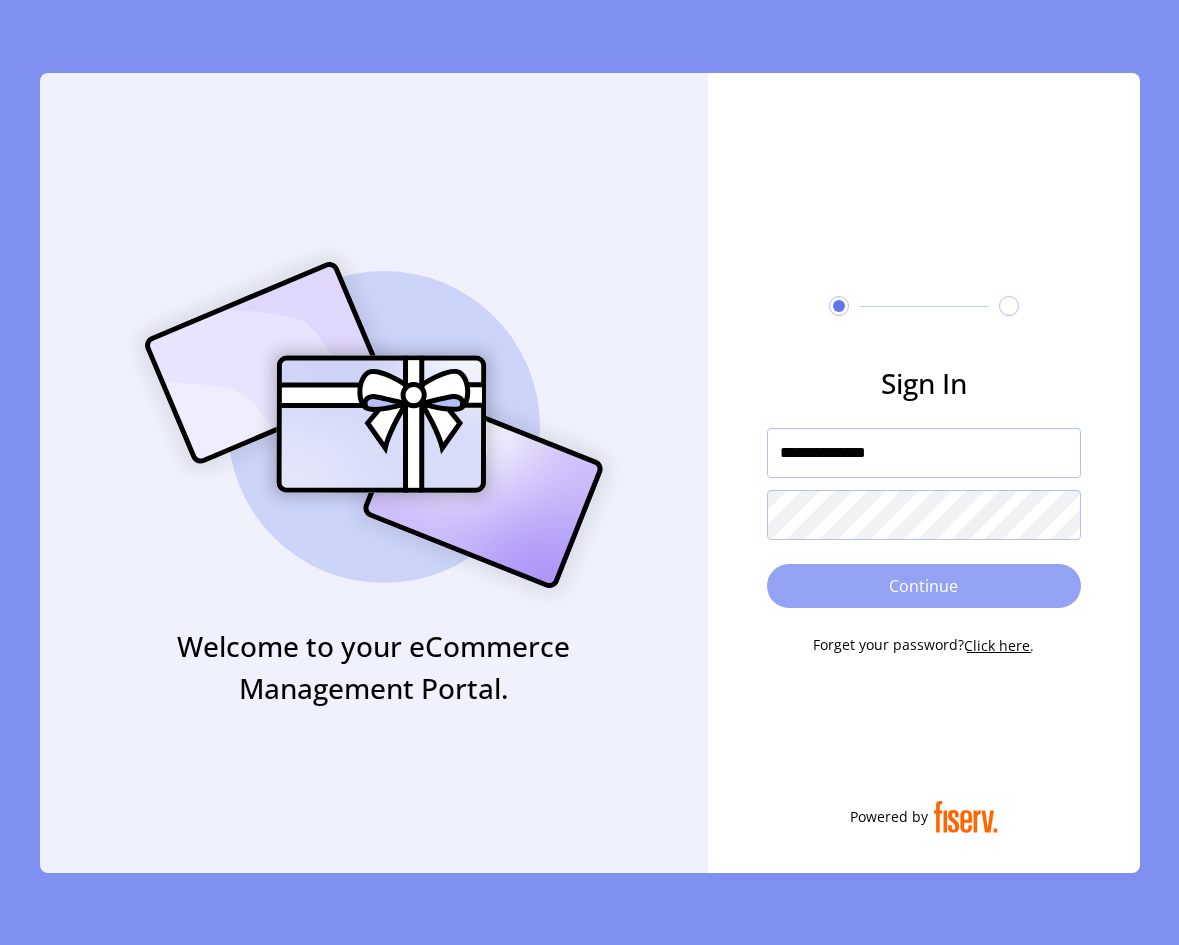 click on "Continue" at bounding box center (924, 586) 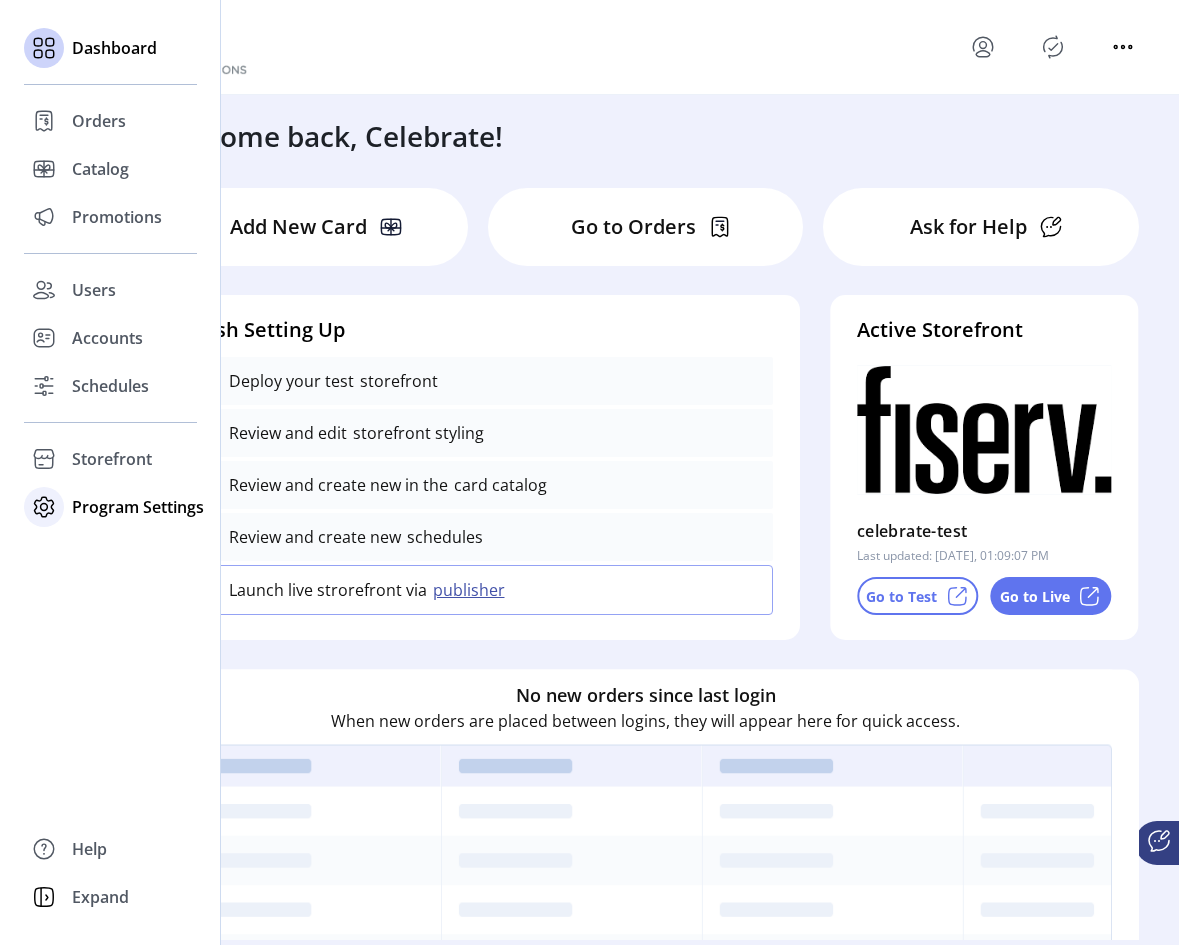 click on "Program Settings" 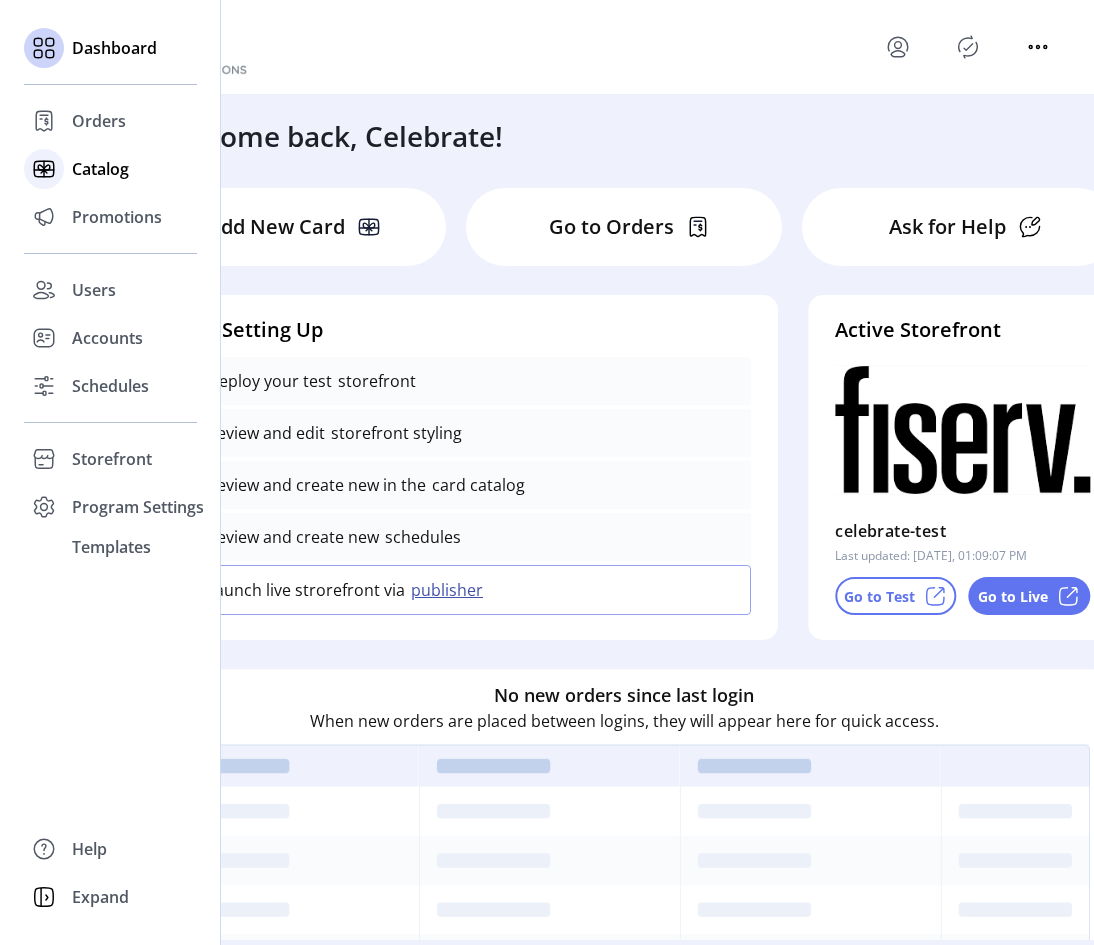 click on "Catalog" 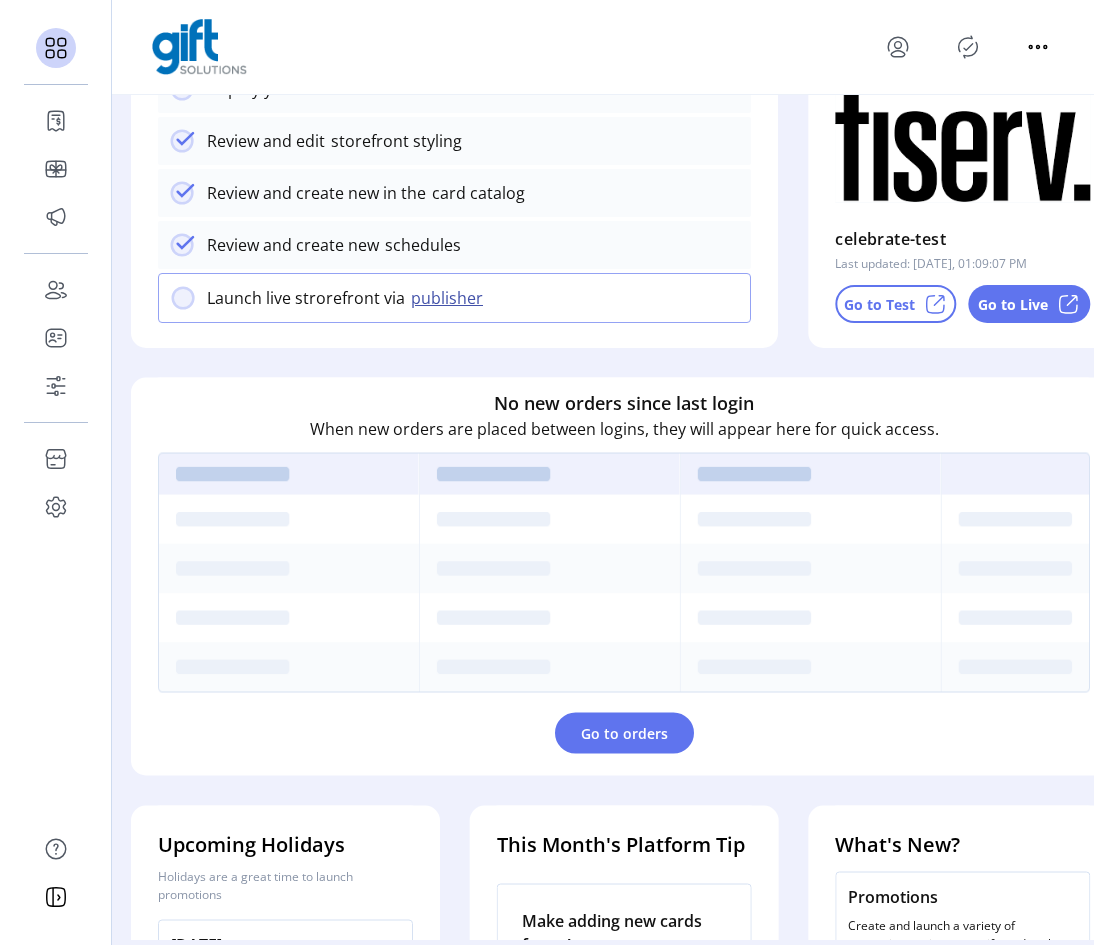 scroll, scrollTop: 500, scrollLeft: 0, axis: vertical 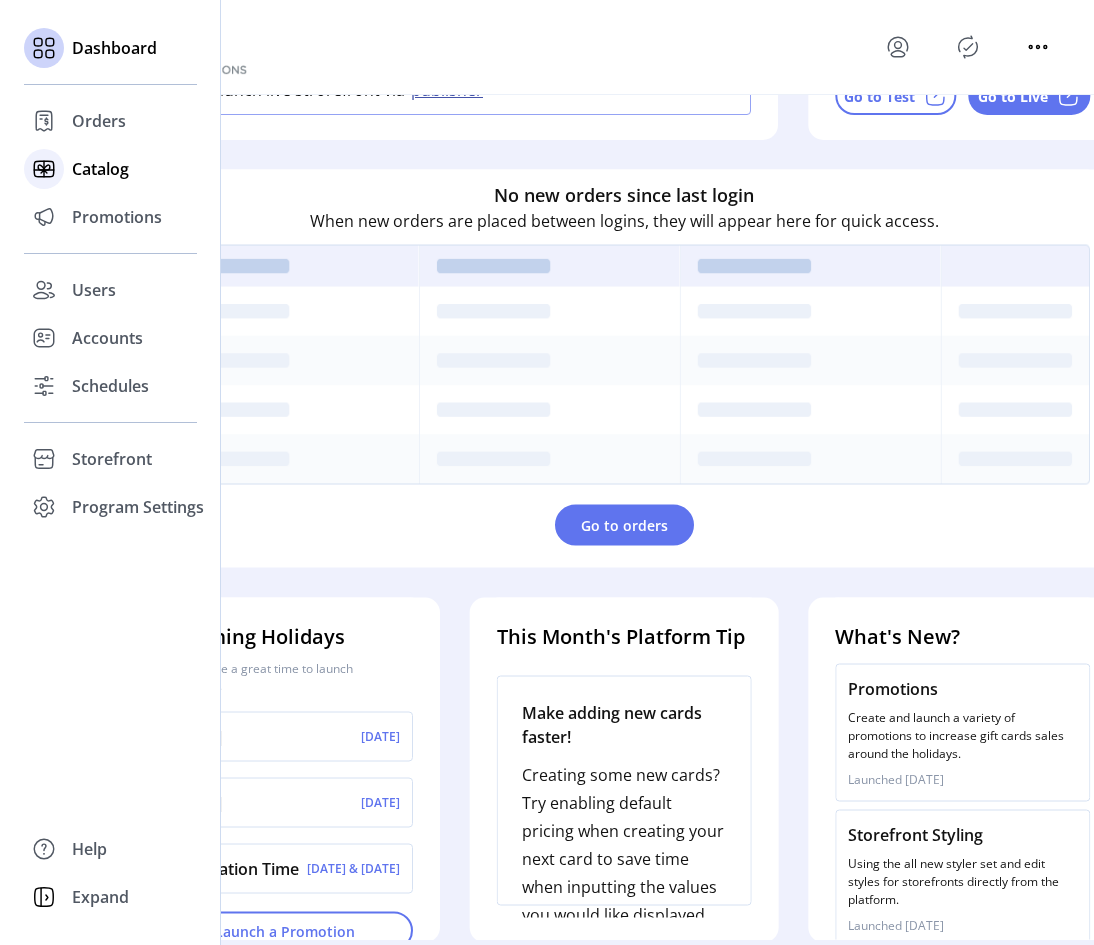 click on "Catalog" 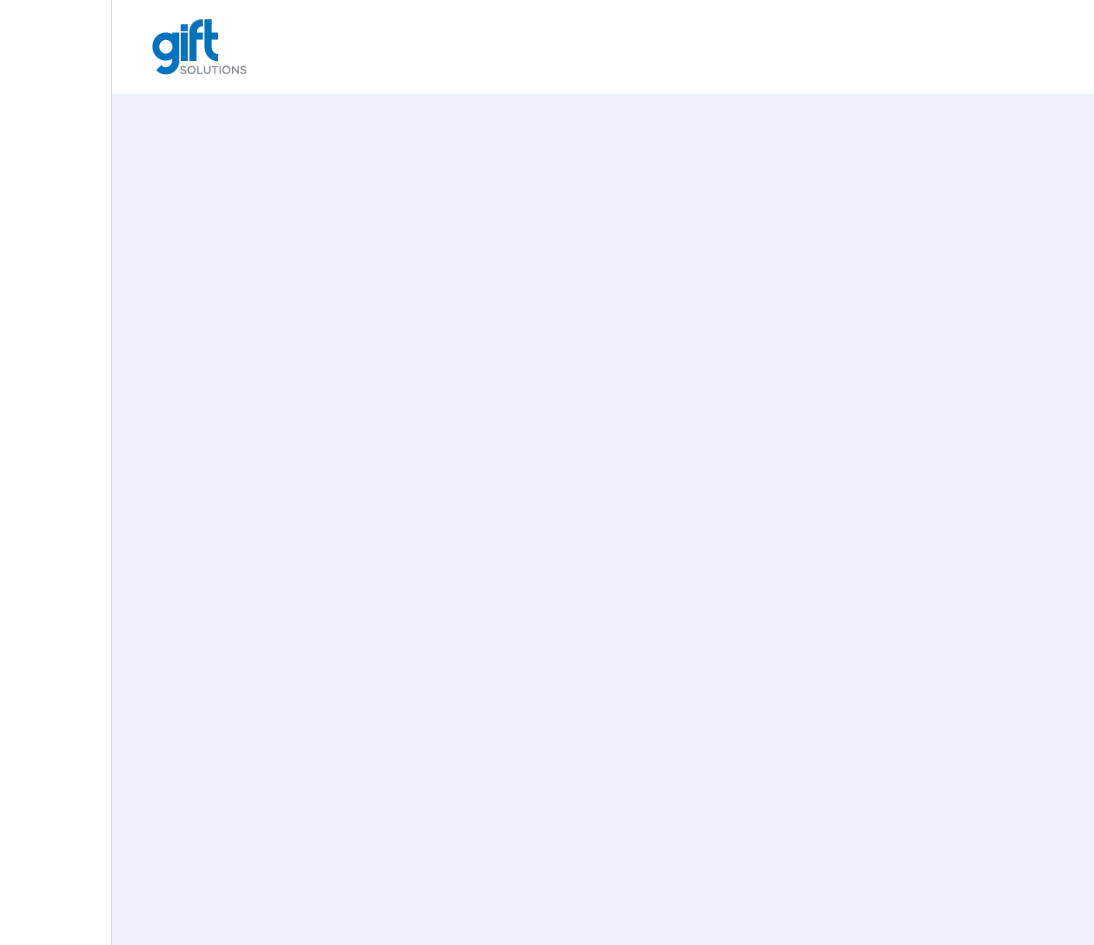 scroll, scrollTop: 0, scrollLeft: 0, axis: both 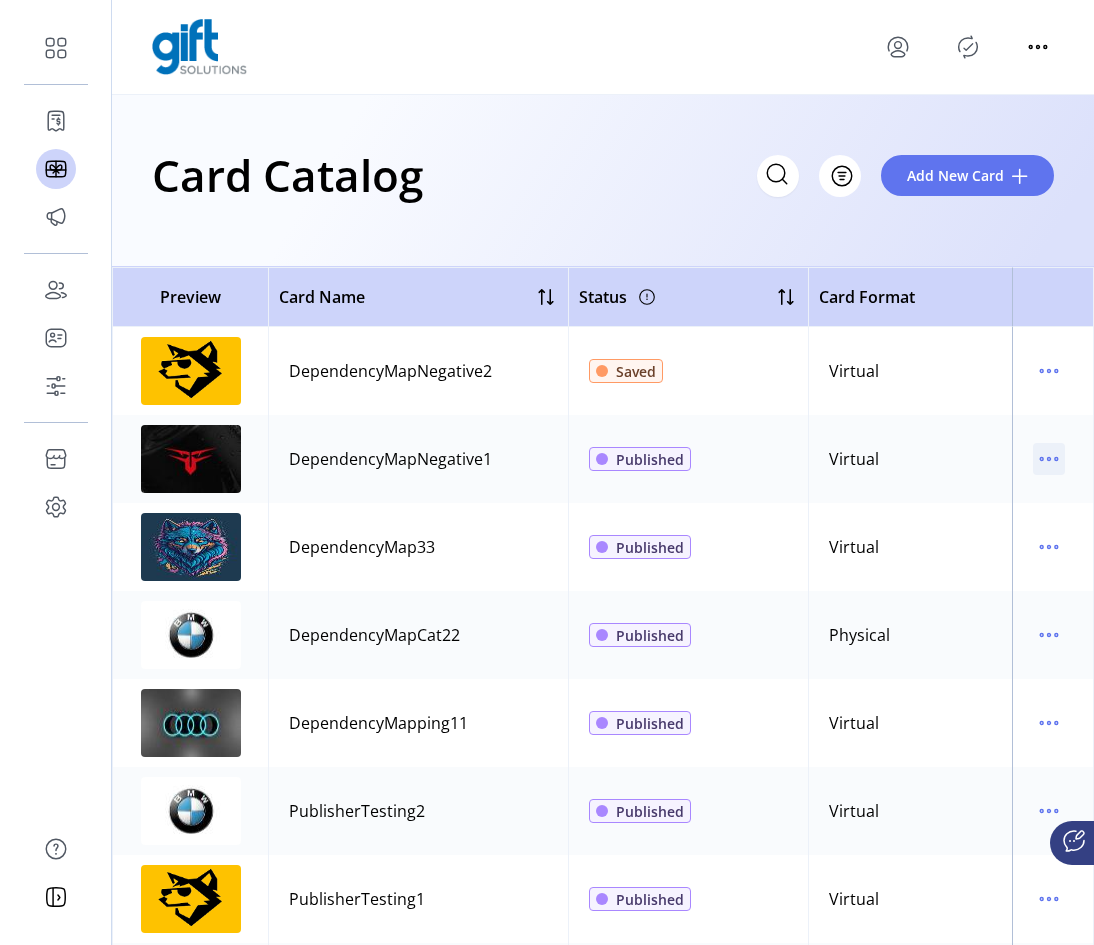click 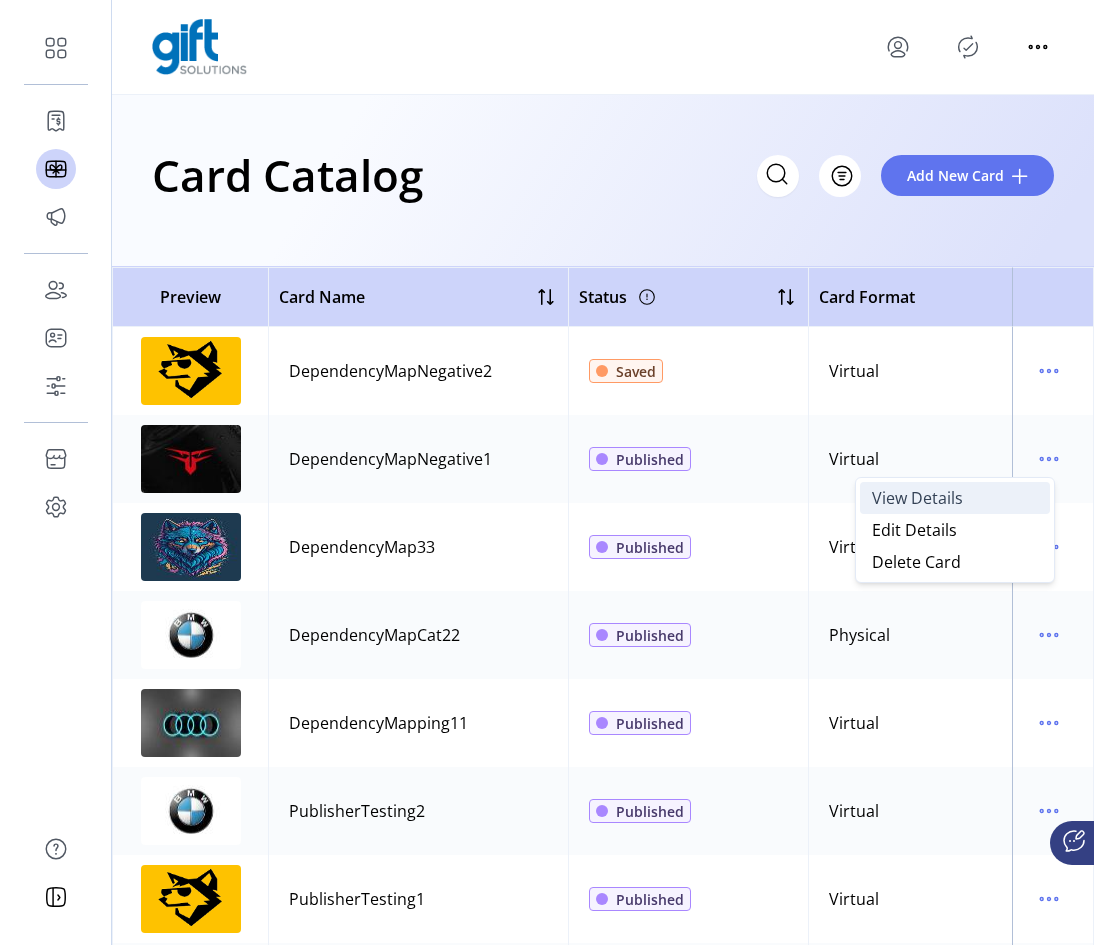 click on "View Details" at bounding box center (917, 498) 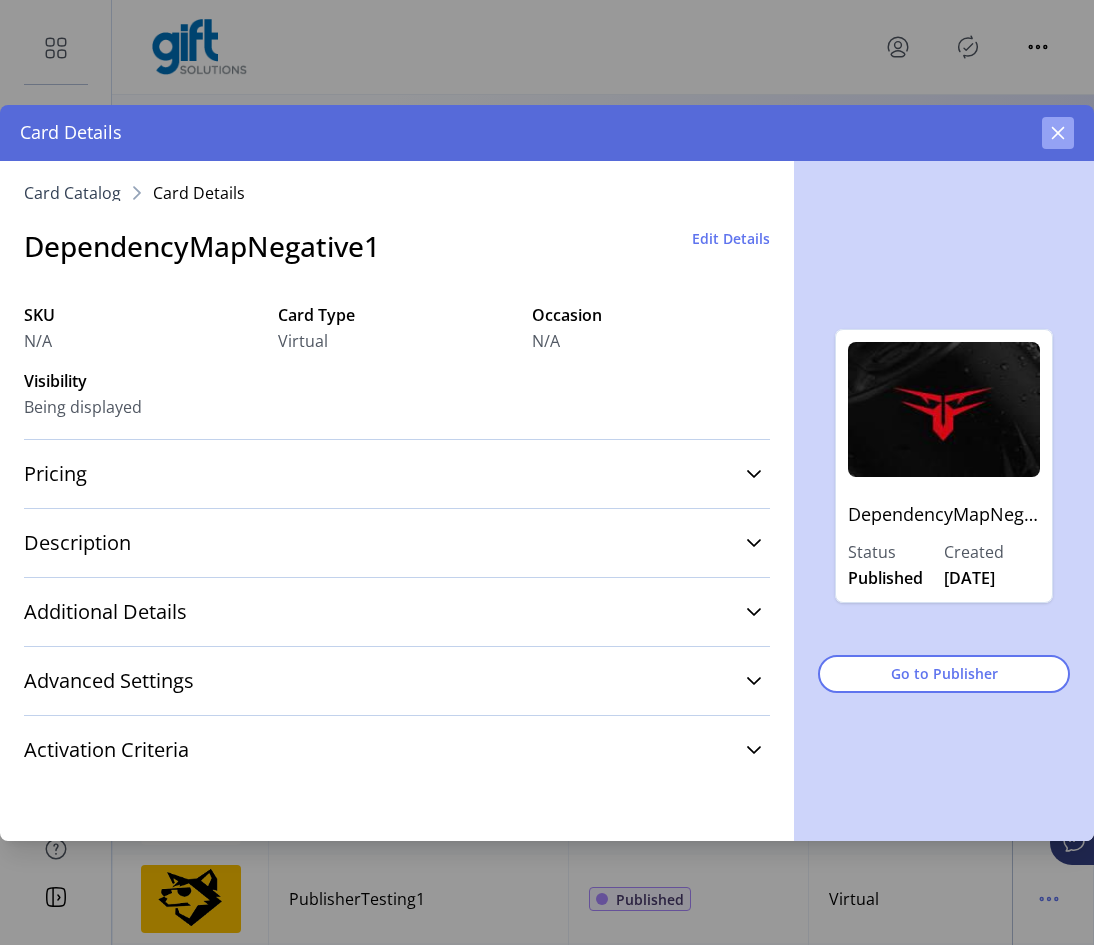 click 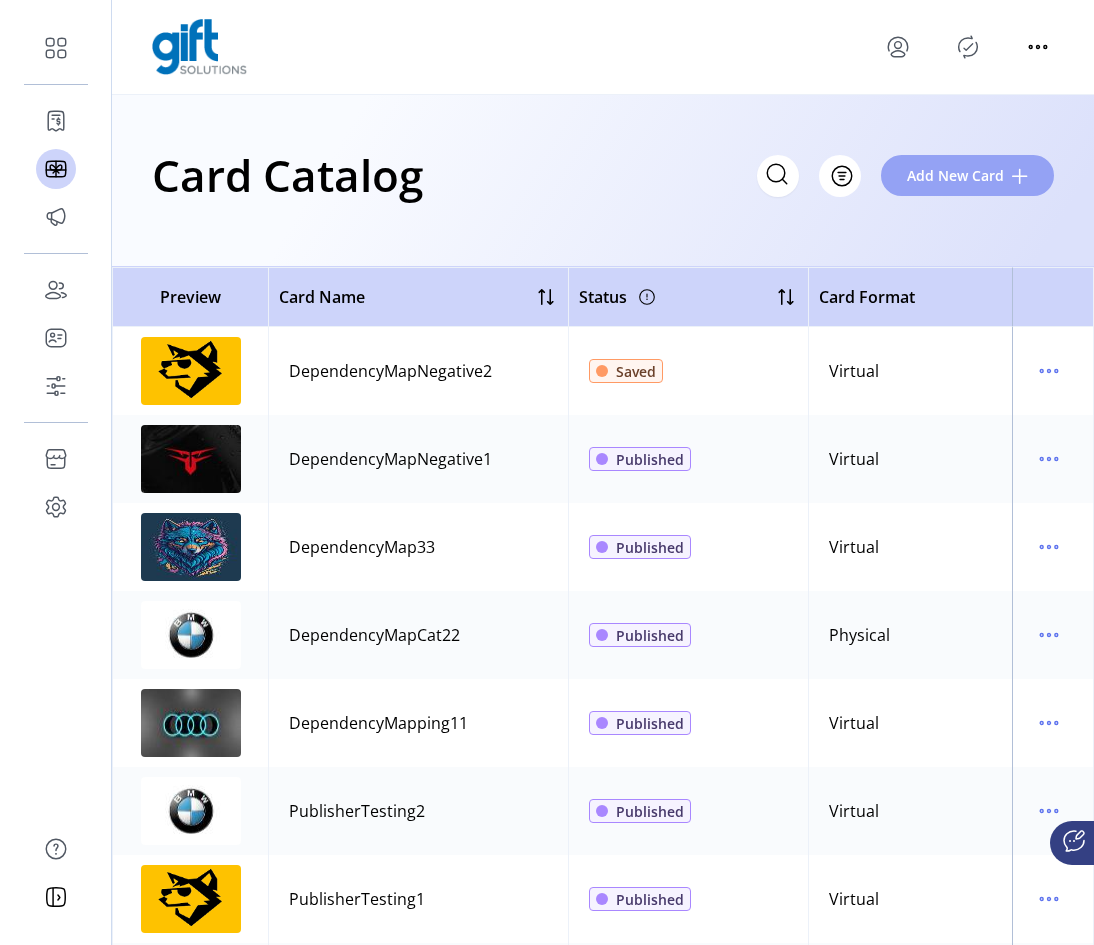 click on "Add New Card" 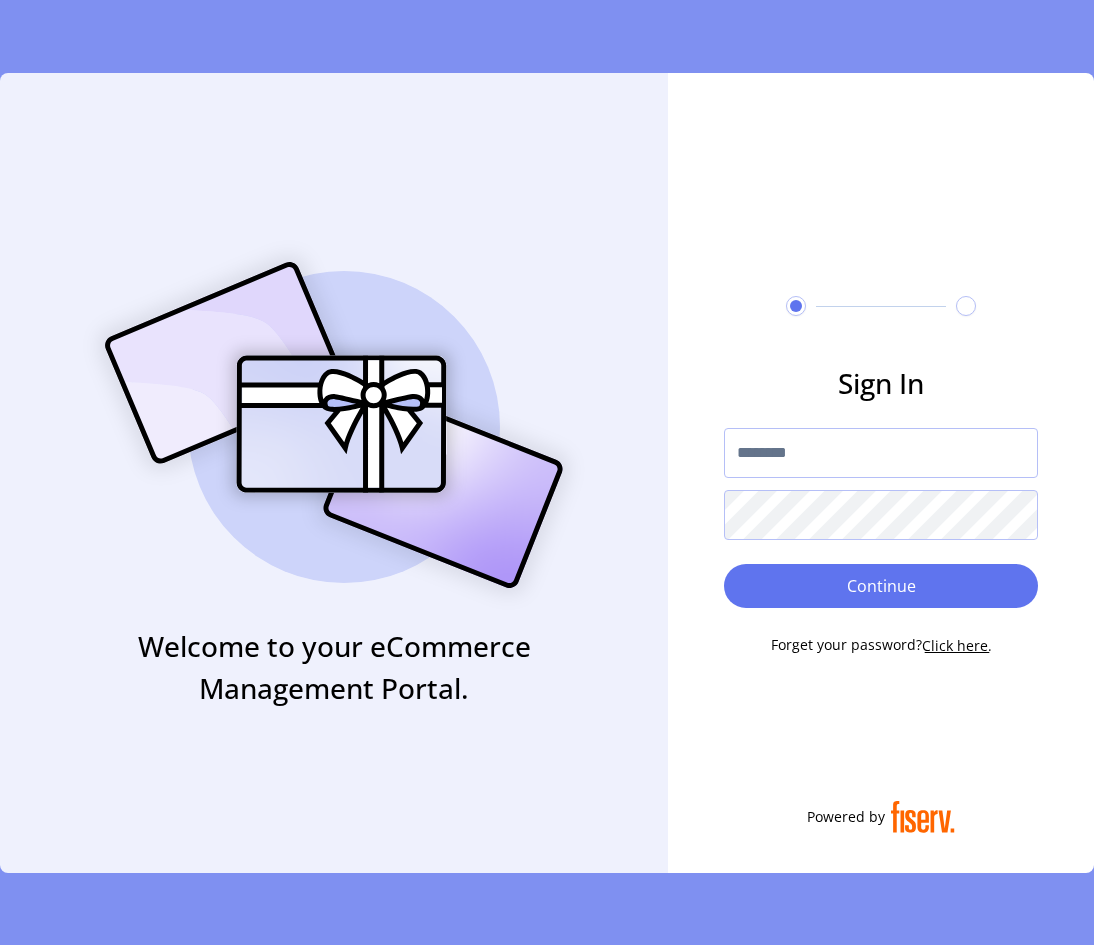click at bounding box center [881, 453] 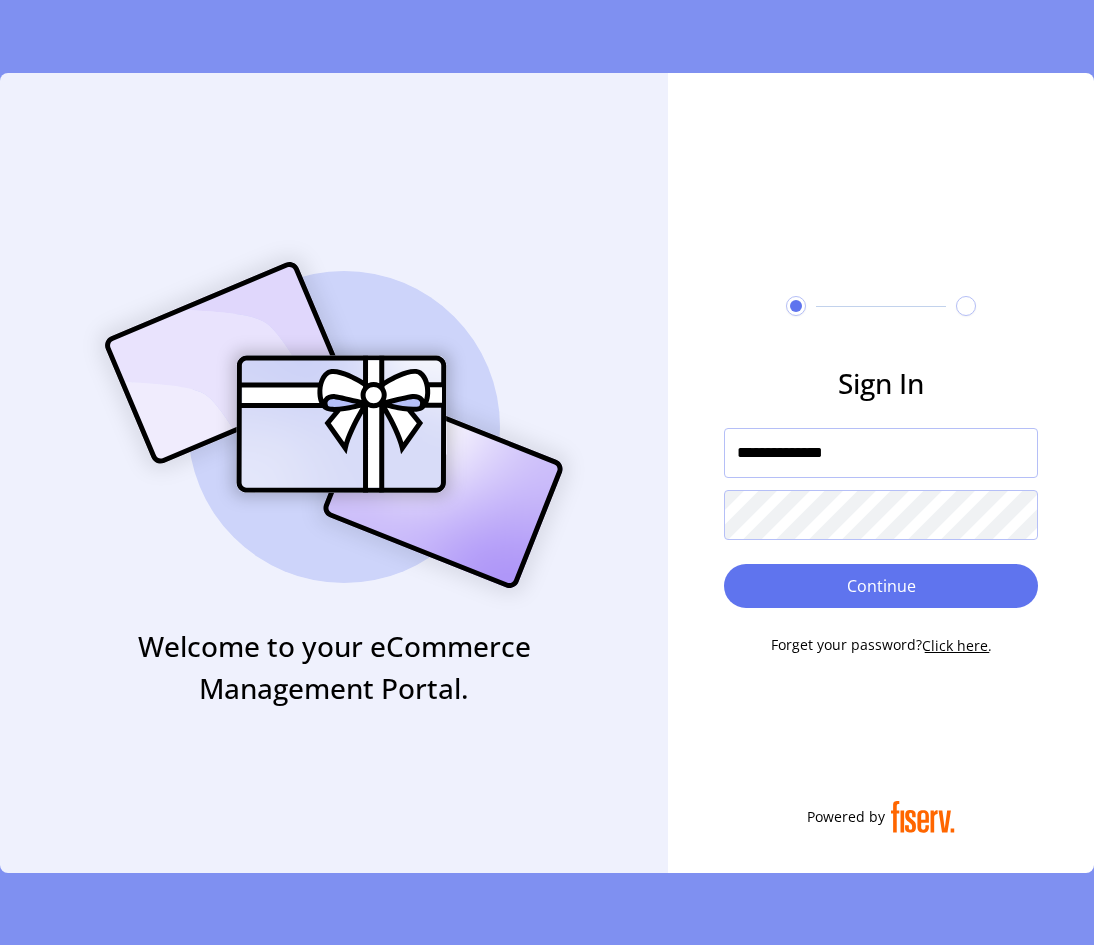 type on "**********" 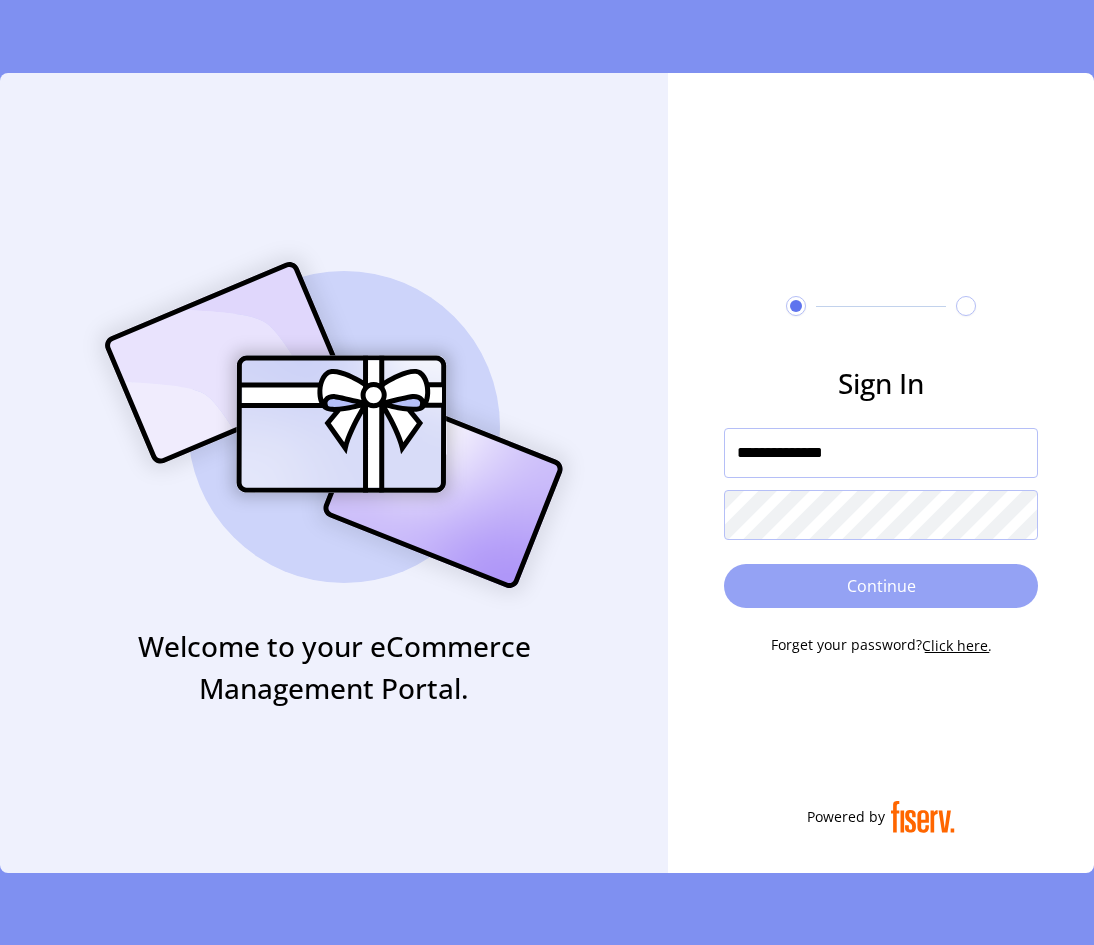 click on "Continue" at bounding box center (881, 586) 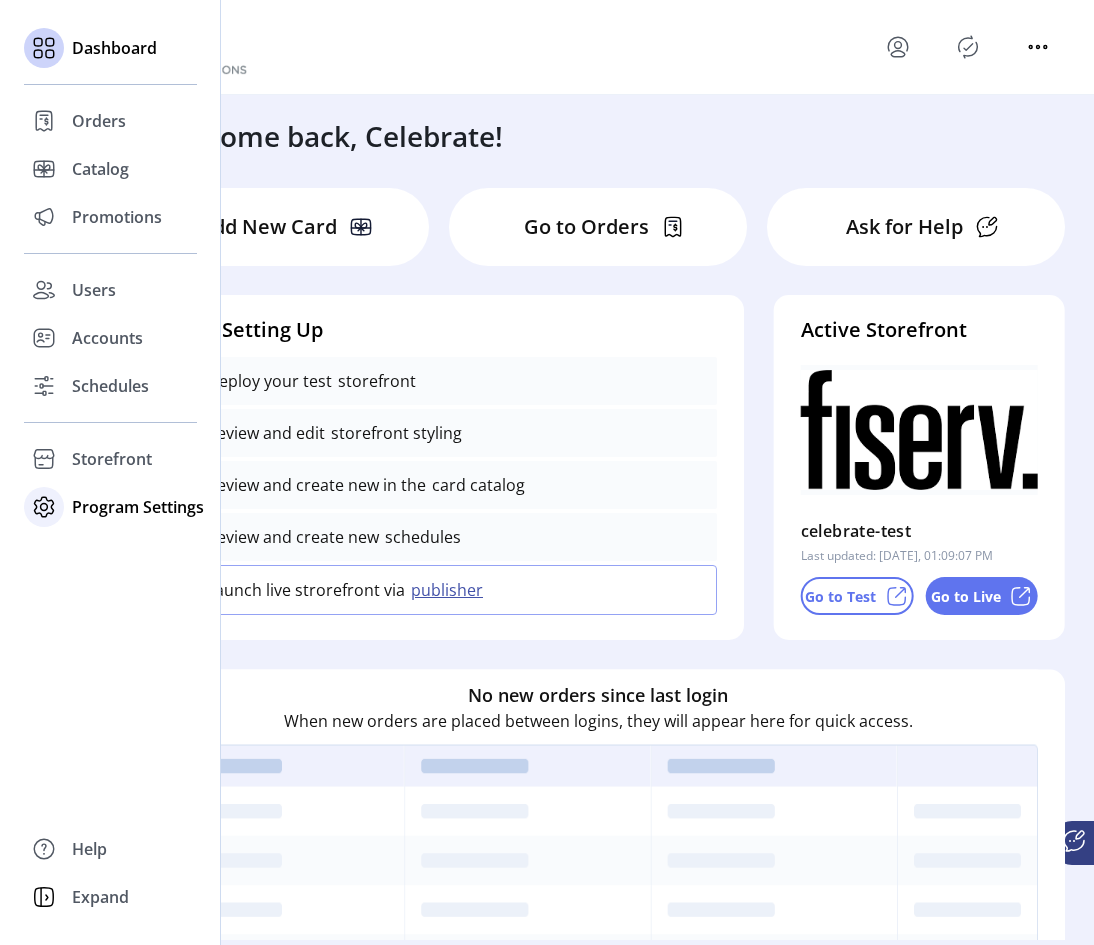 click on "Program Settings" 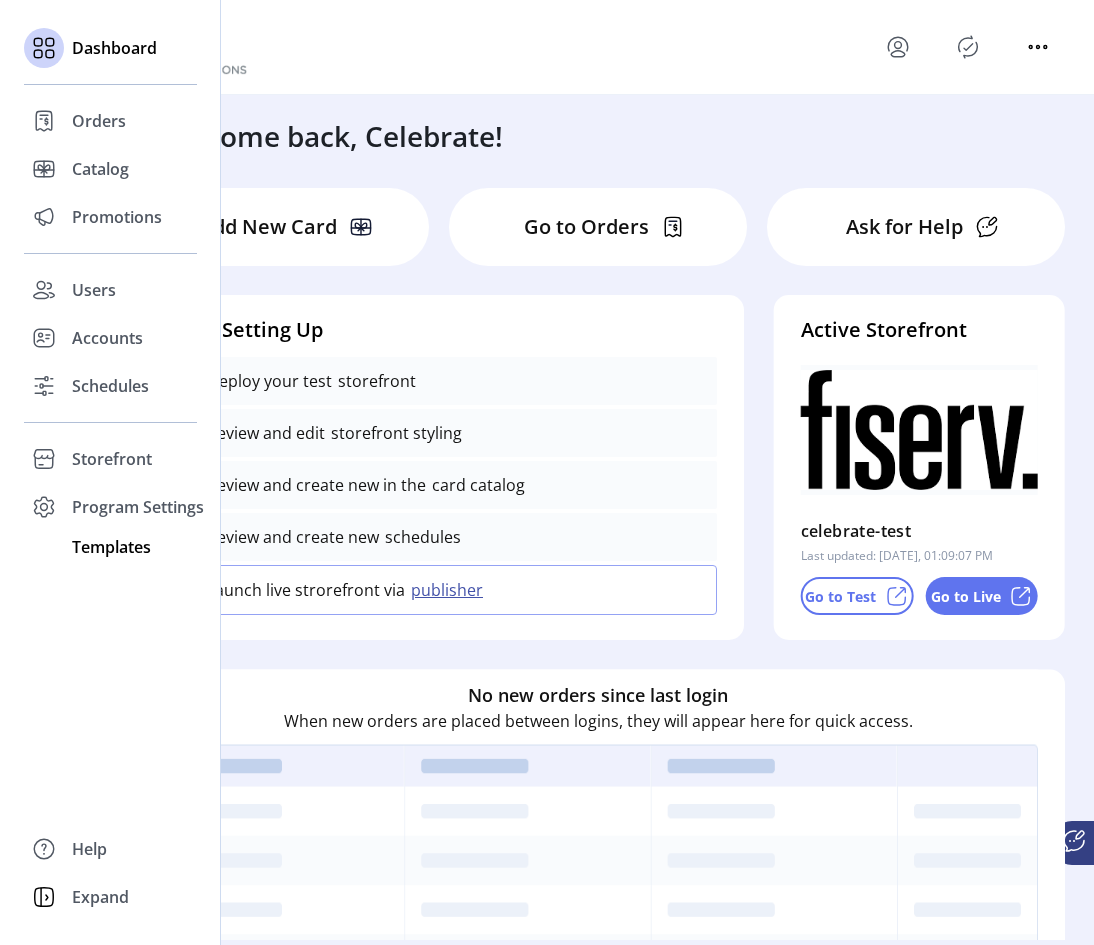 click on "Templates" 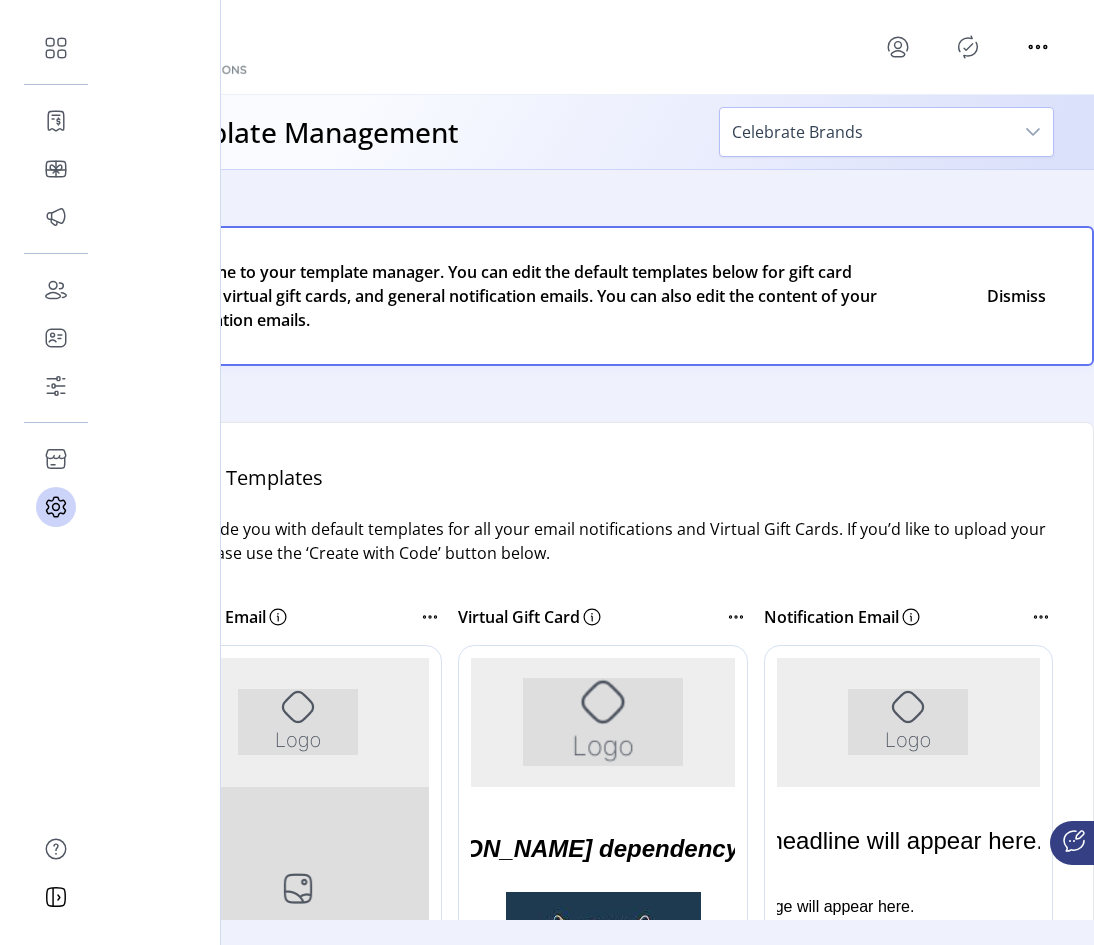 scroll, scrollTop: 0, scrollLeft: 0, axis: both 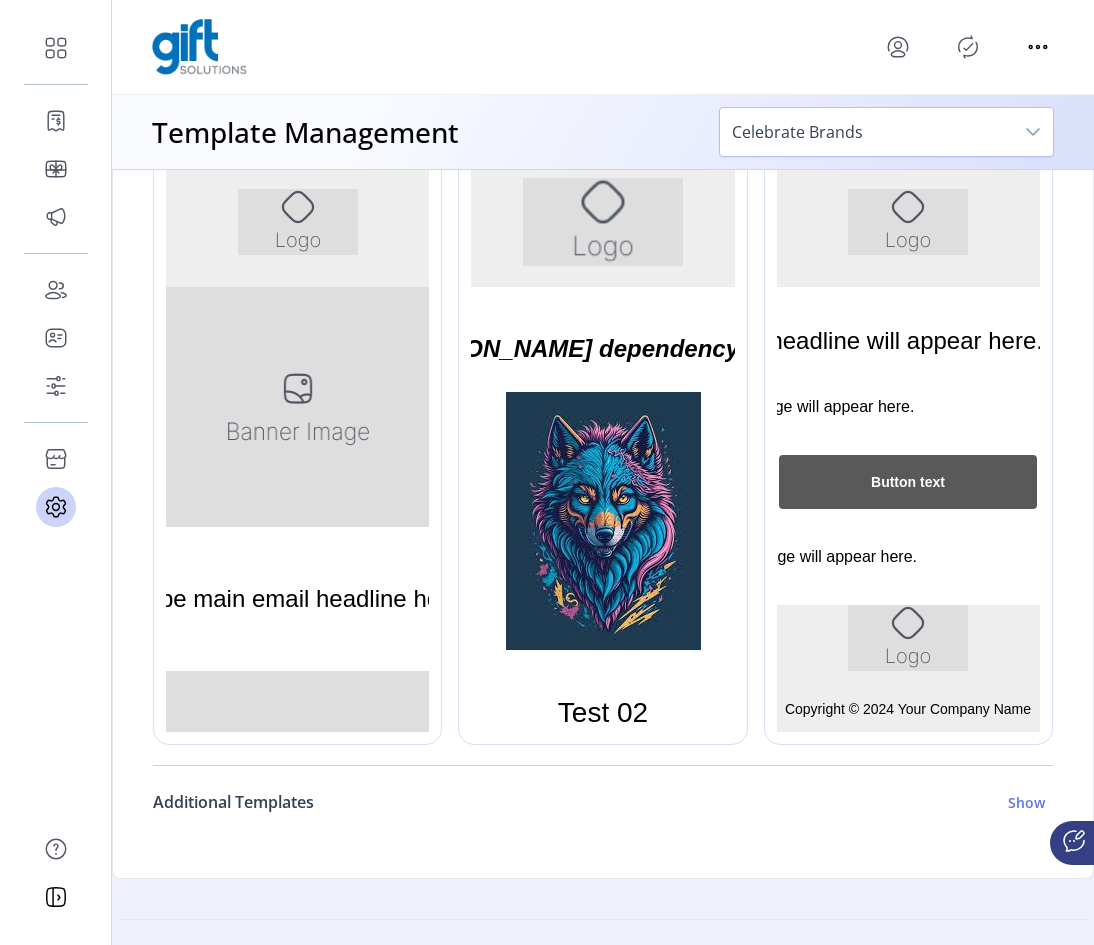 click on "Show" at bounding box center (1026, 802) 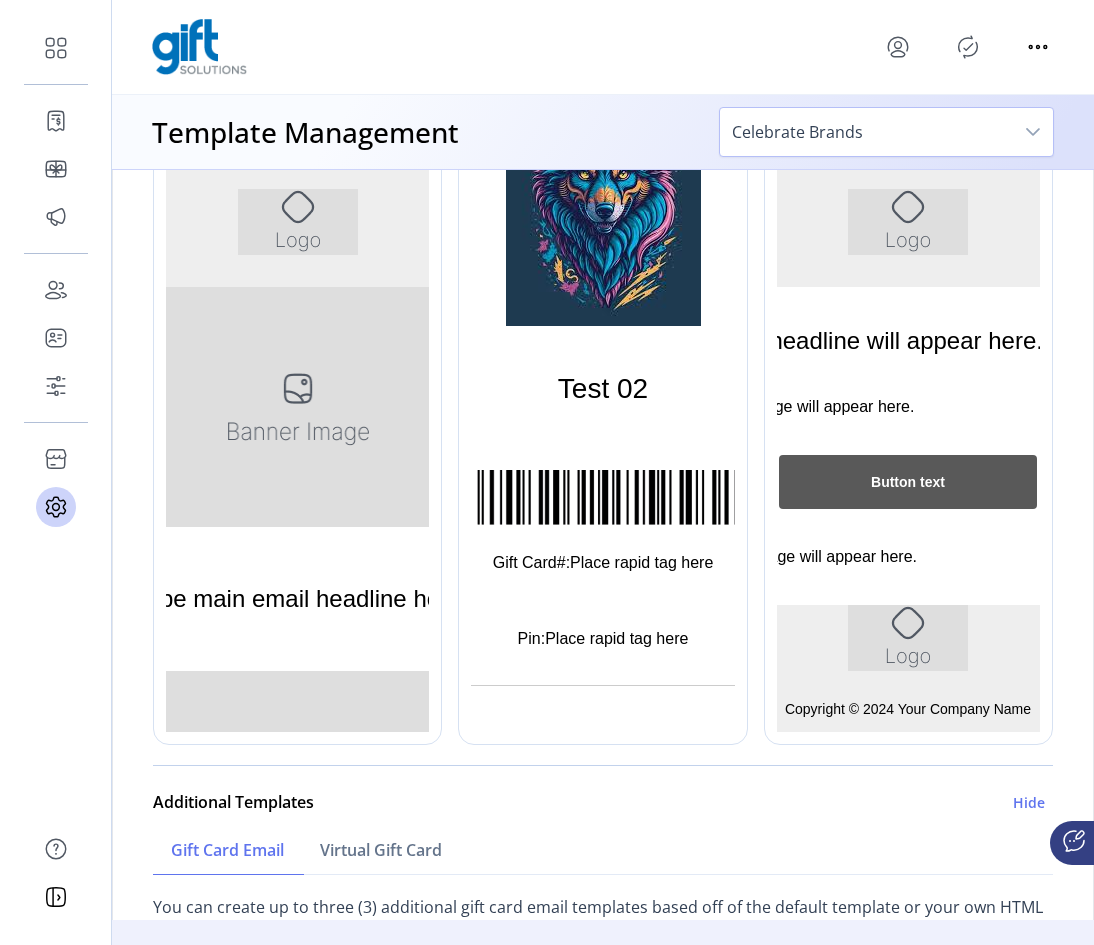 scroll, scrollTop: 400, scrollLeft: 0, axis: vertical 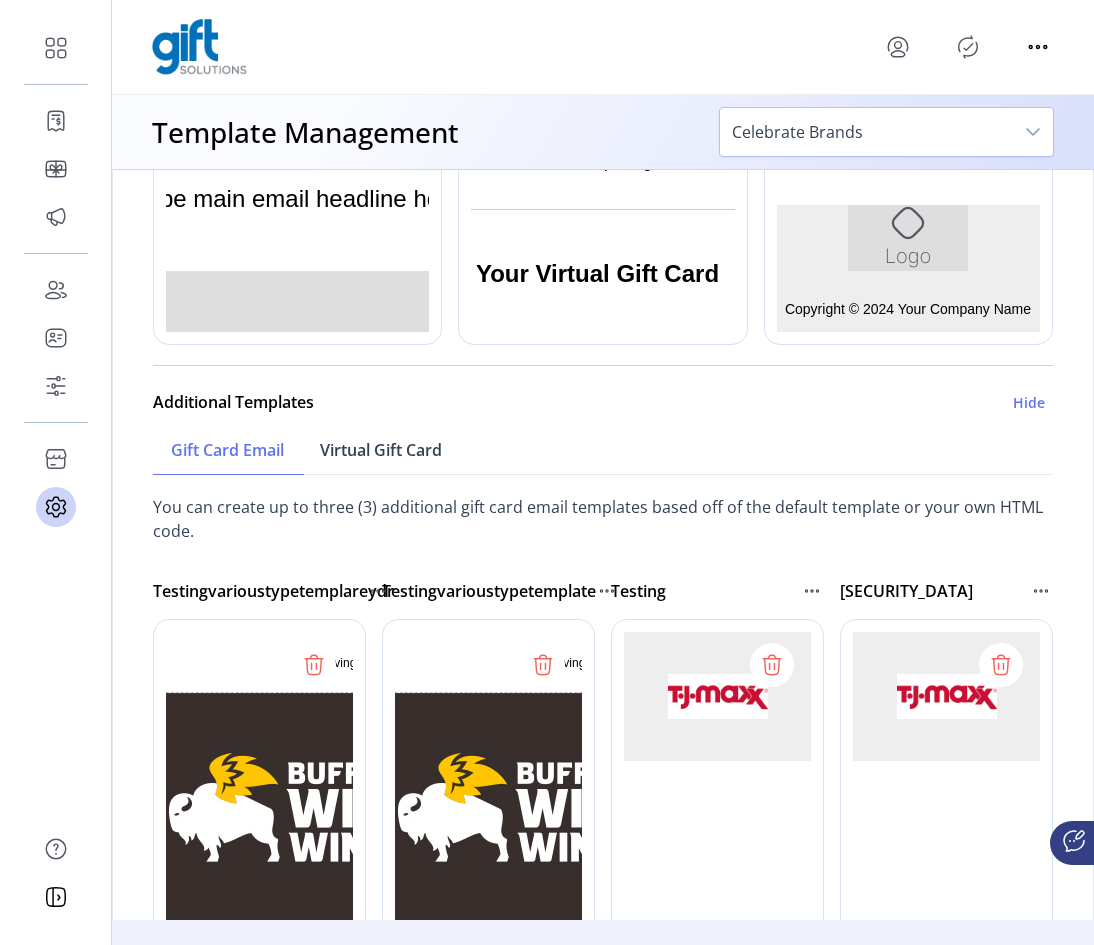 click on "Virtual Gift Card" at bounding box center (381, 450) 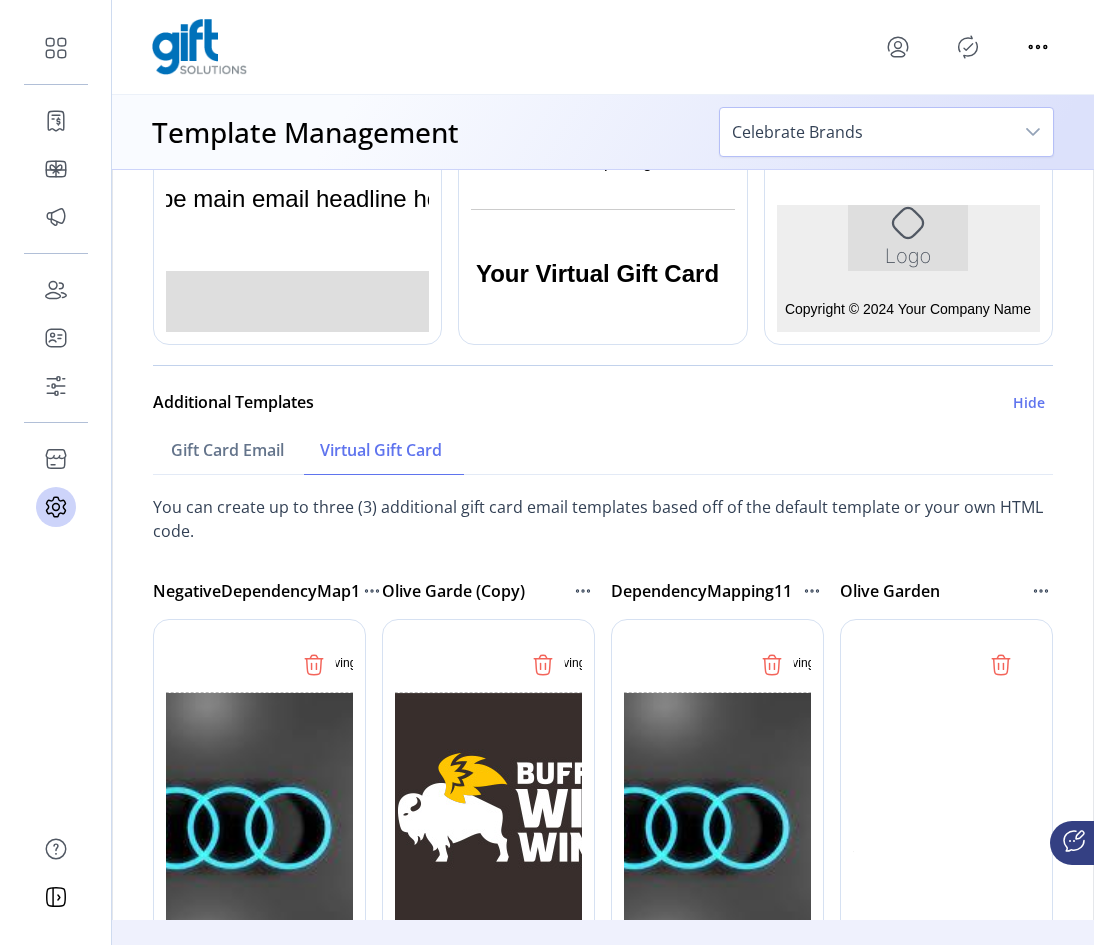 scroll, scrollTop: 0, scrollLeft: 0, axis: both 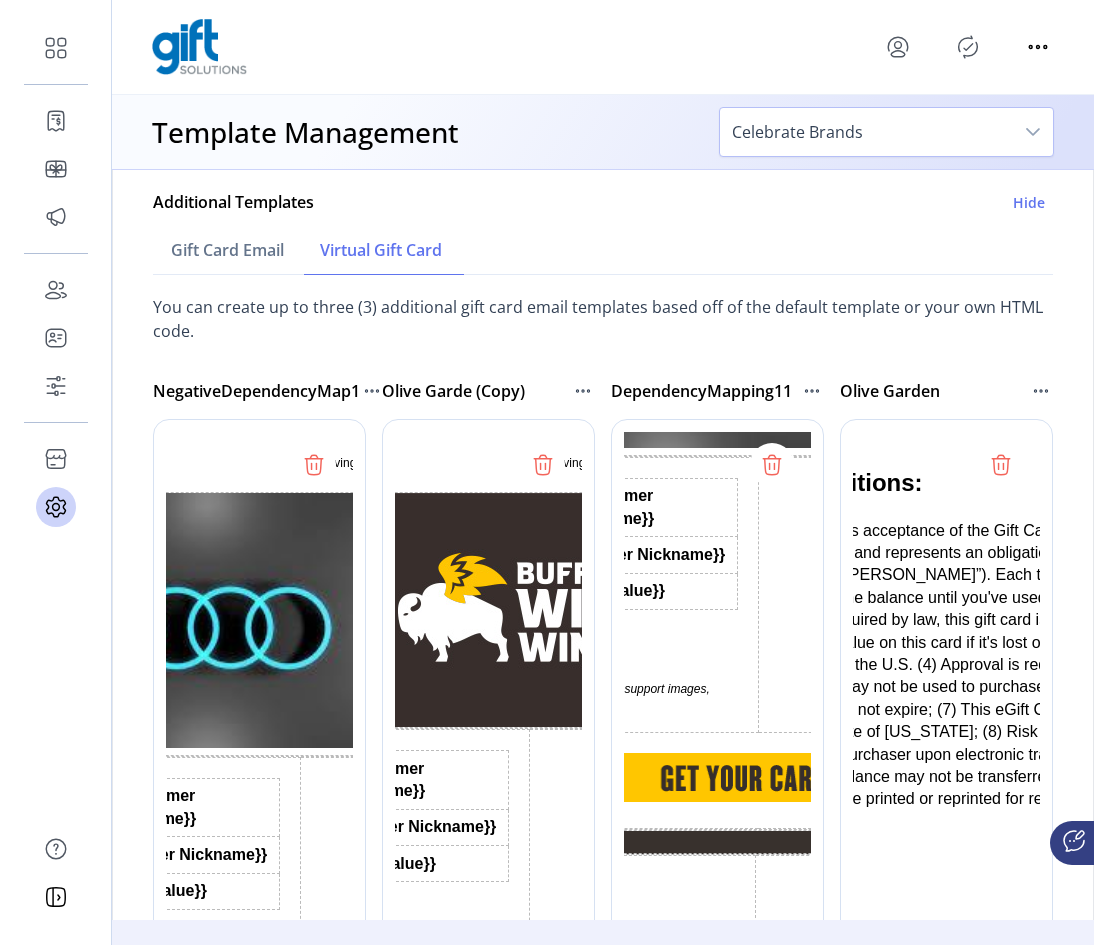 click 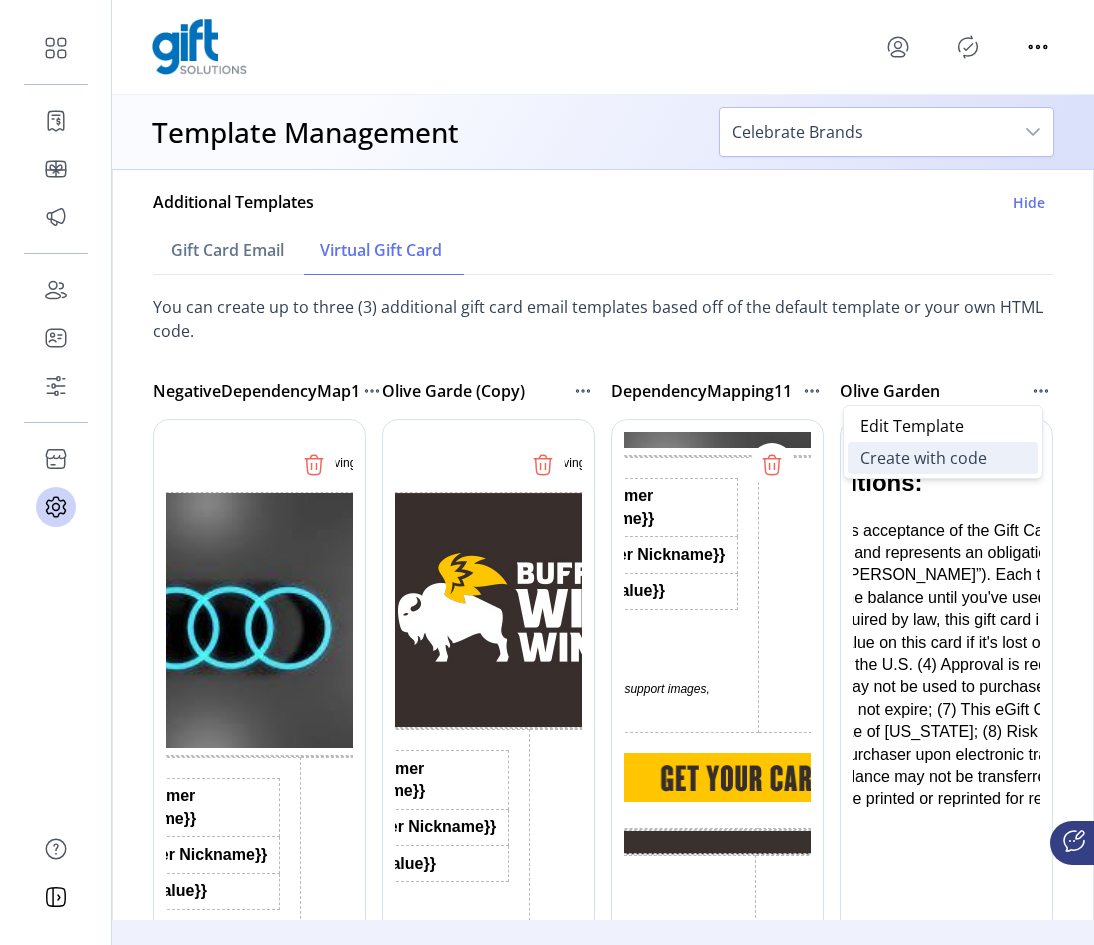 click on "Create with code" at bounding box center (923, 458) 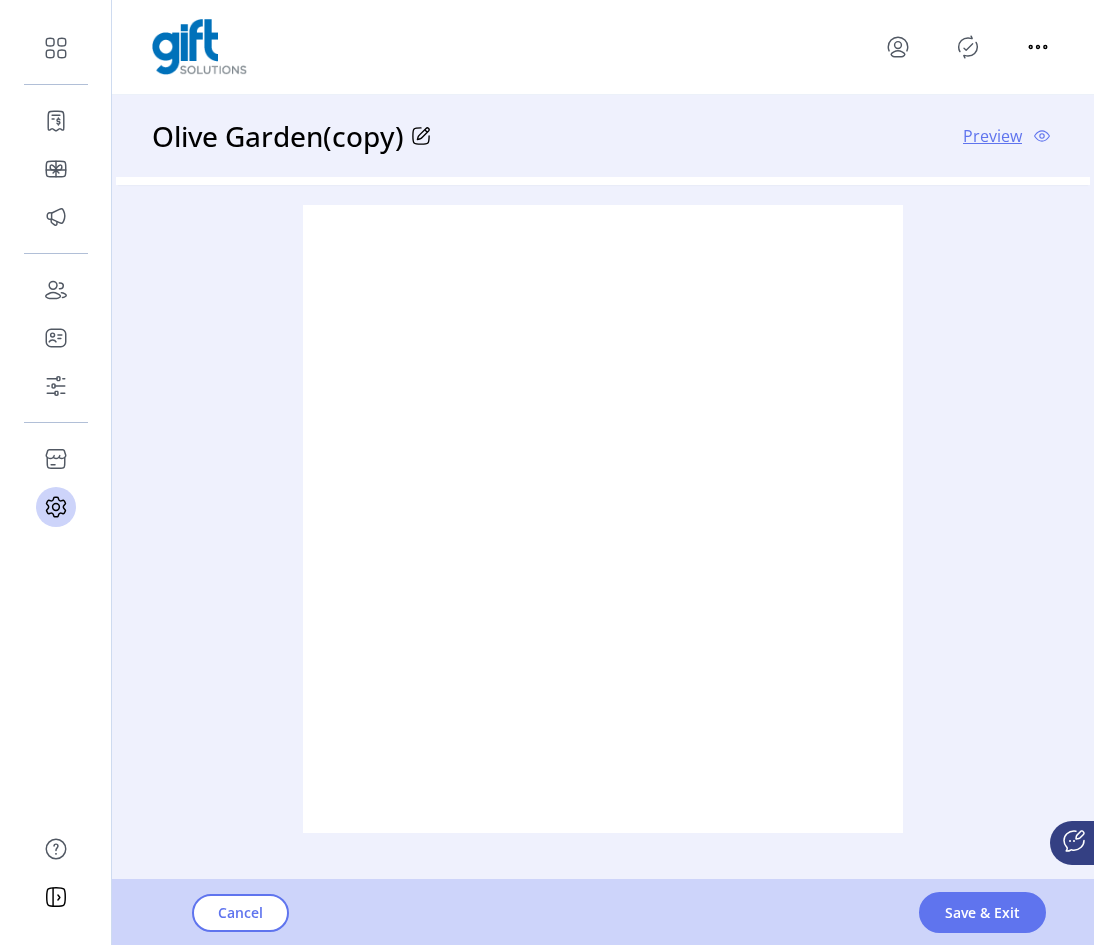 scroll, scrollTop: 0, scrollLeft: 0, axis: both 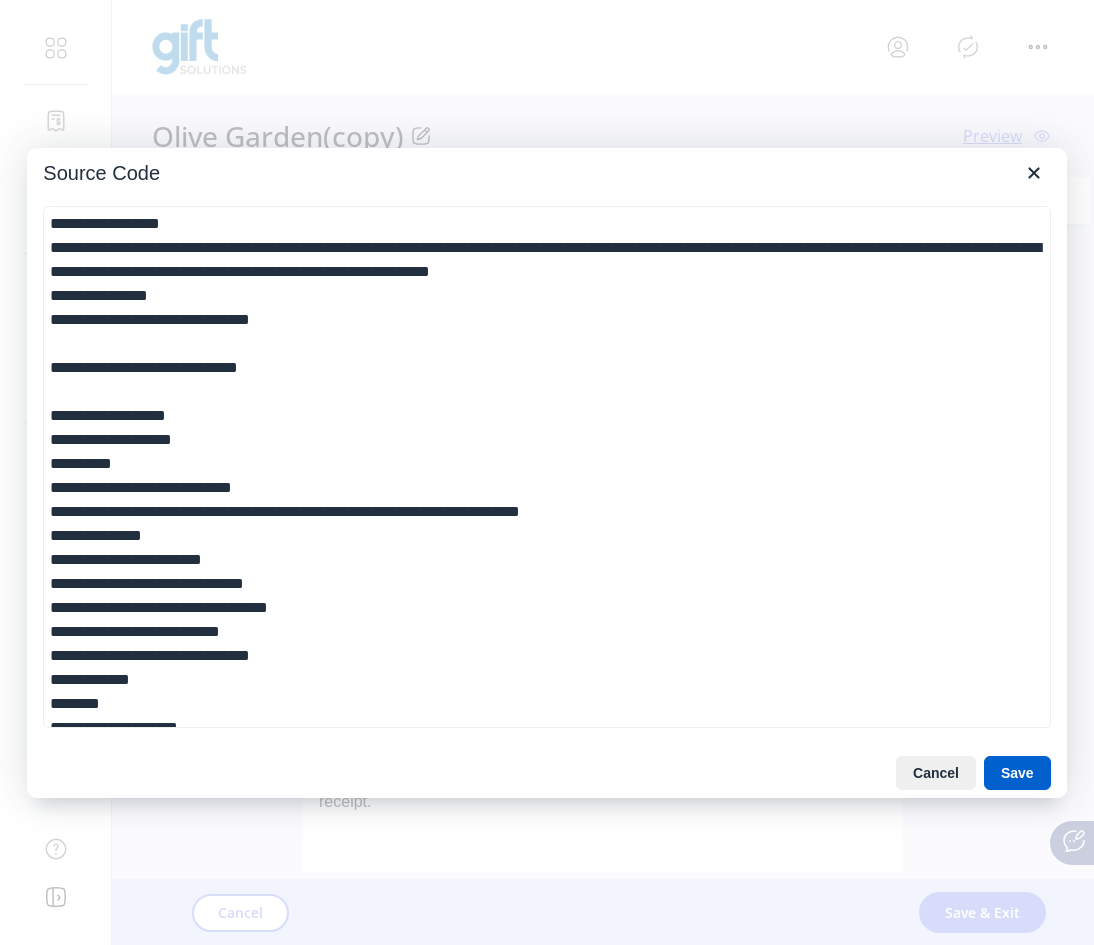 click on "Save" at bounding box center [1017, 773] 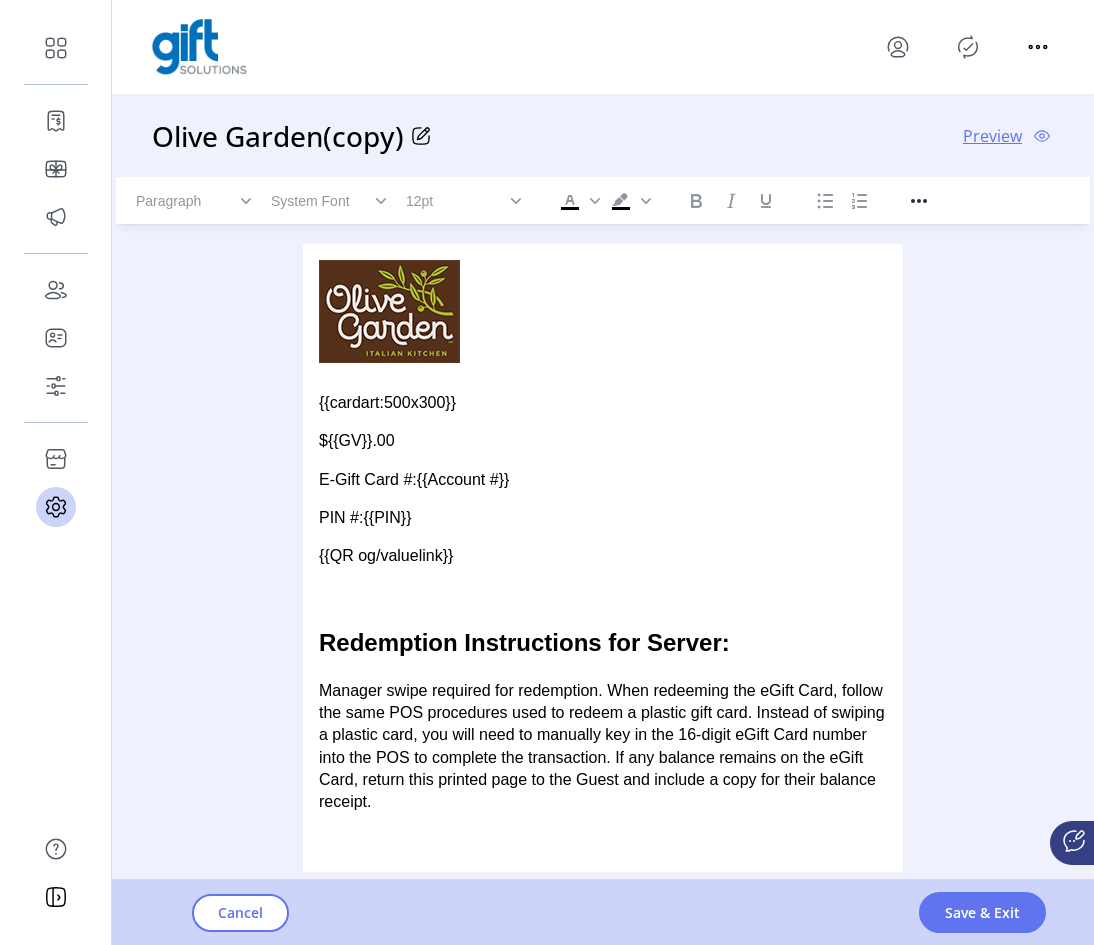 click on "Olive Garden(copy)" 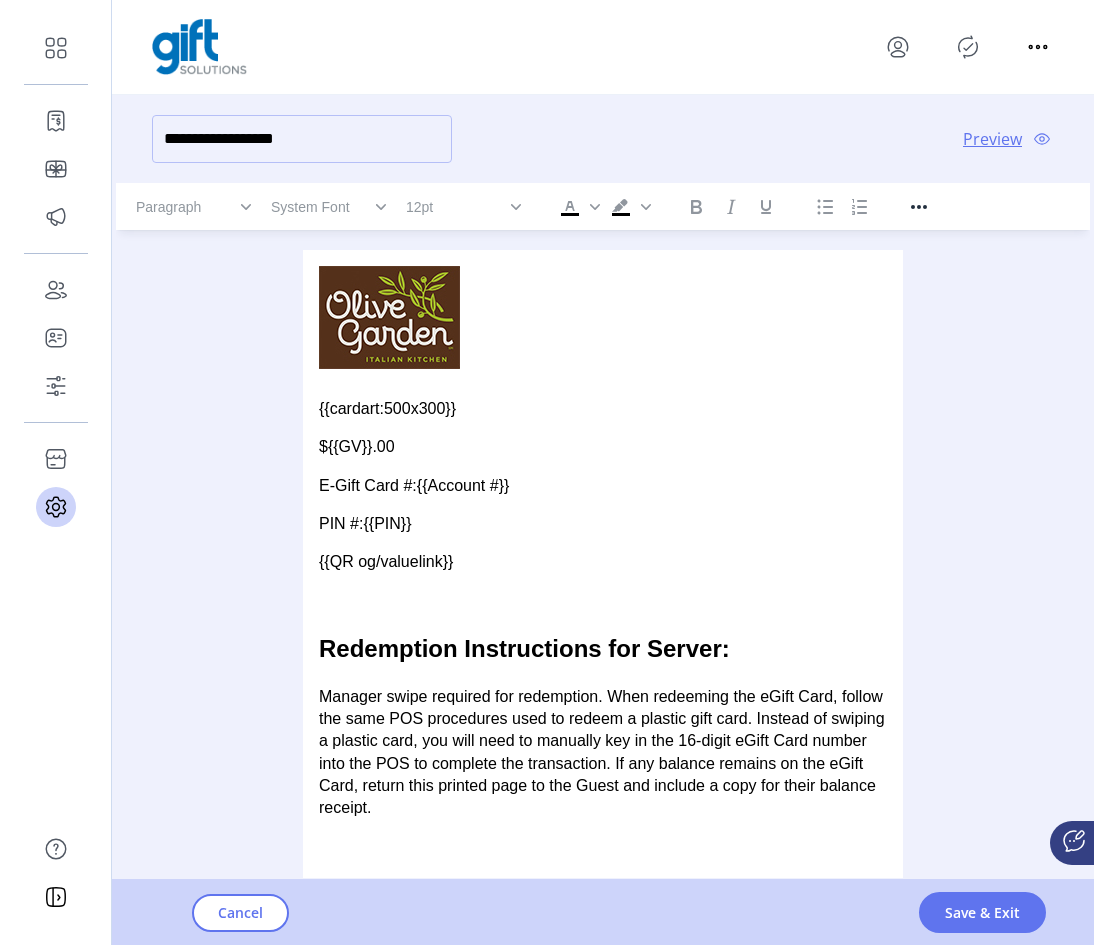 click on "**********" 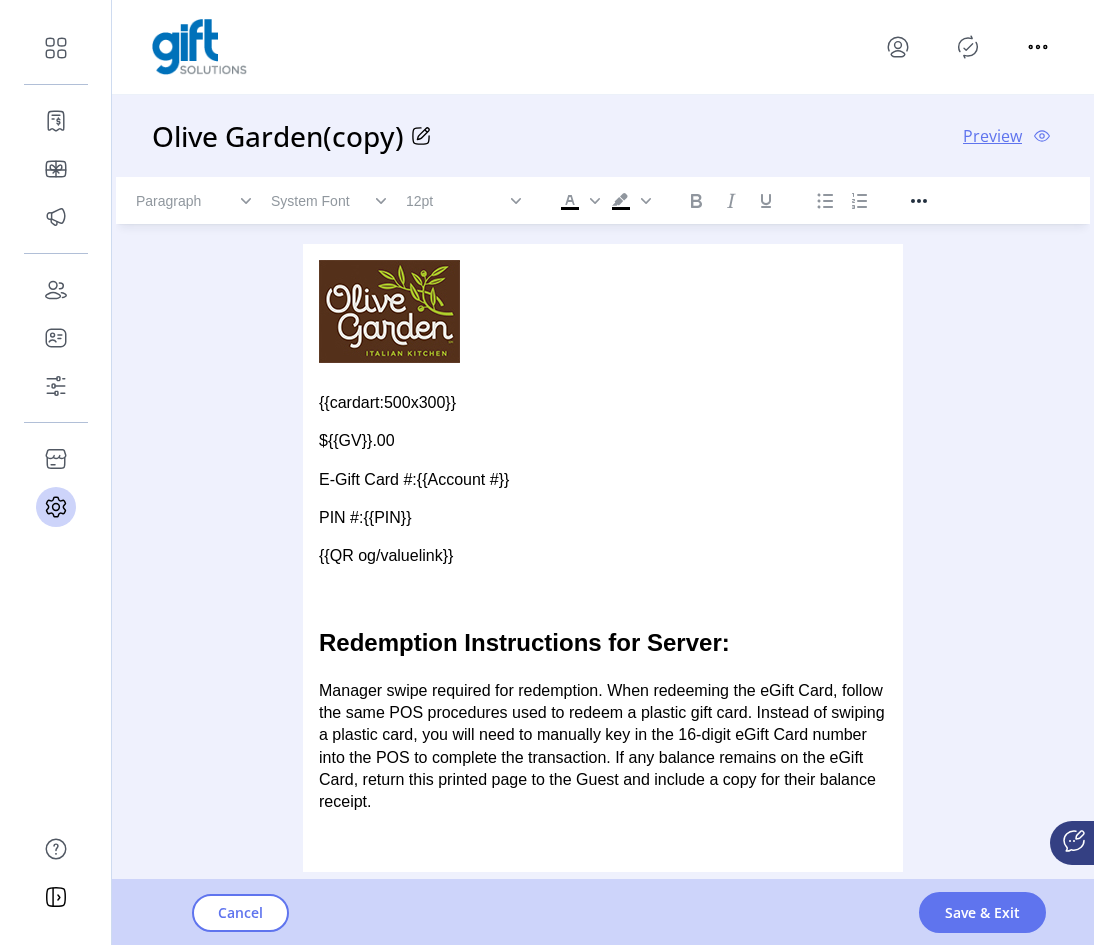 drag, startPoint x: 839, startPoint y: 147, endPoint x: 598, endPoint y: 162, distance: 241.46635 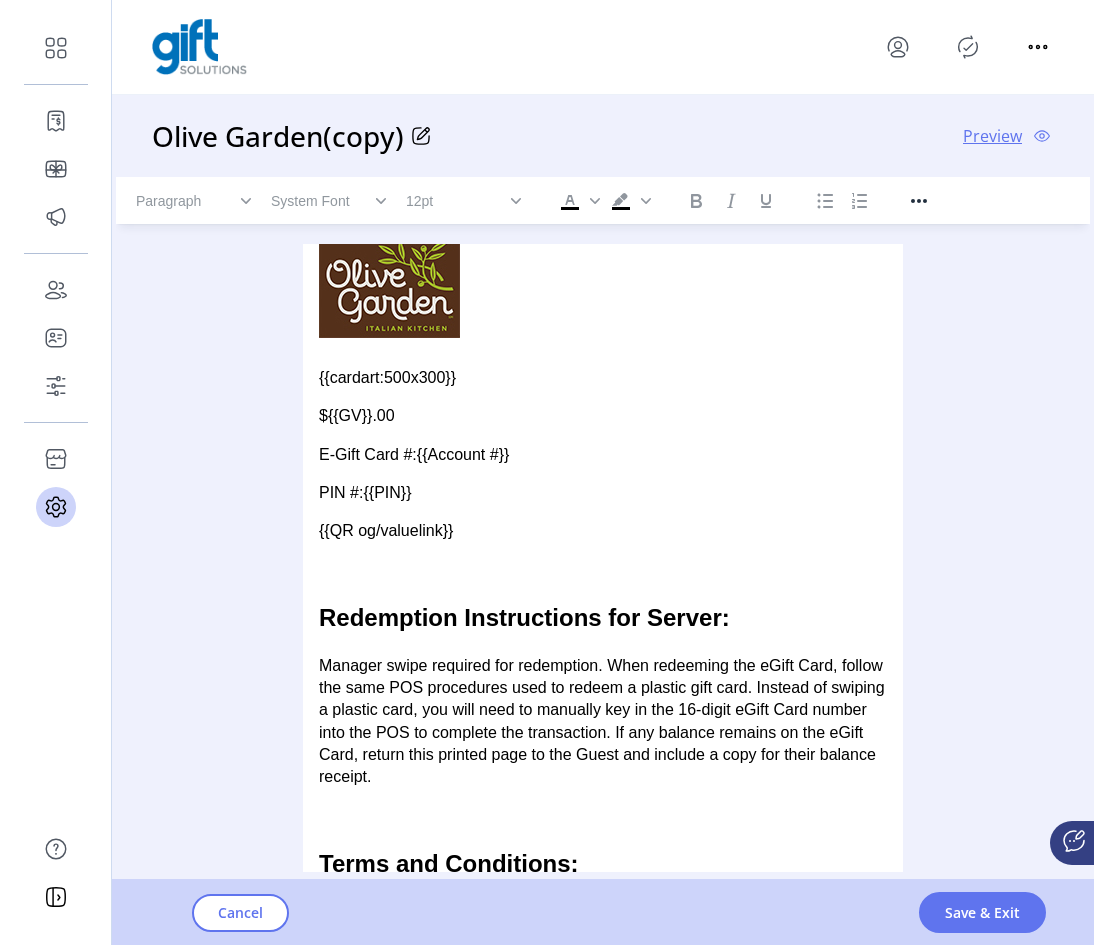 scroll, scrollTop: 200, scrollLeft: 0, axis: vertical 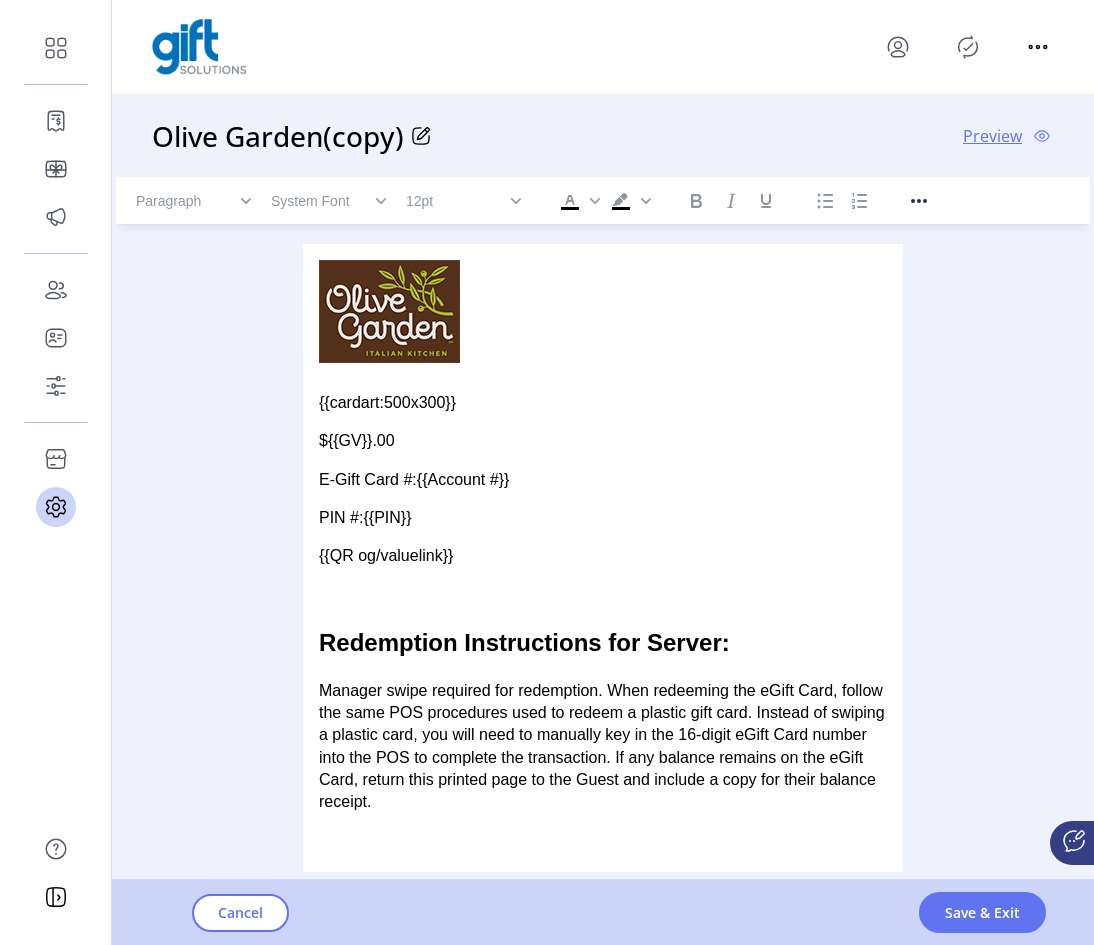 click 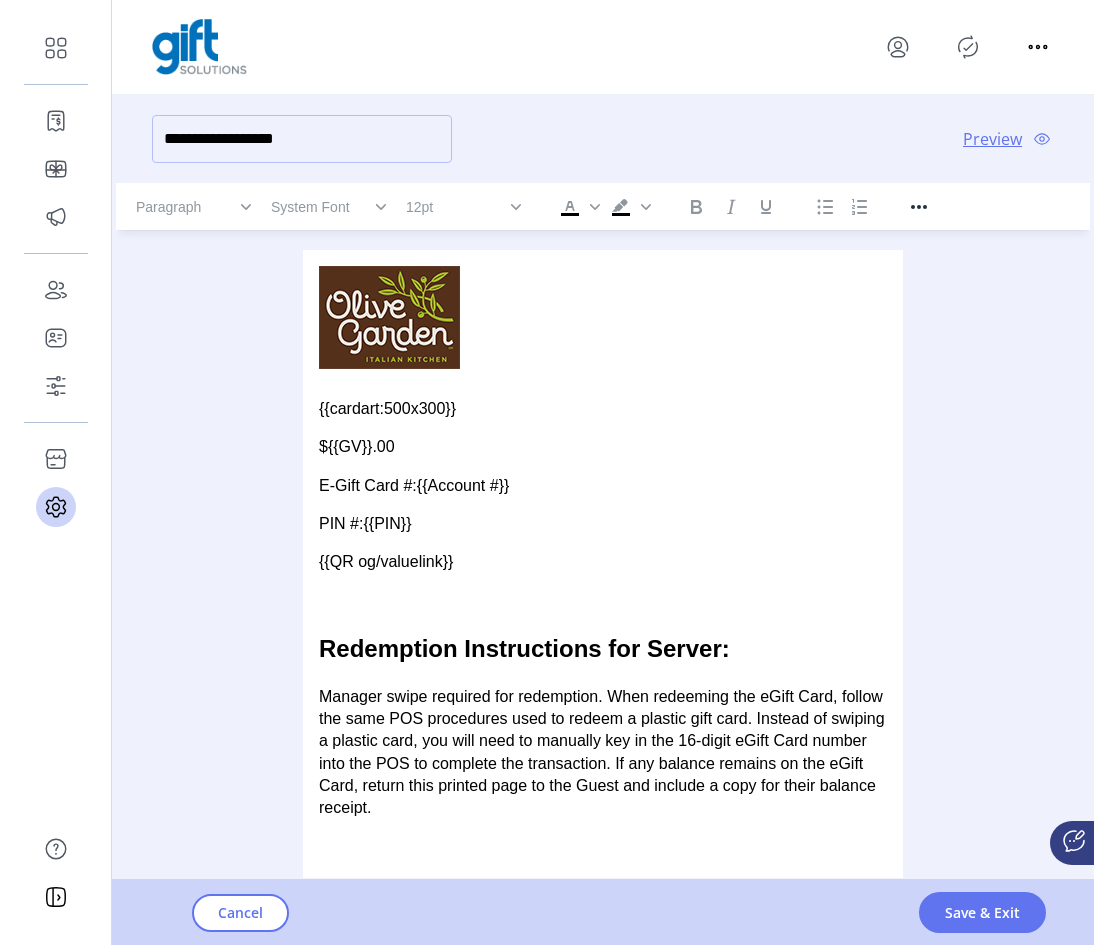 click on "**********" 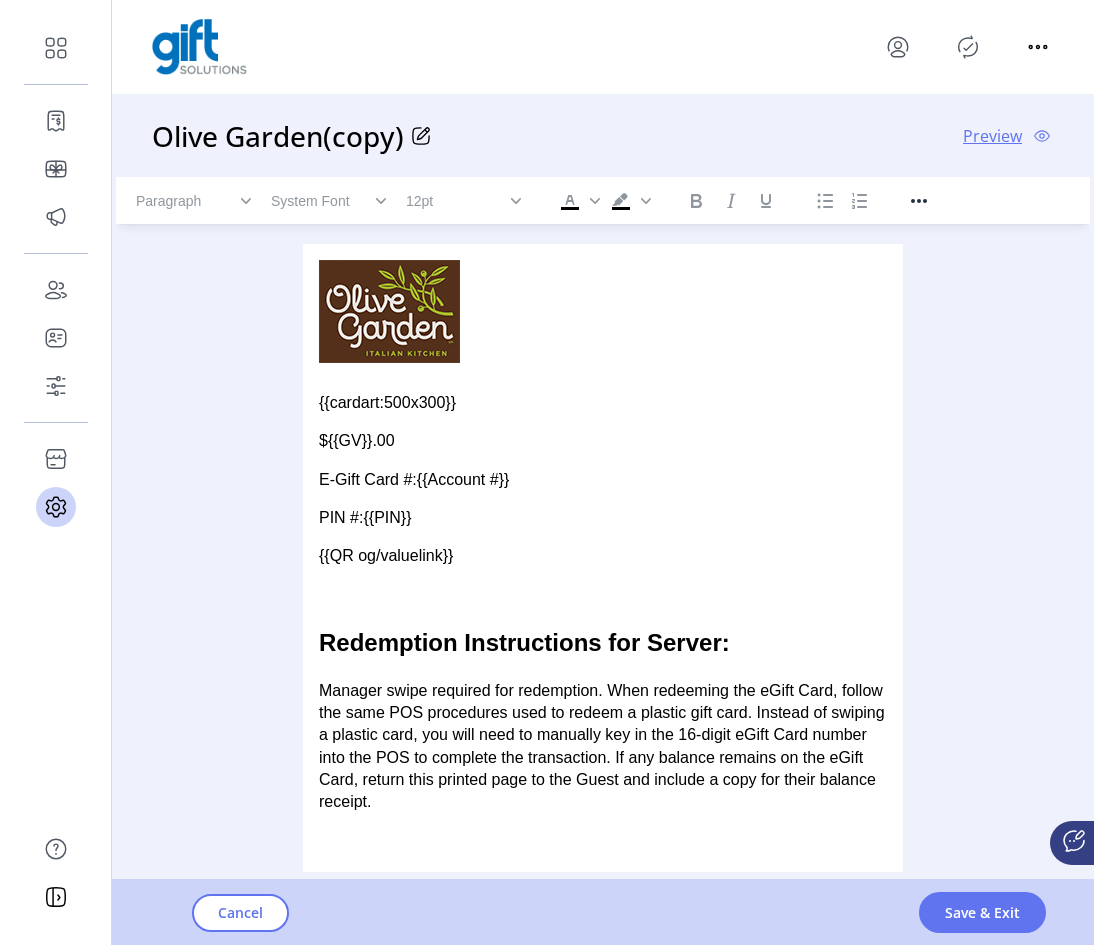 click on "Preview" 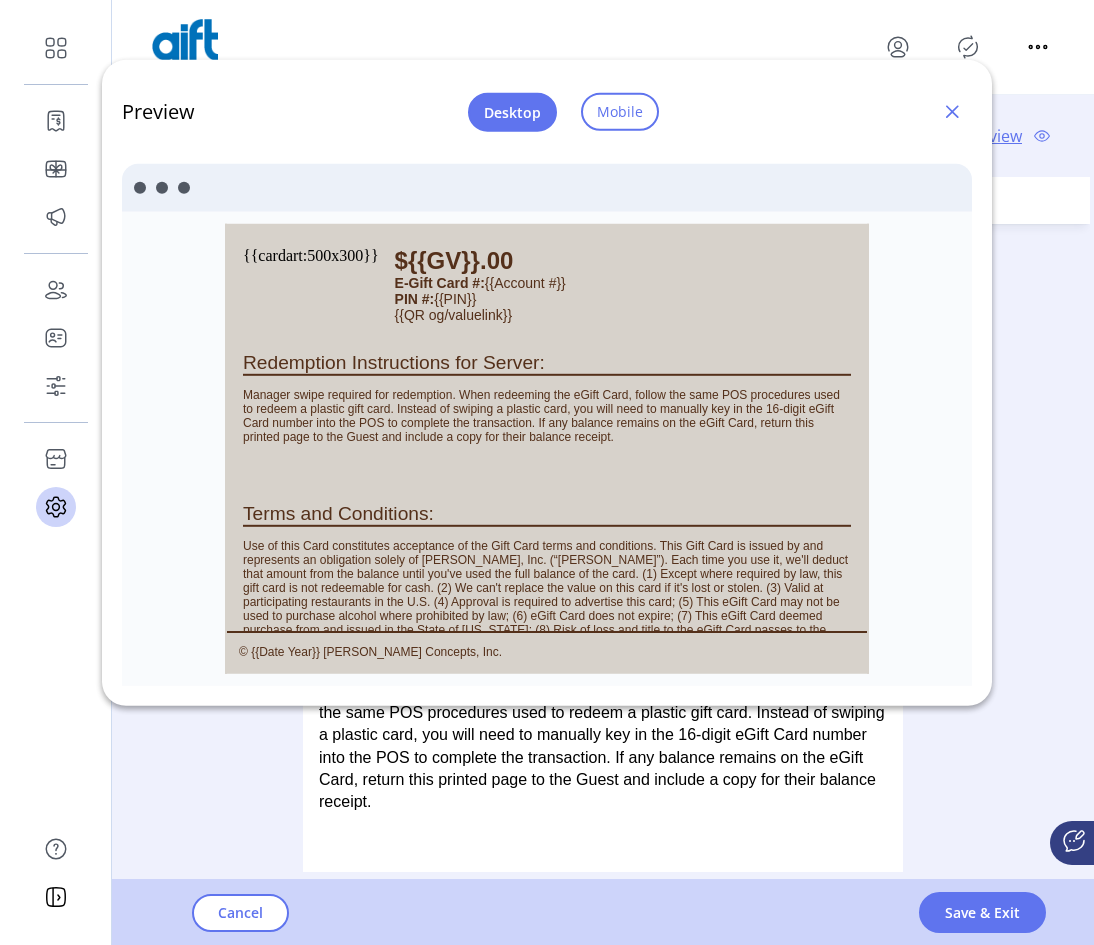 scroll, scrollTop: 0, scrollLeft: 0, axis: both 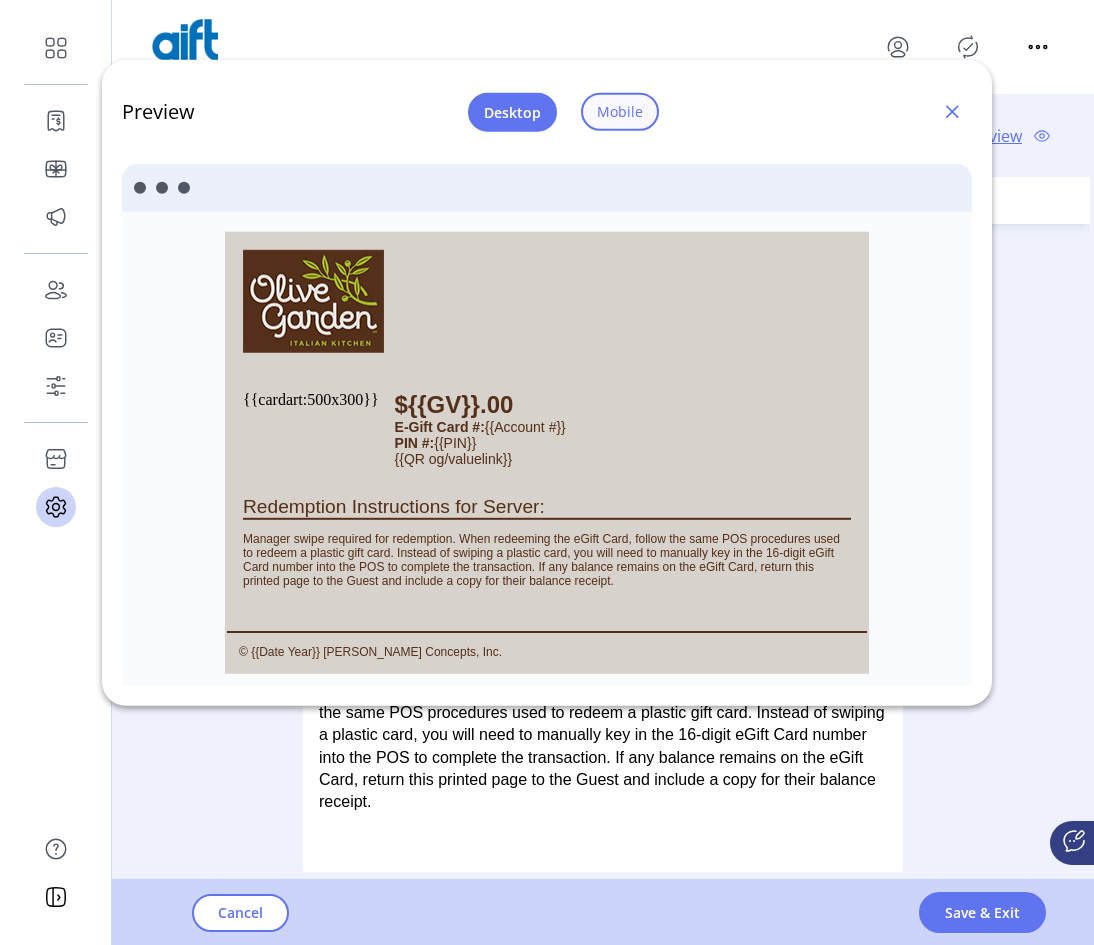 click on "Mobile" 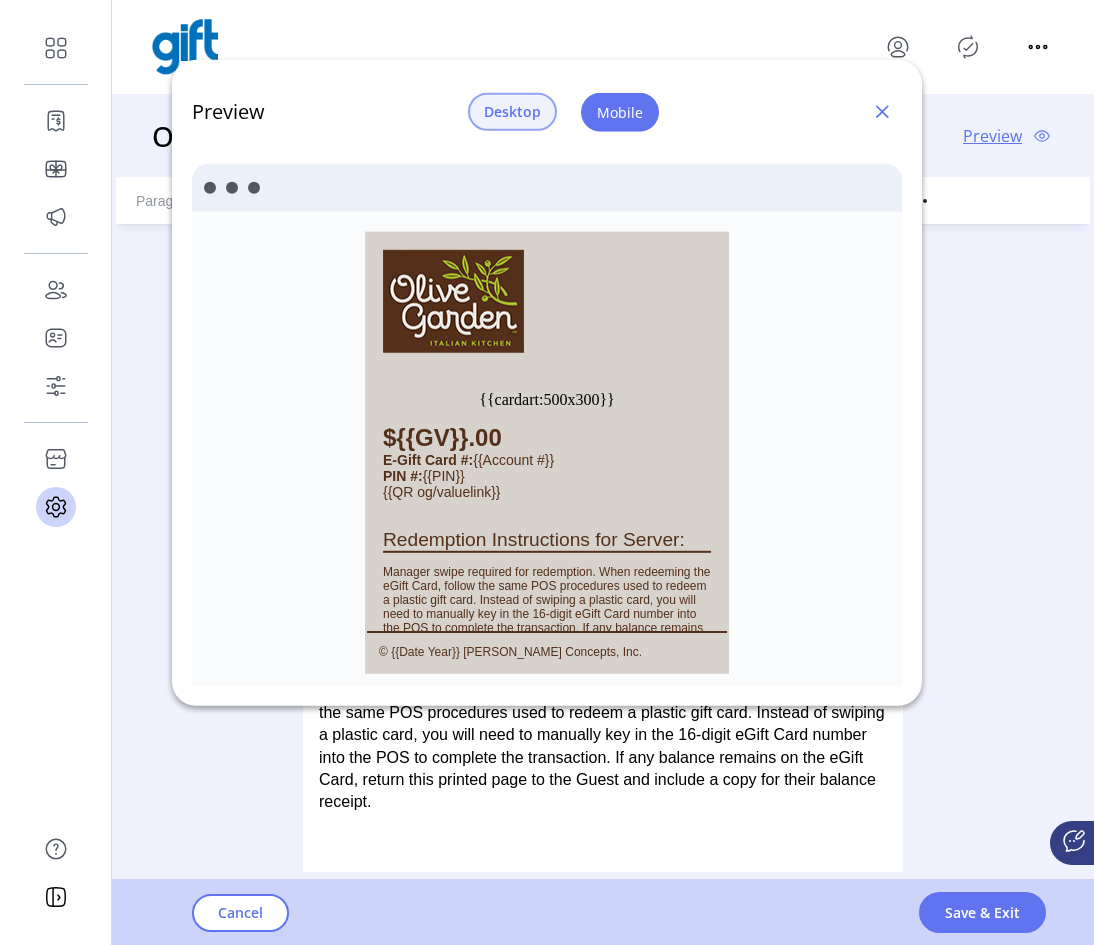 click on "Desktop" 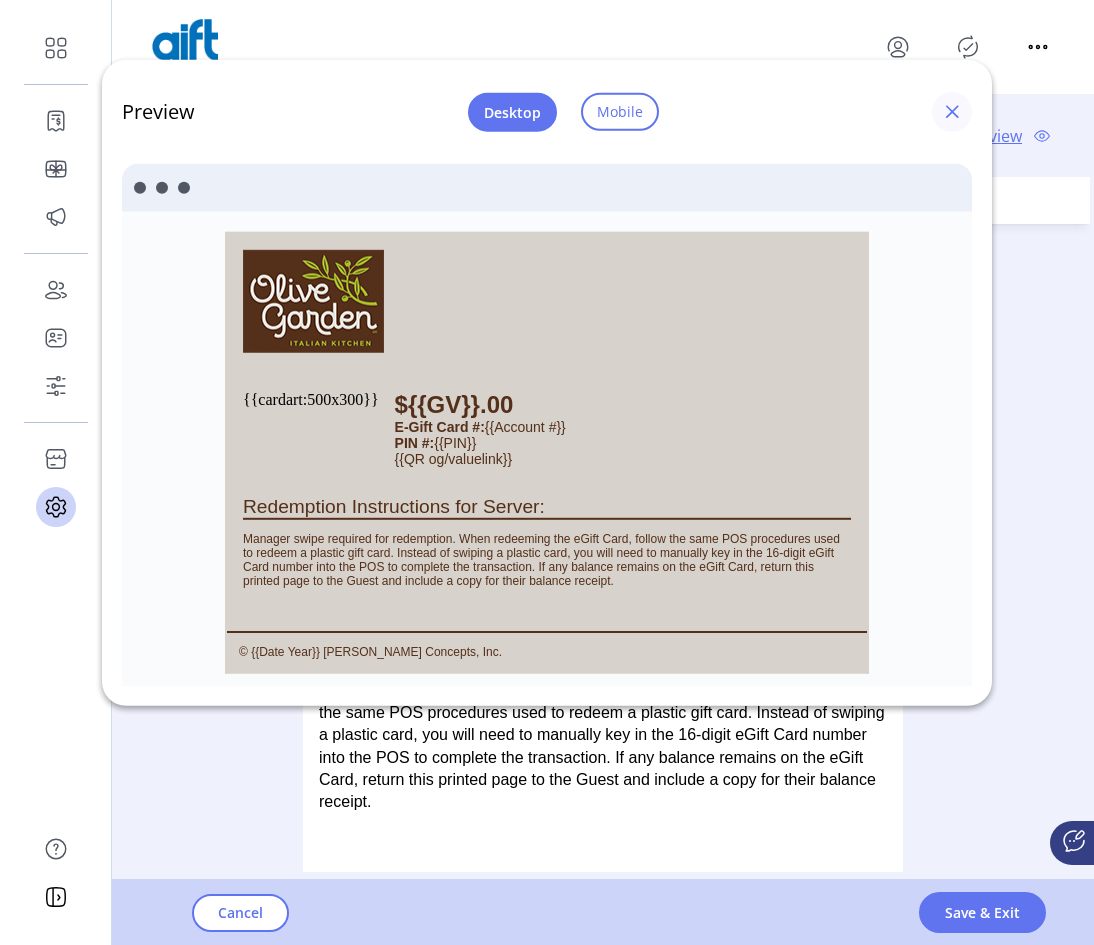 click 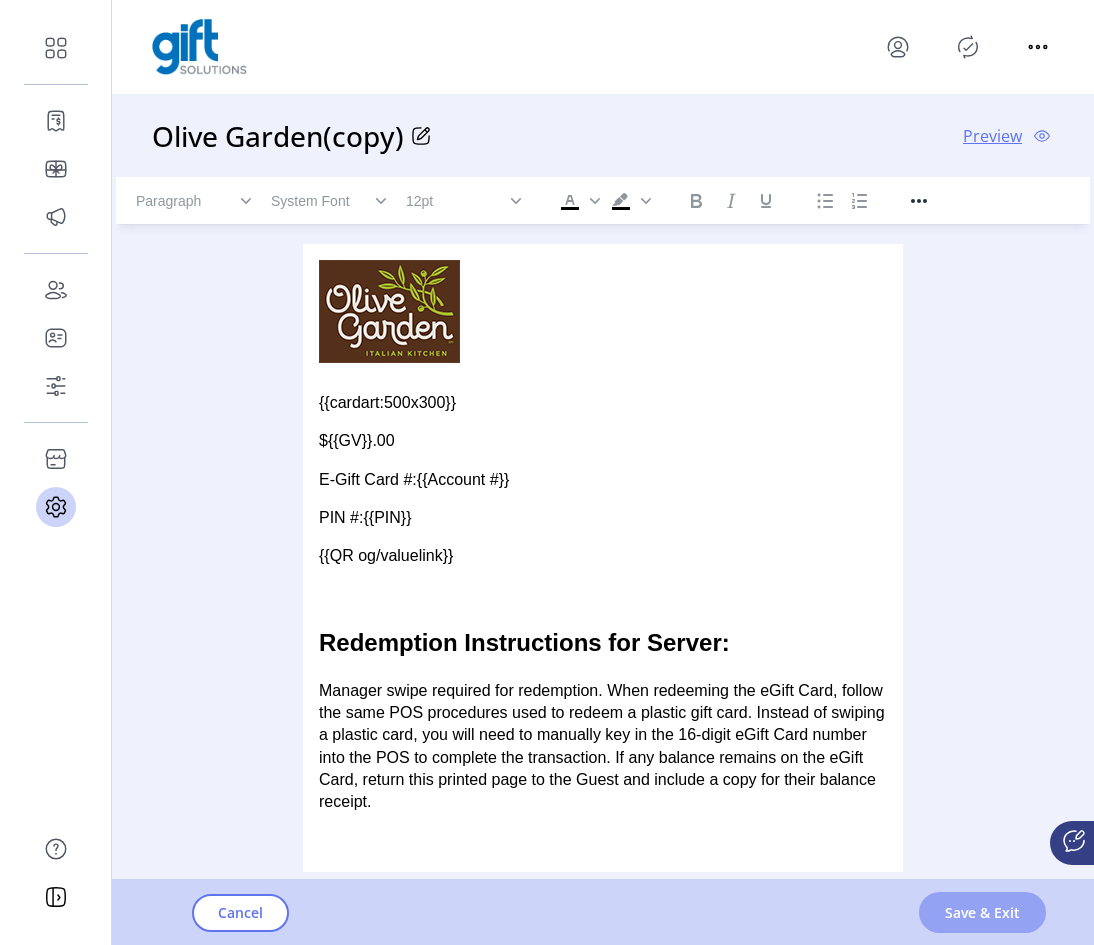 click on "Save & Exit" 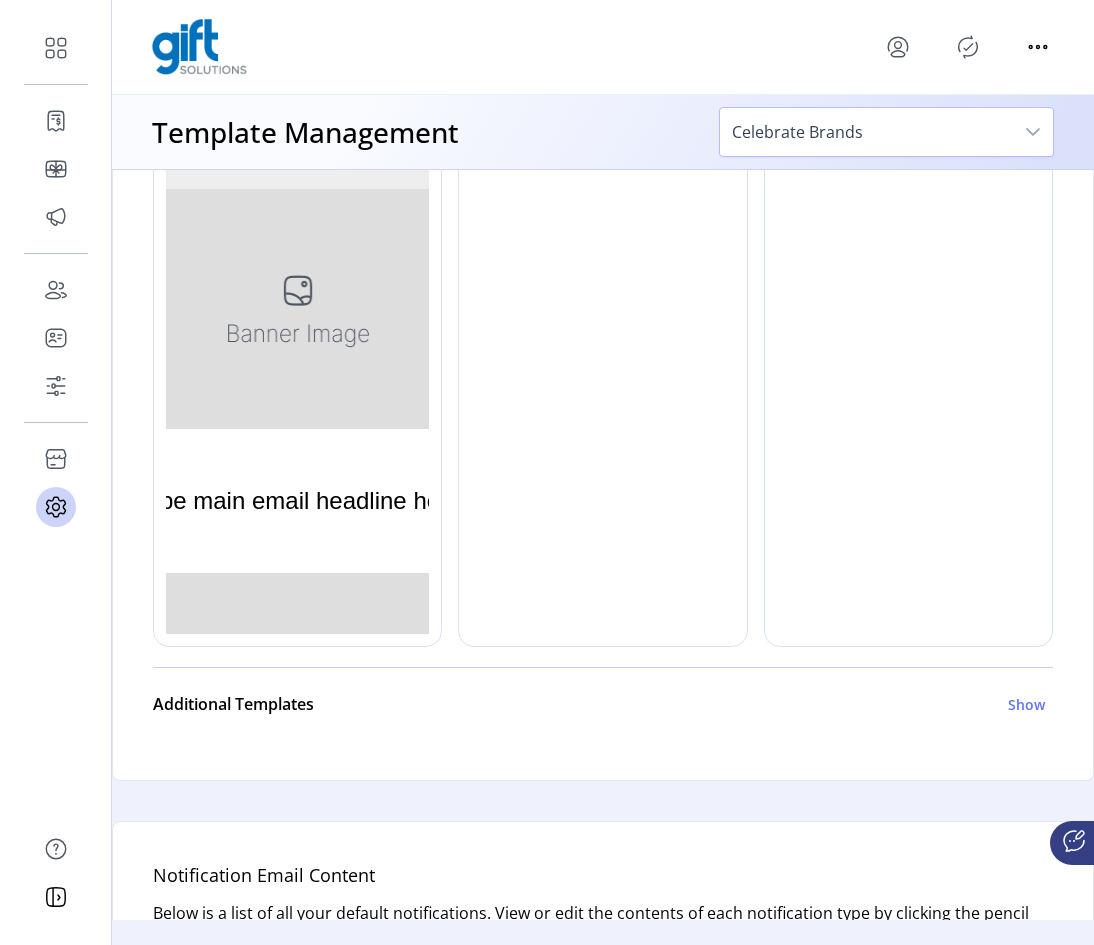 scroll, scrollTop: 0, scrollLeft: 0, axis: both 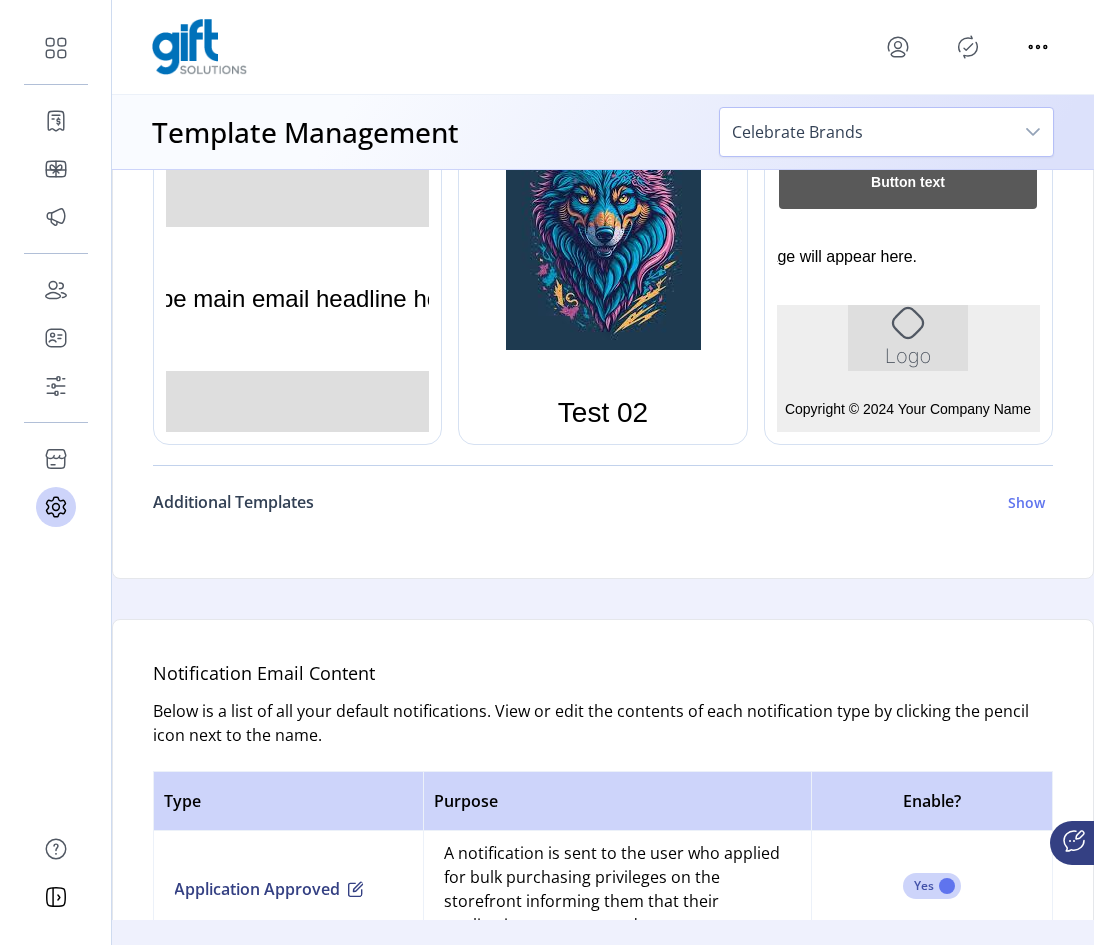 click on "Show" at bounding box center (1026, 502) 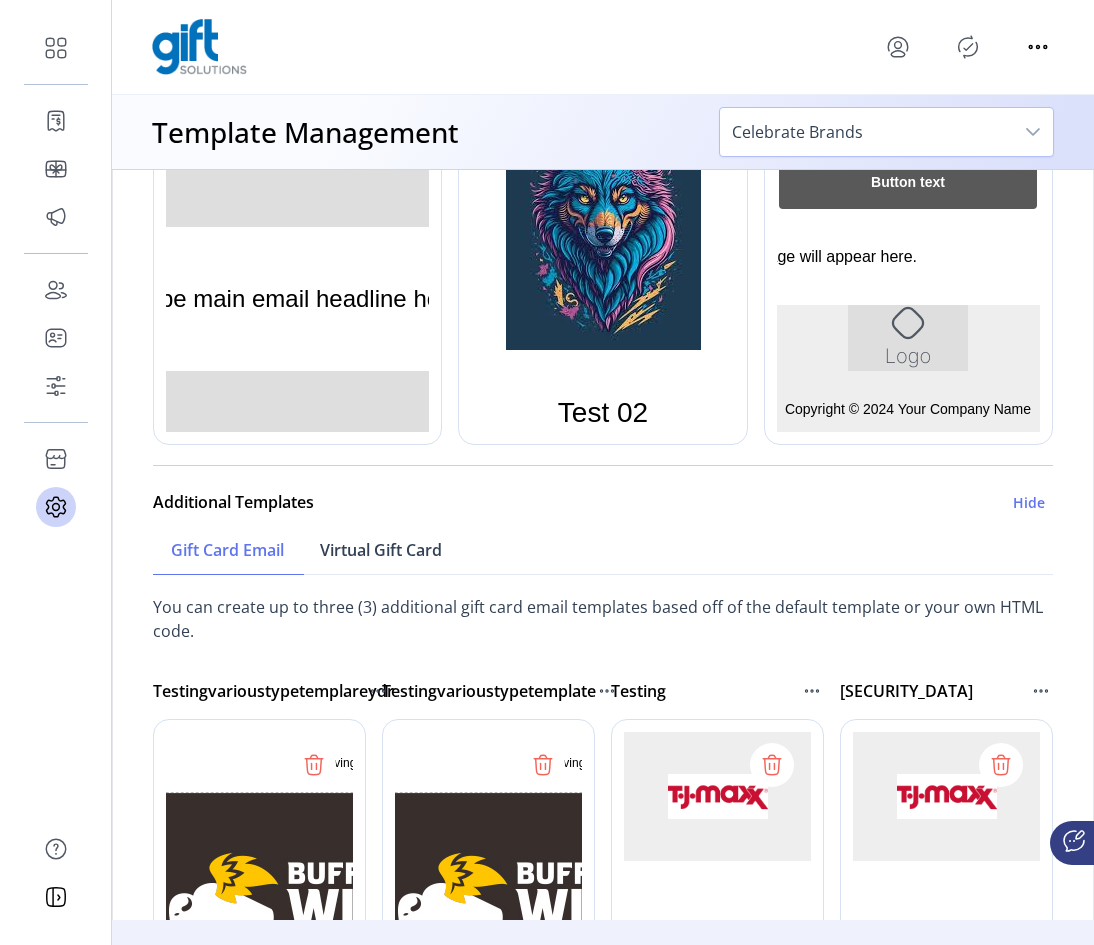 click on "Virtual Gift Card" at bounding box center (381, 550) 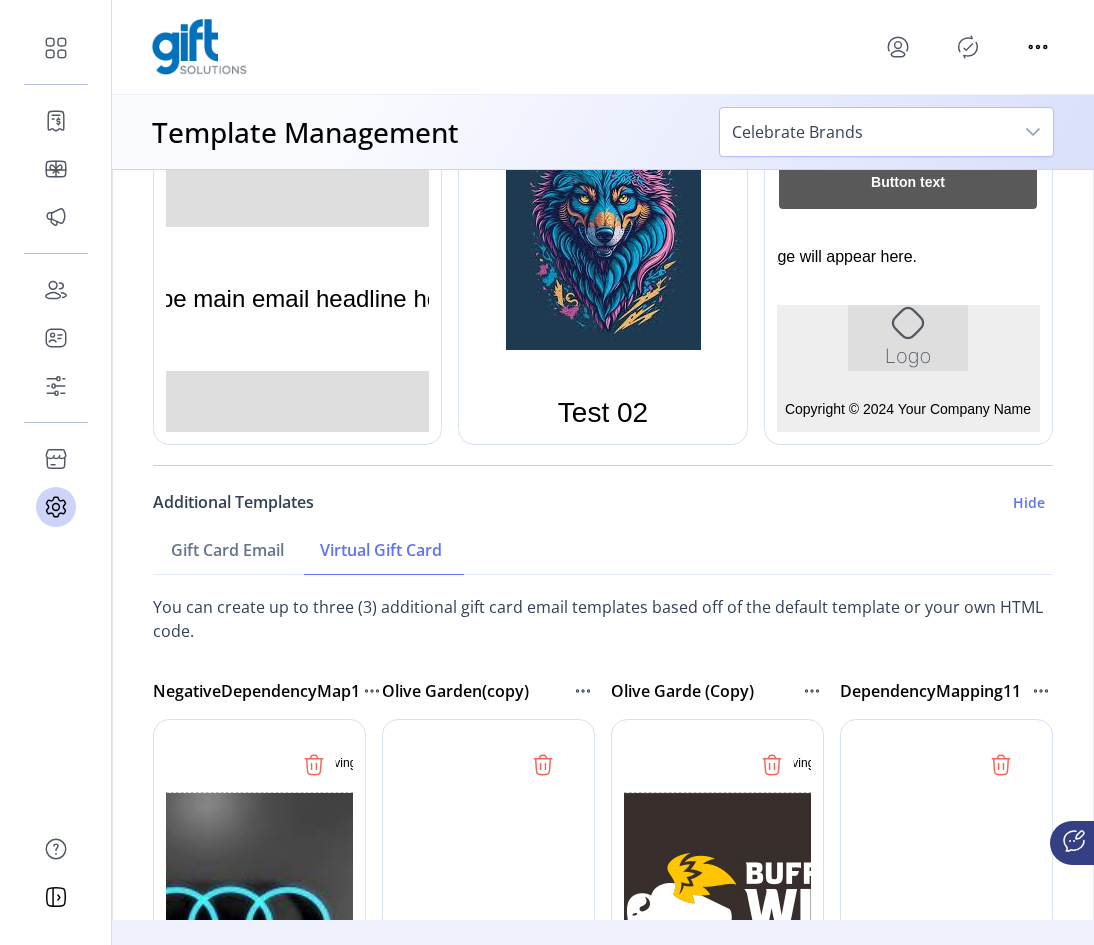 scroll, scrollTop: 0, scrollLeft: 0, axis: both 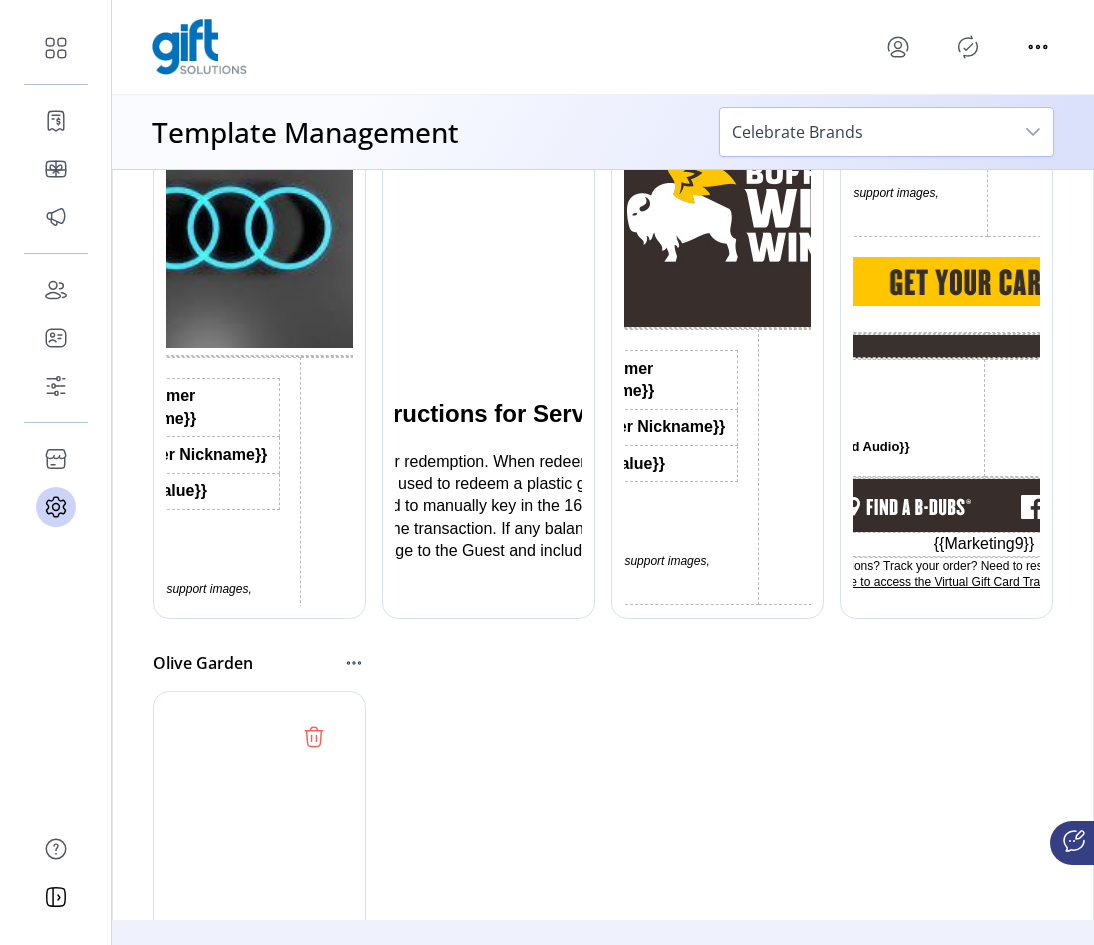 click 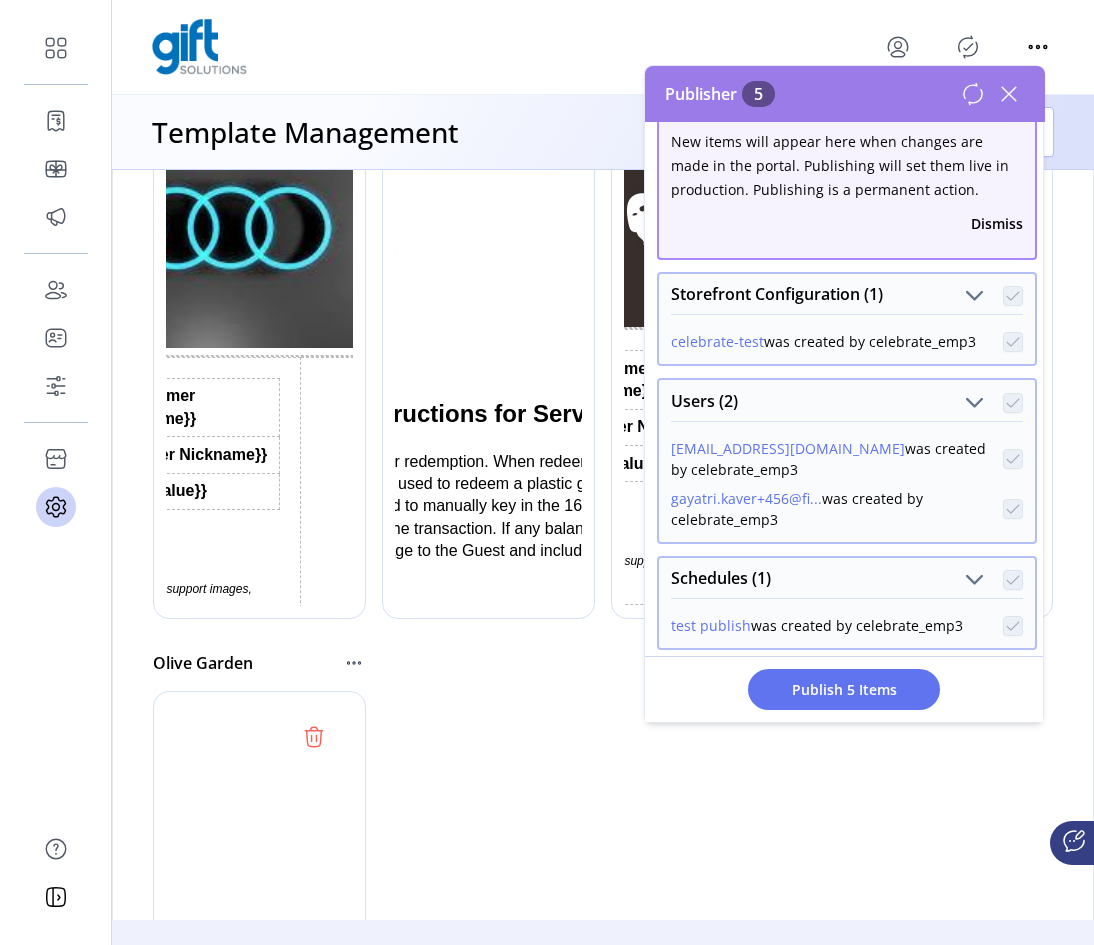scroll, scrollTop: 0, scrollLeft: 0, axis: both 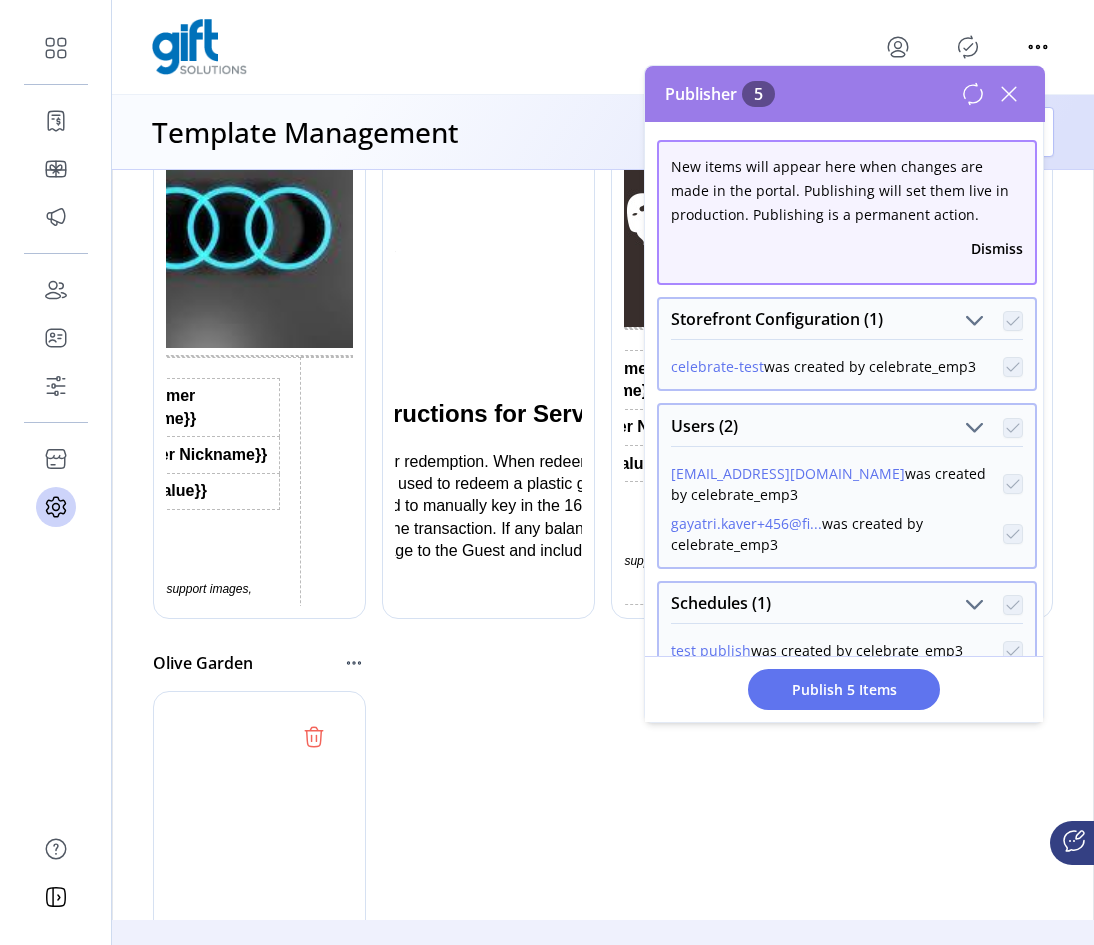 click 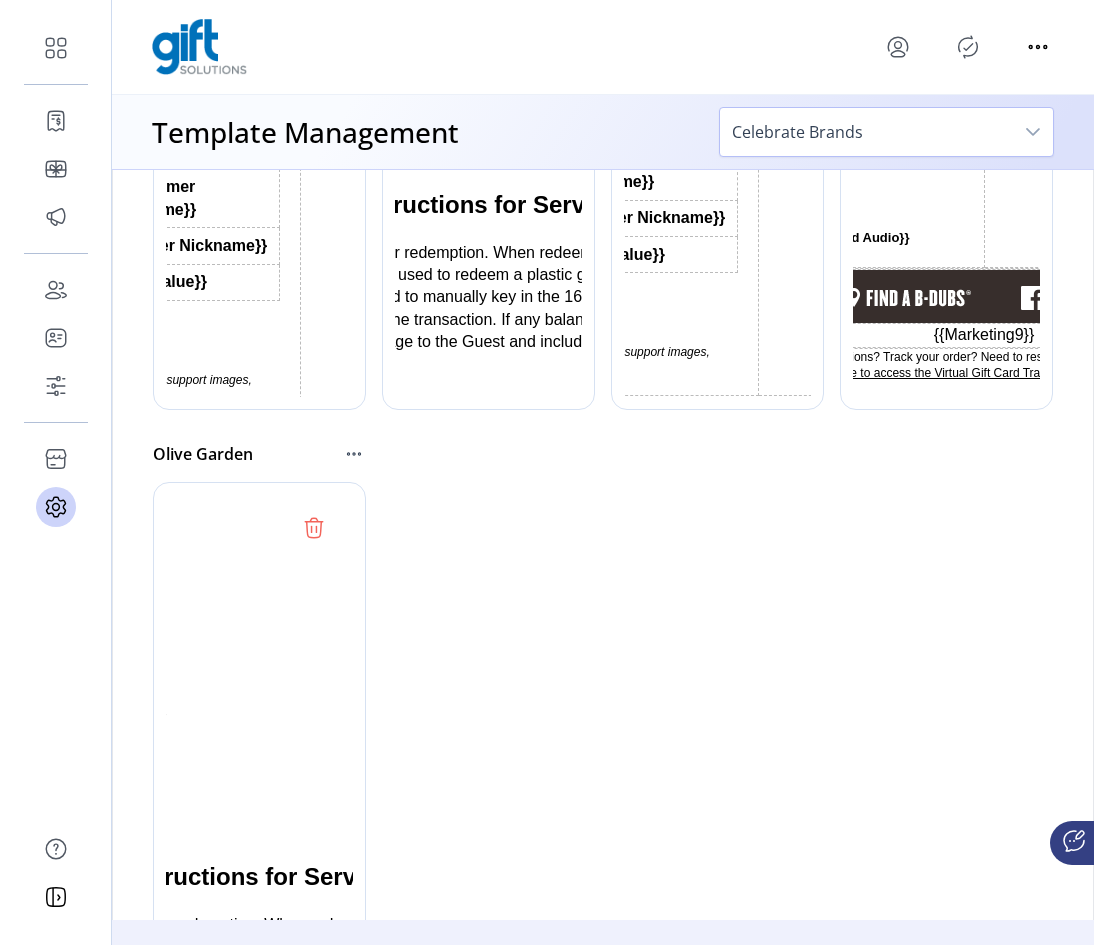 scroll, scrollTop: 1900, scrollLeft: 0, axis: vertical 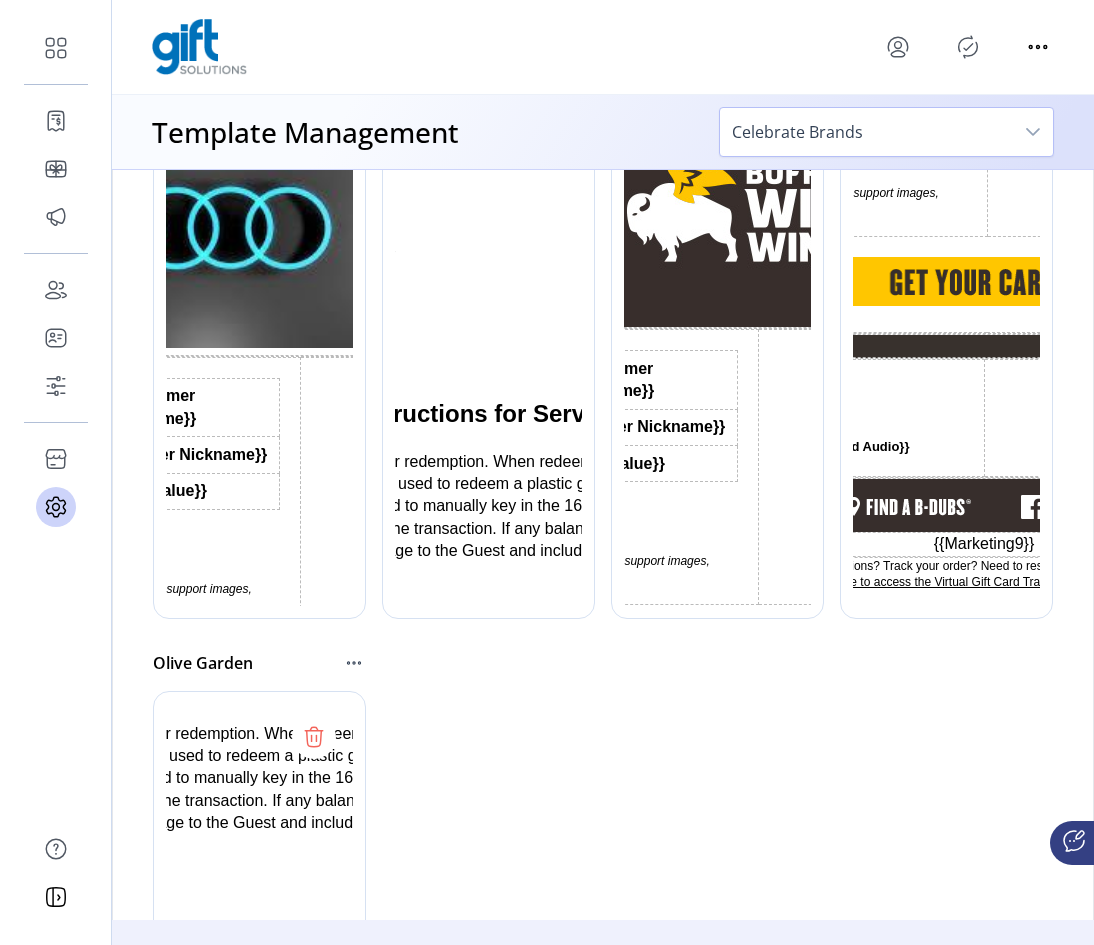 click on "NegativeDependencyMap1
Olive Garden(copy)
Olive Garde (Copy)
DependencyMapping11
Olive Garden" at bounding box center (603, 627) 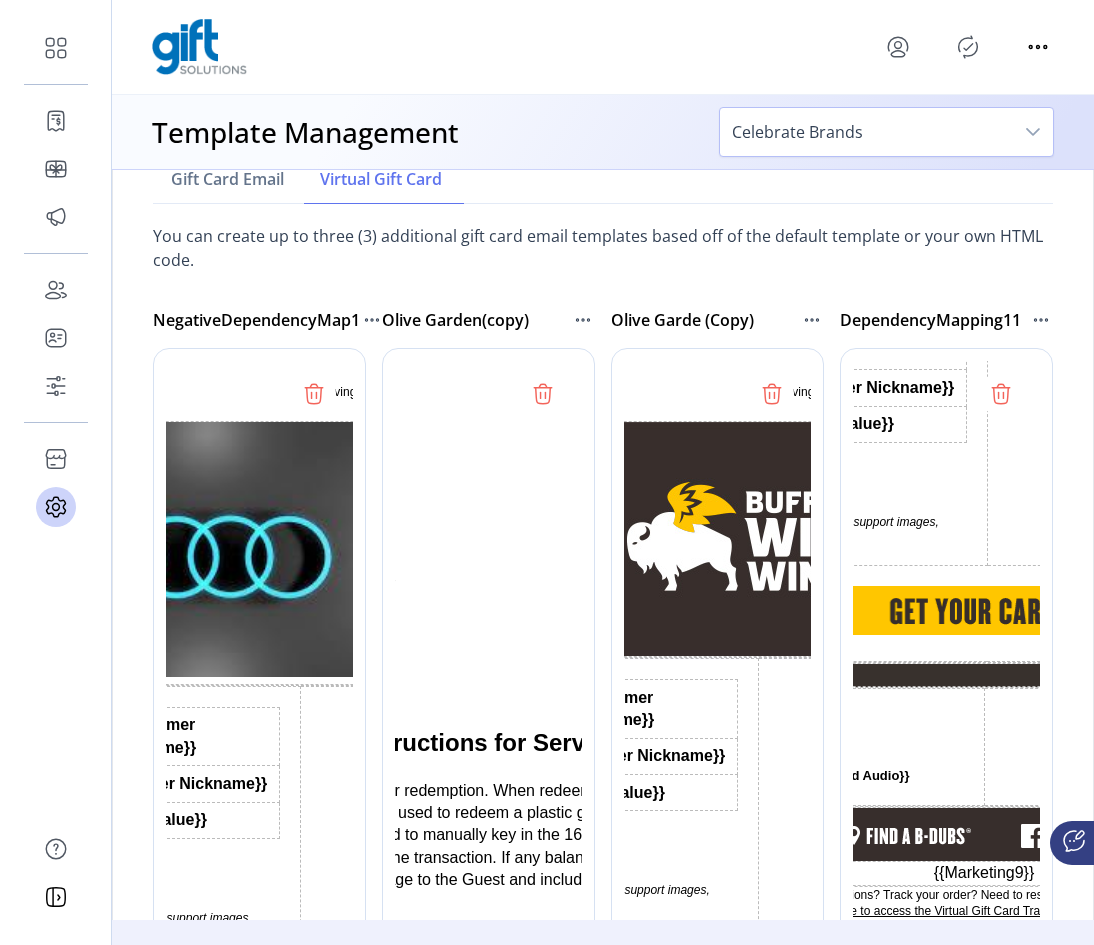 scroll, scrollTop: 1100, scrollLeft: 0, axis: vertical 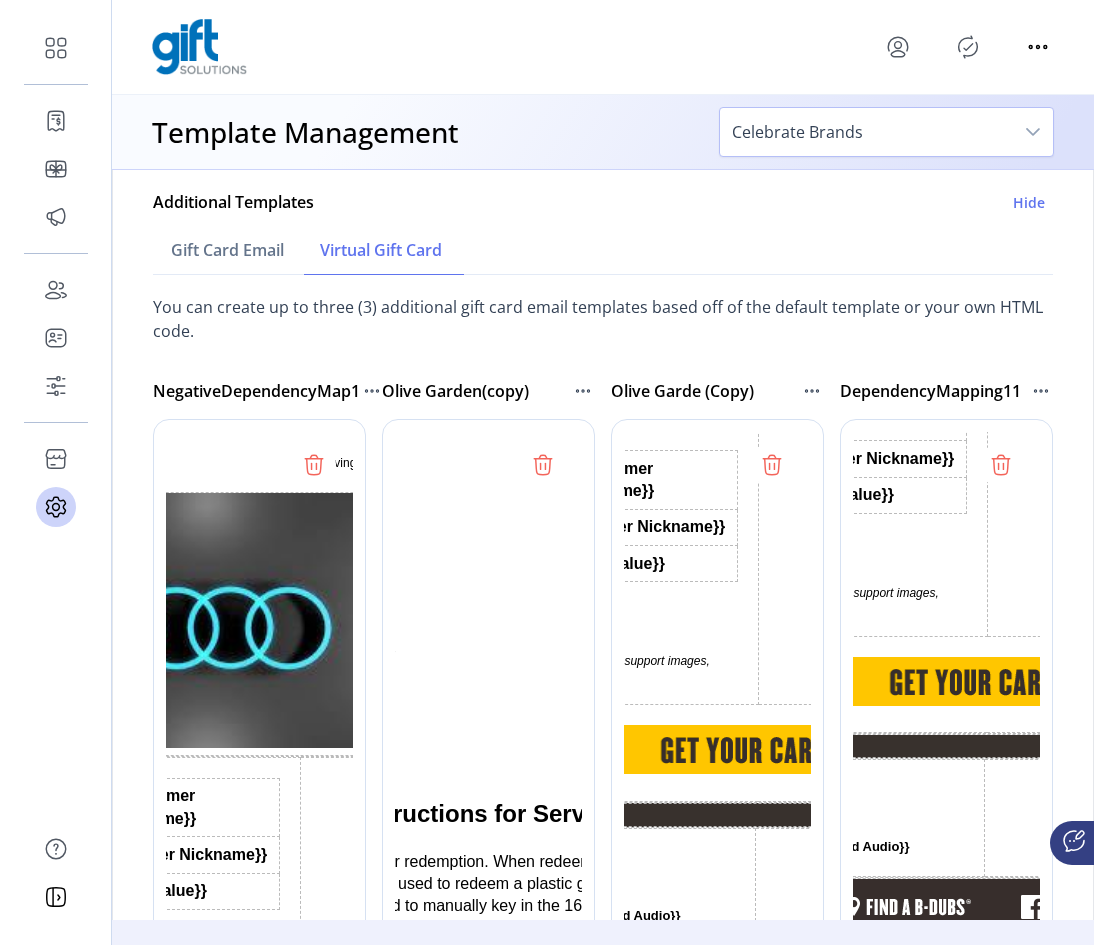 click 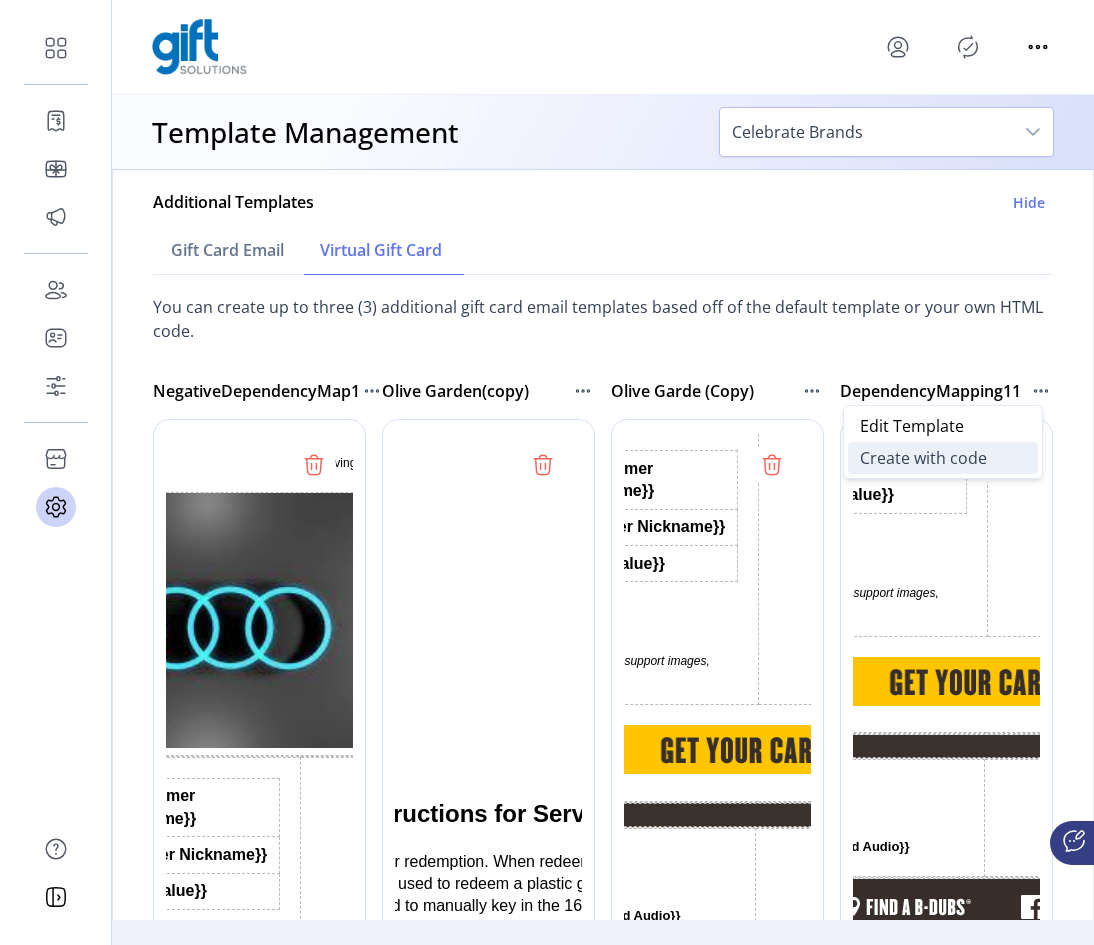 click on "Create with code" at bounding box center (923, 458) 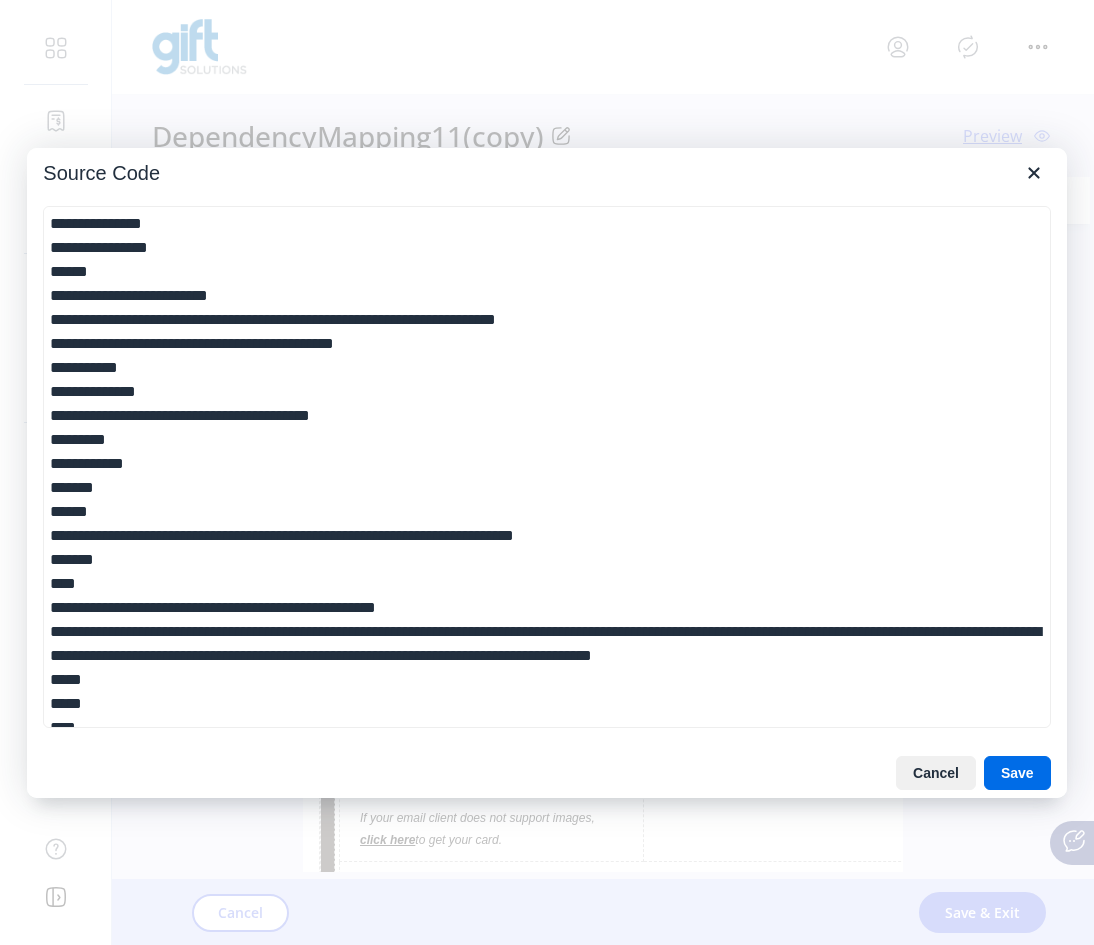 scroll, scrollTop: 0, scrollLeft: 0, axis: both 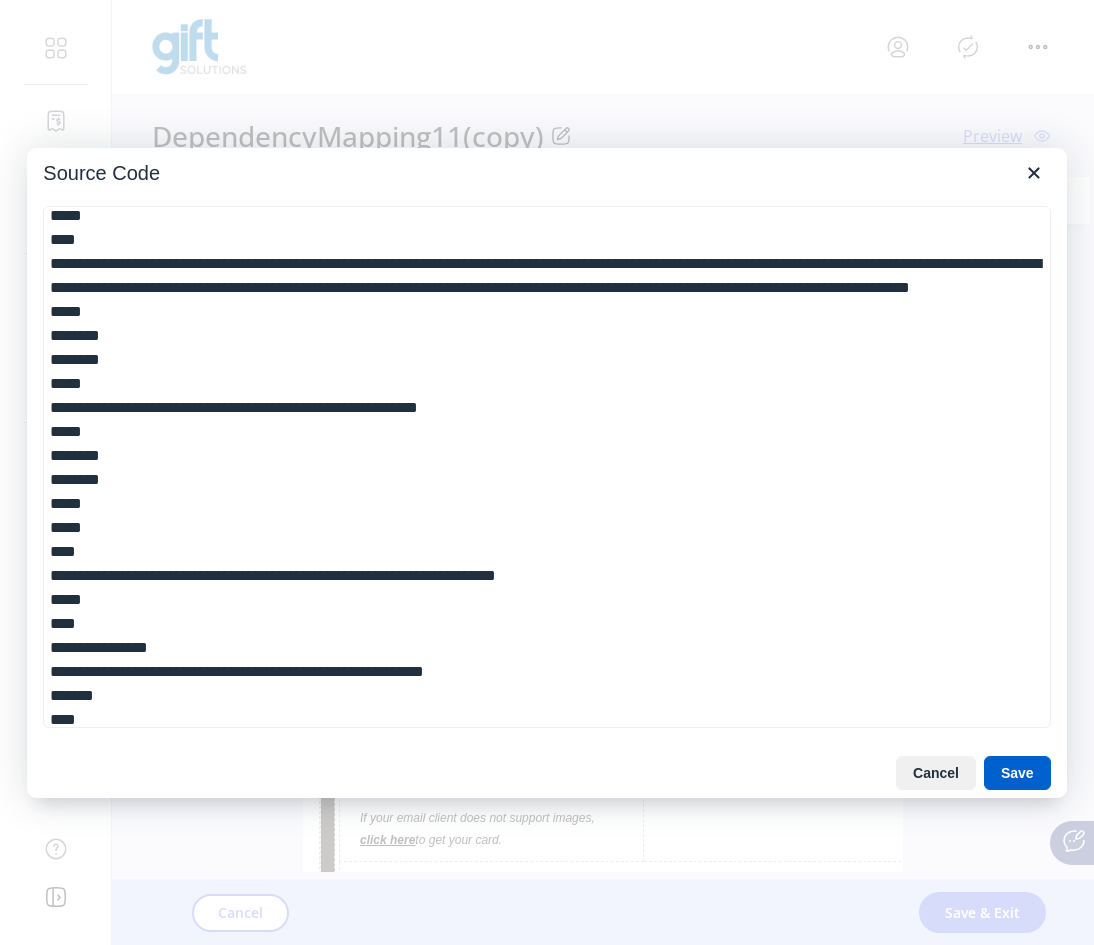 click on "Save" at bounding box center (1017, 773) 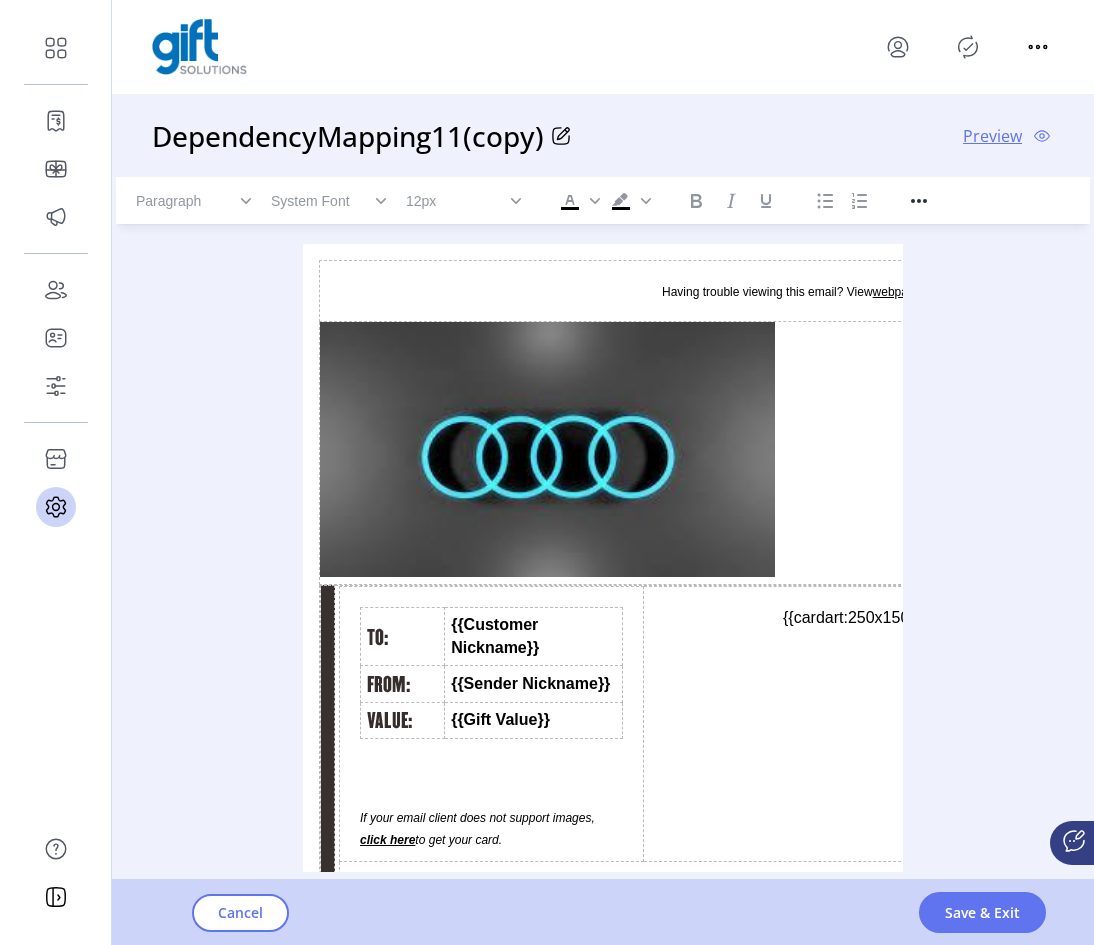 click on "DependencyMapping11(copy)
Preview" 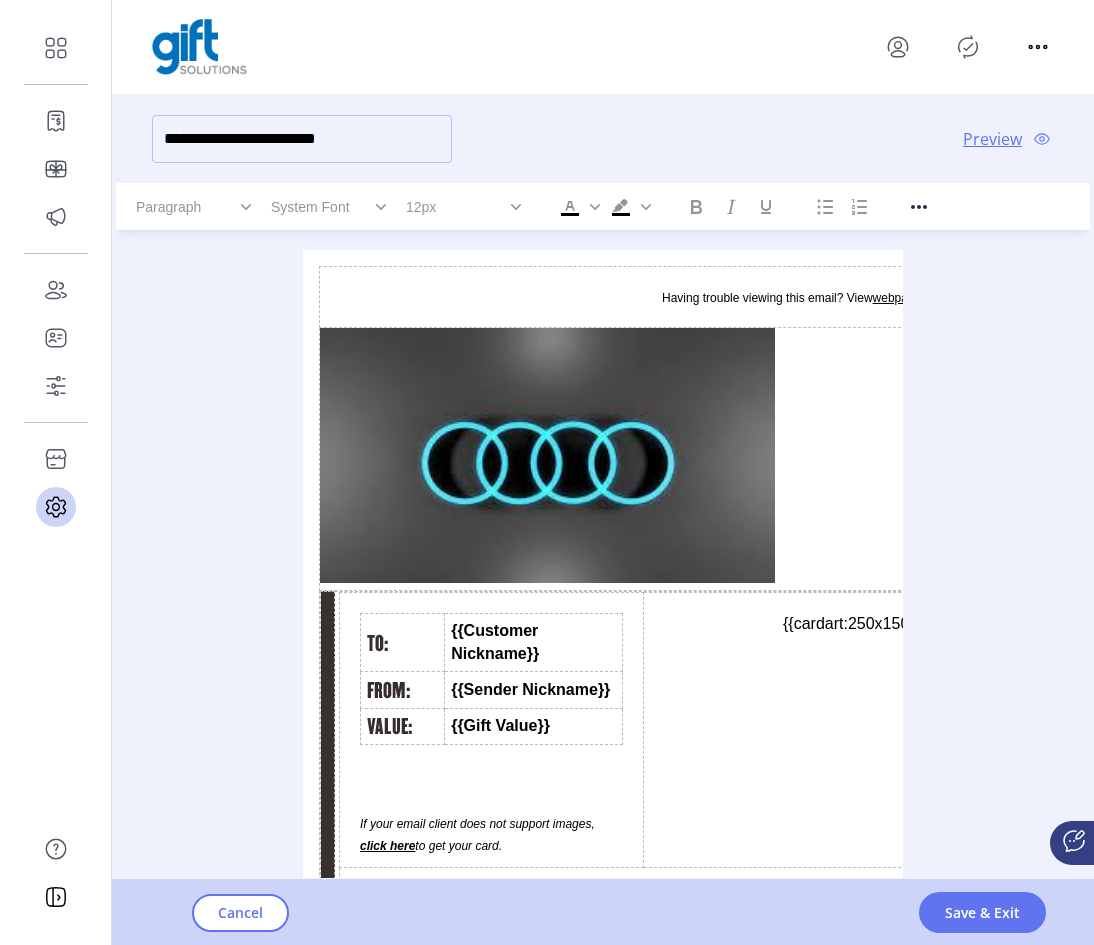 click on "**********" 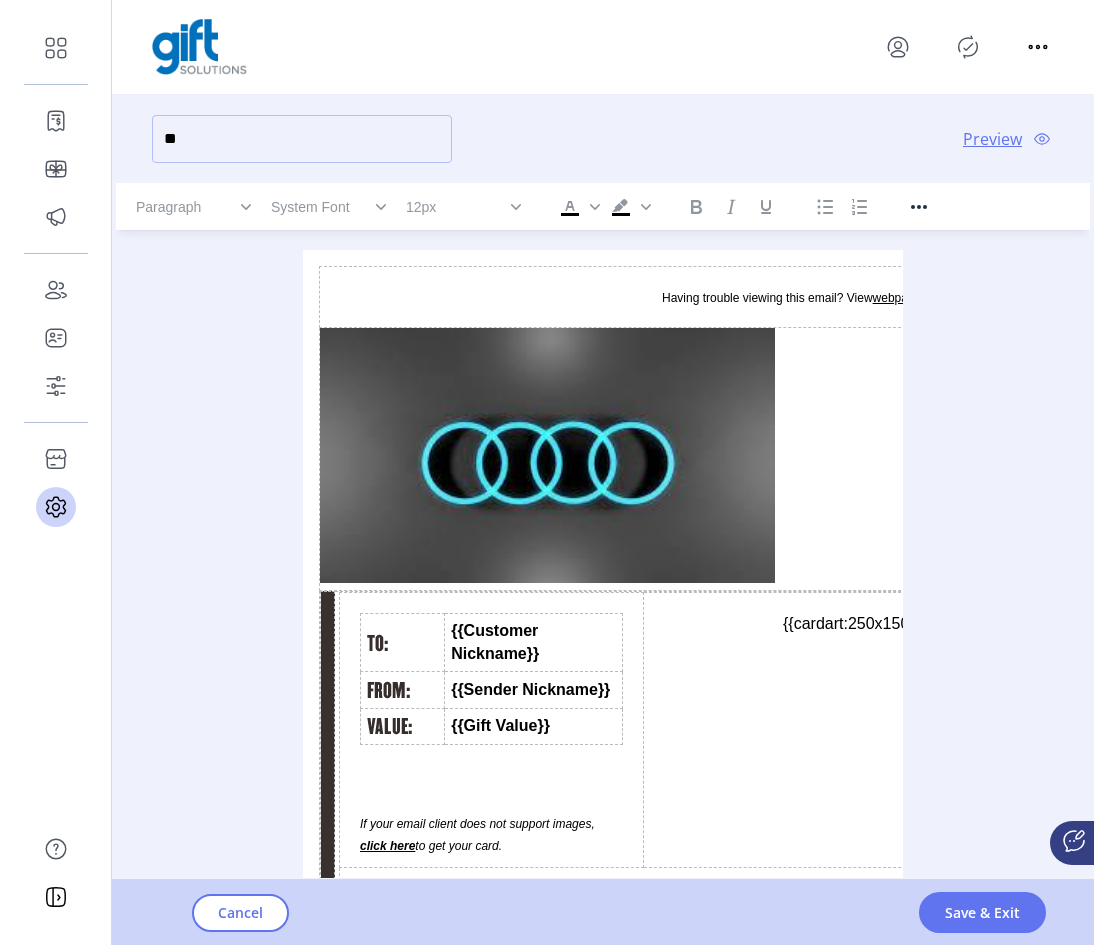 type on "*" 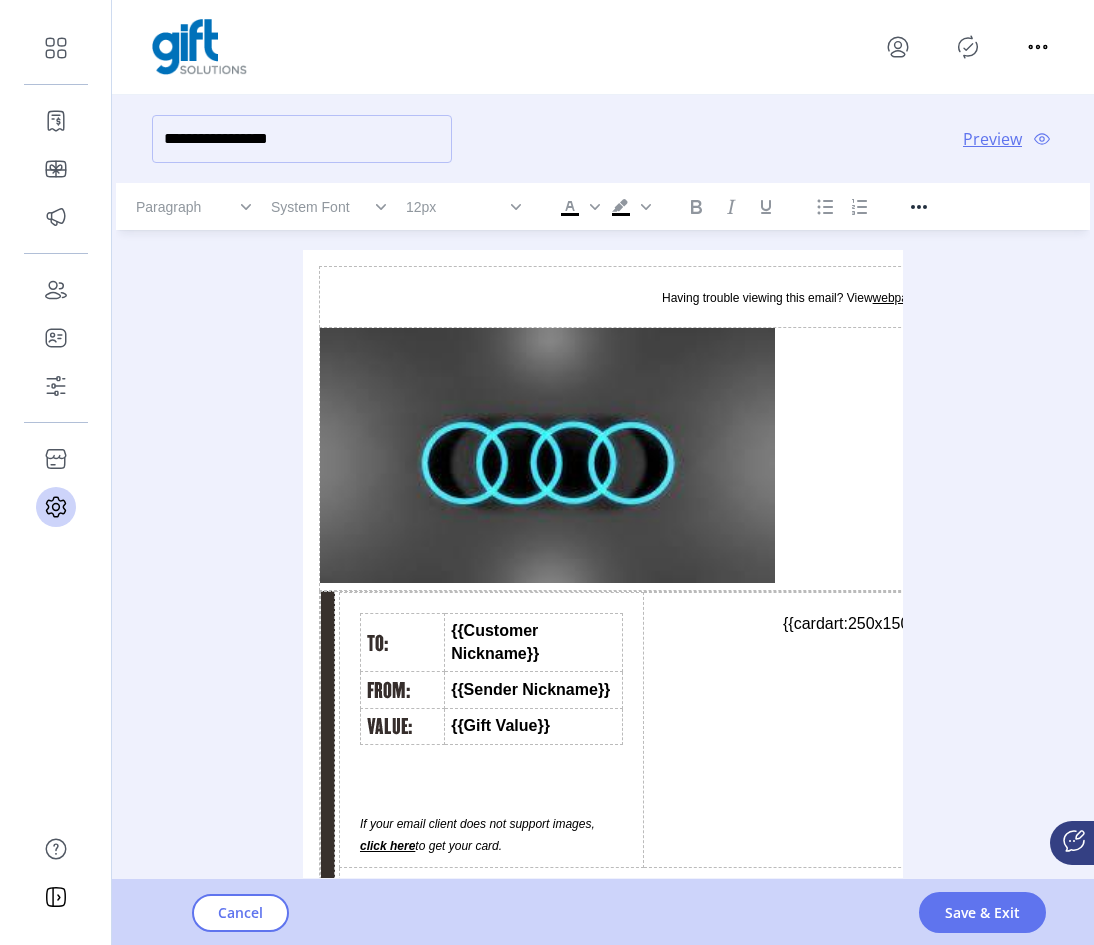 type on "**********" 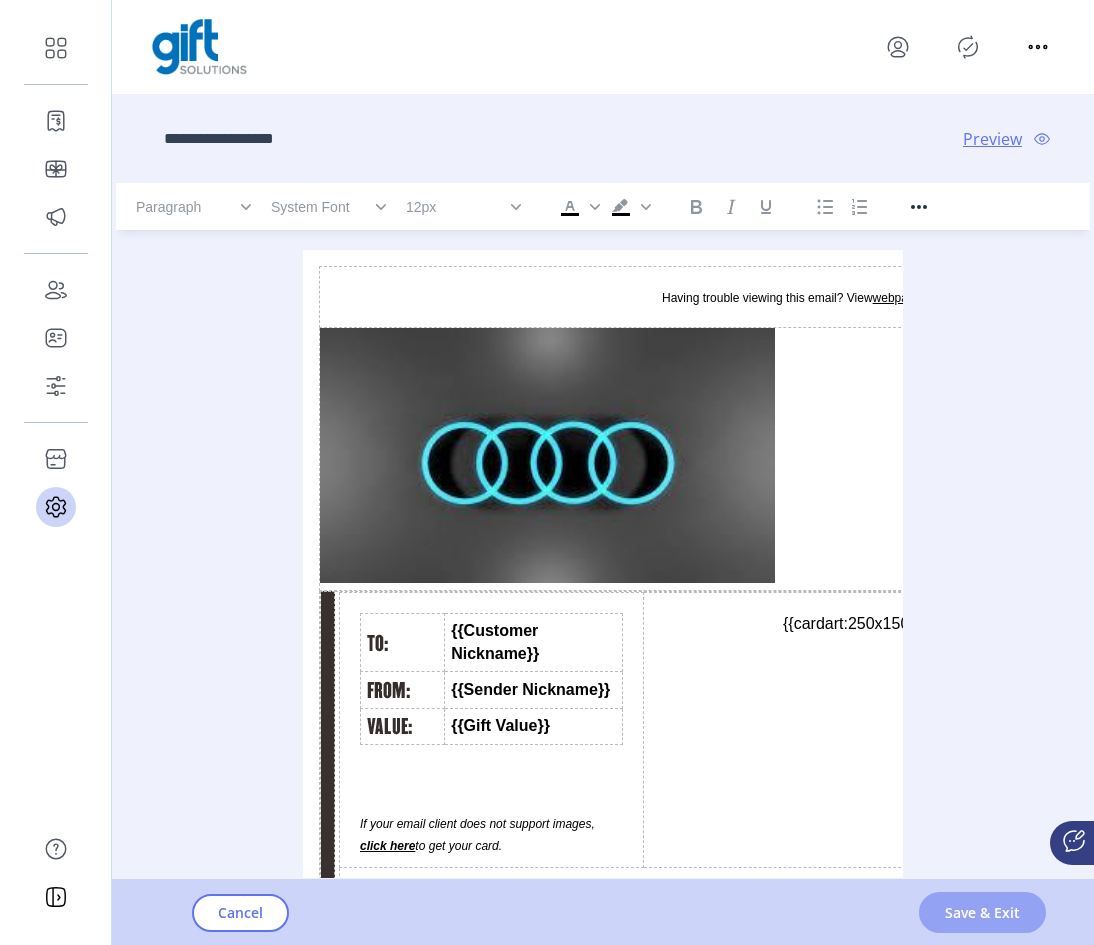 click on "Save & Exit" 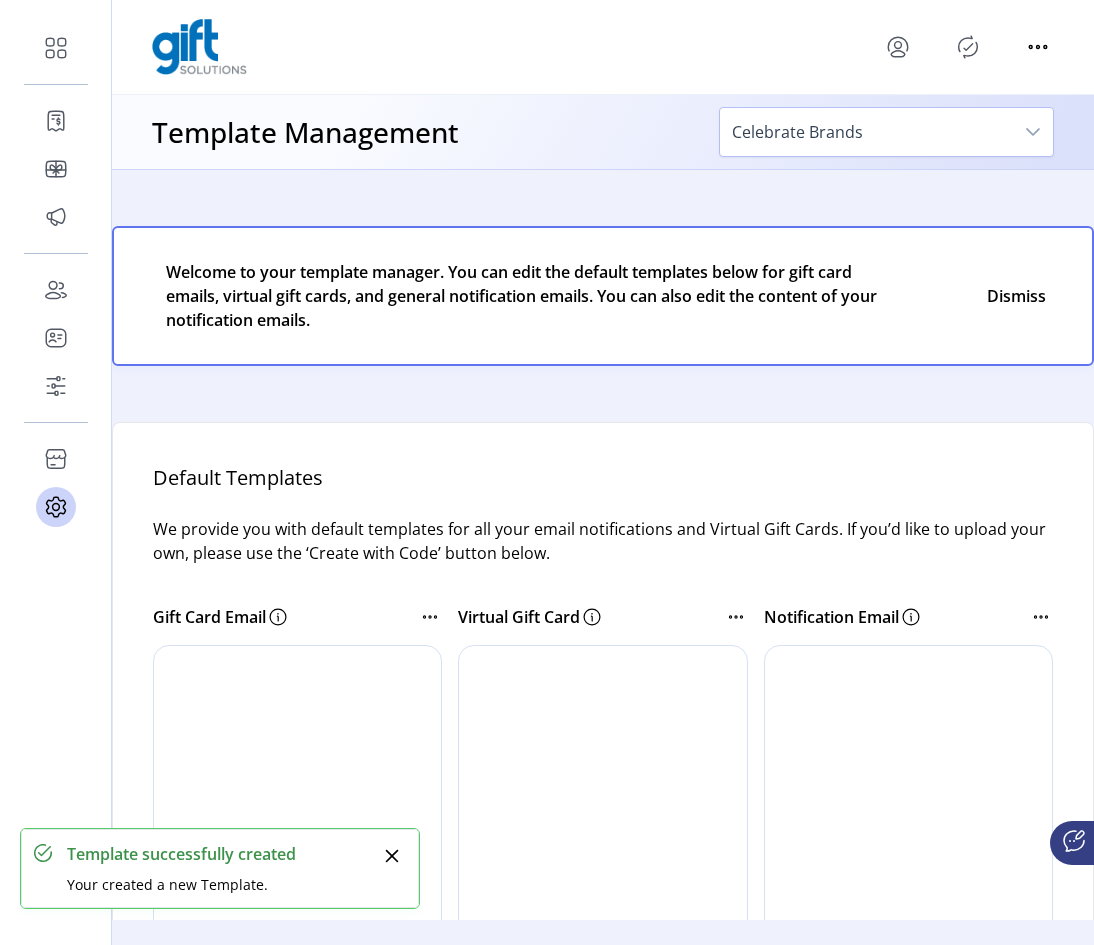 click at bounding box center (968, 47) 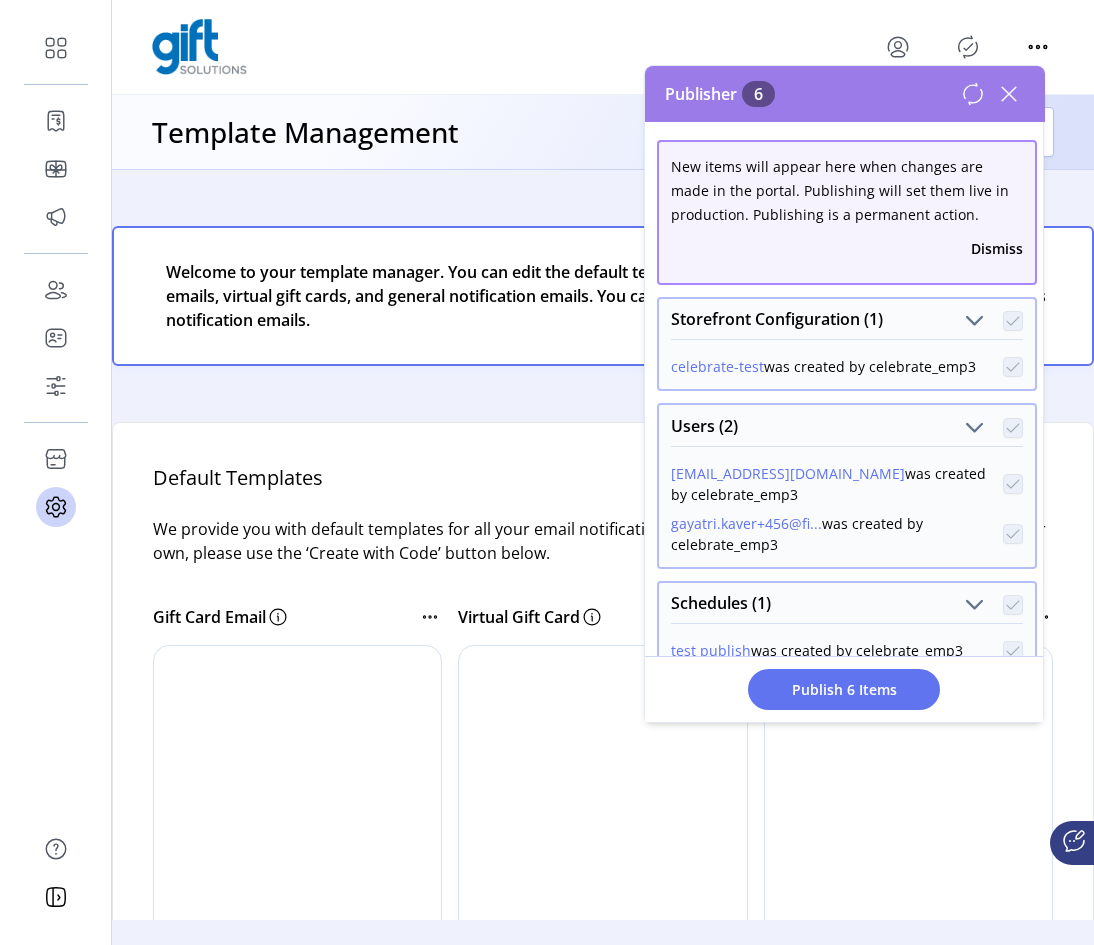 scroll, scrollTop: 0, scrollLeft: 0, axis: both 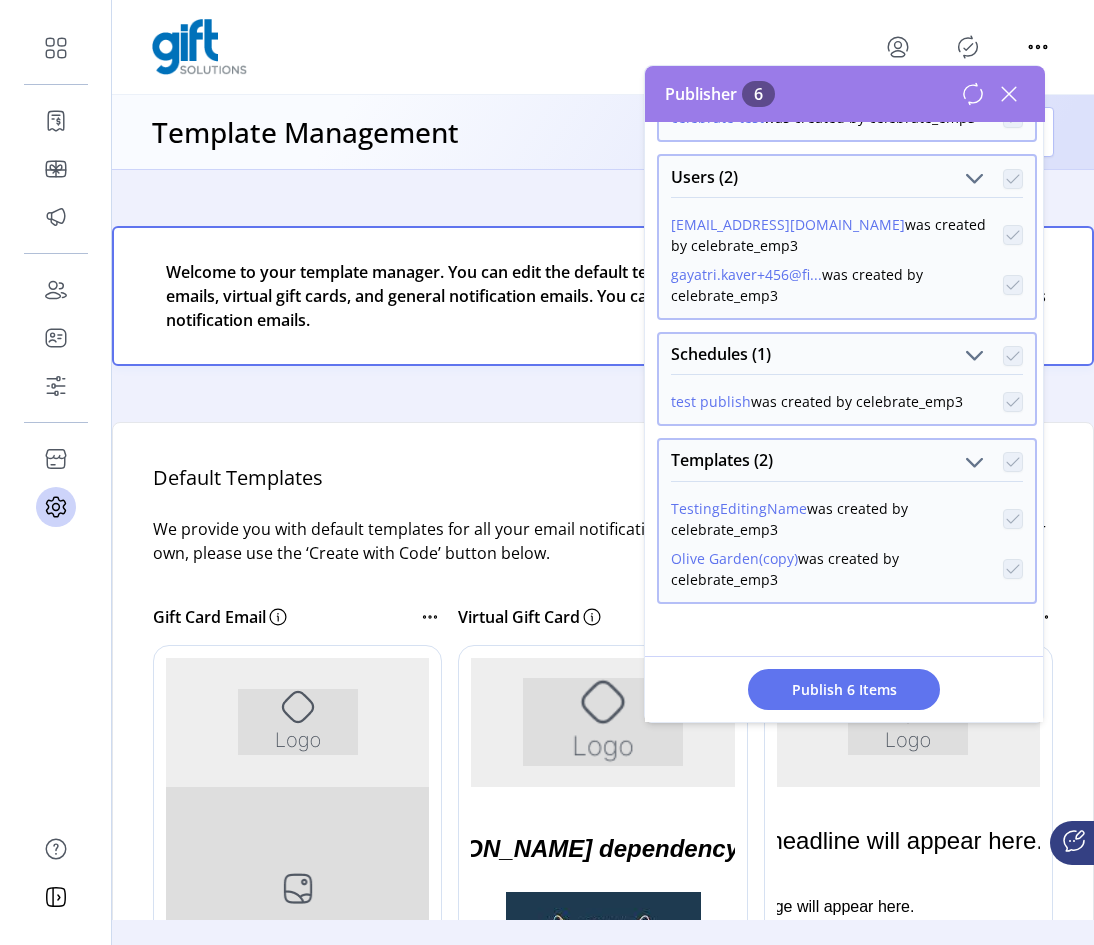 click on "Welcome to your template manager. You can edit the default templates below for gift card emails, virtual gift cards, and general notification emails. You can also edit the content of your notification emails. Default Templates  We provide you with default templates for all your email notifications and Virtual Gift Cards. If you’d like to upload your own, please use the ‘Create with Code’ button below.  Gift Card Email
Virtual Gift Card
Notification Email
Additional Templates   Show  Gift Card Email Virtual Gift Card  You can create up to three (3) additional gift card email templates based off of the default template or your own HTML code.
Testingvarioustypetemplareydr" 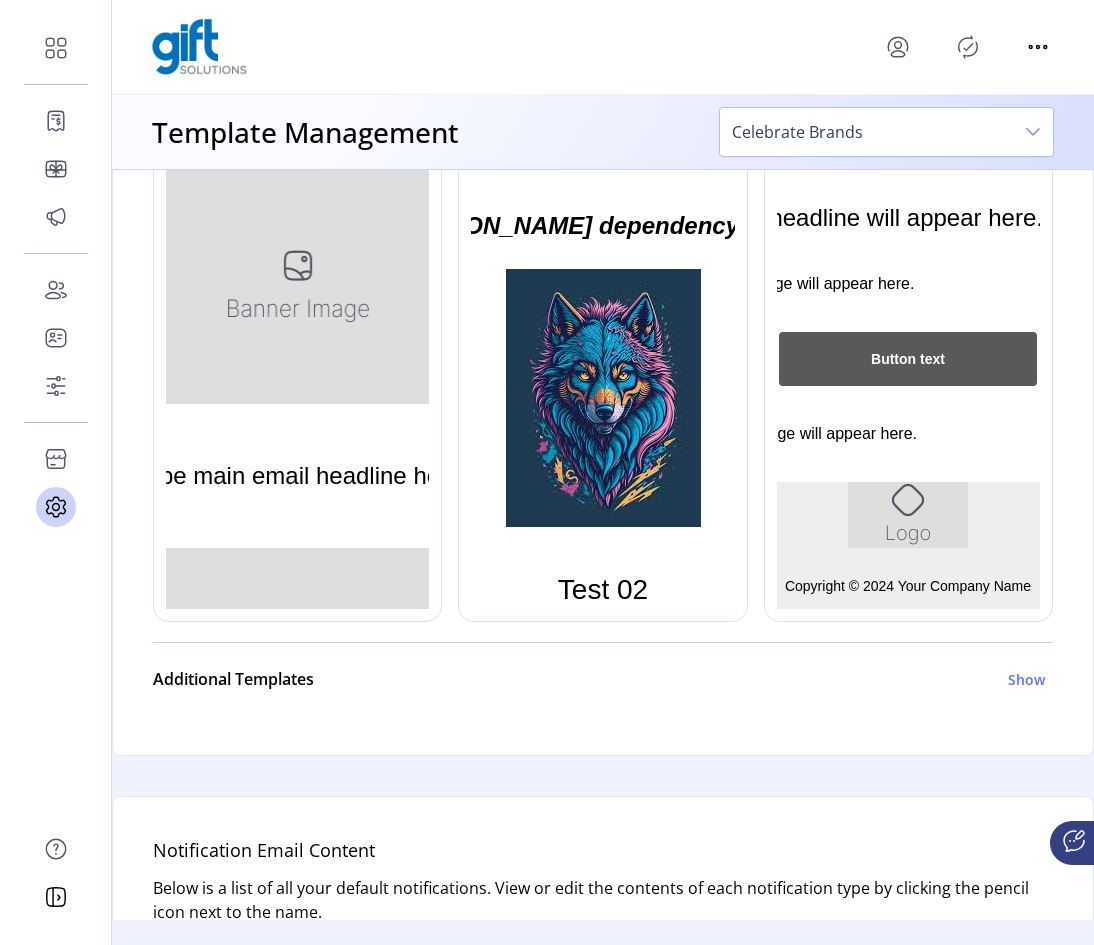 scroll, scrollTop: 800, scrollLeft: 0, axis: vertical 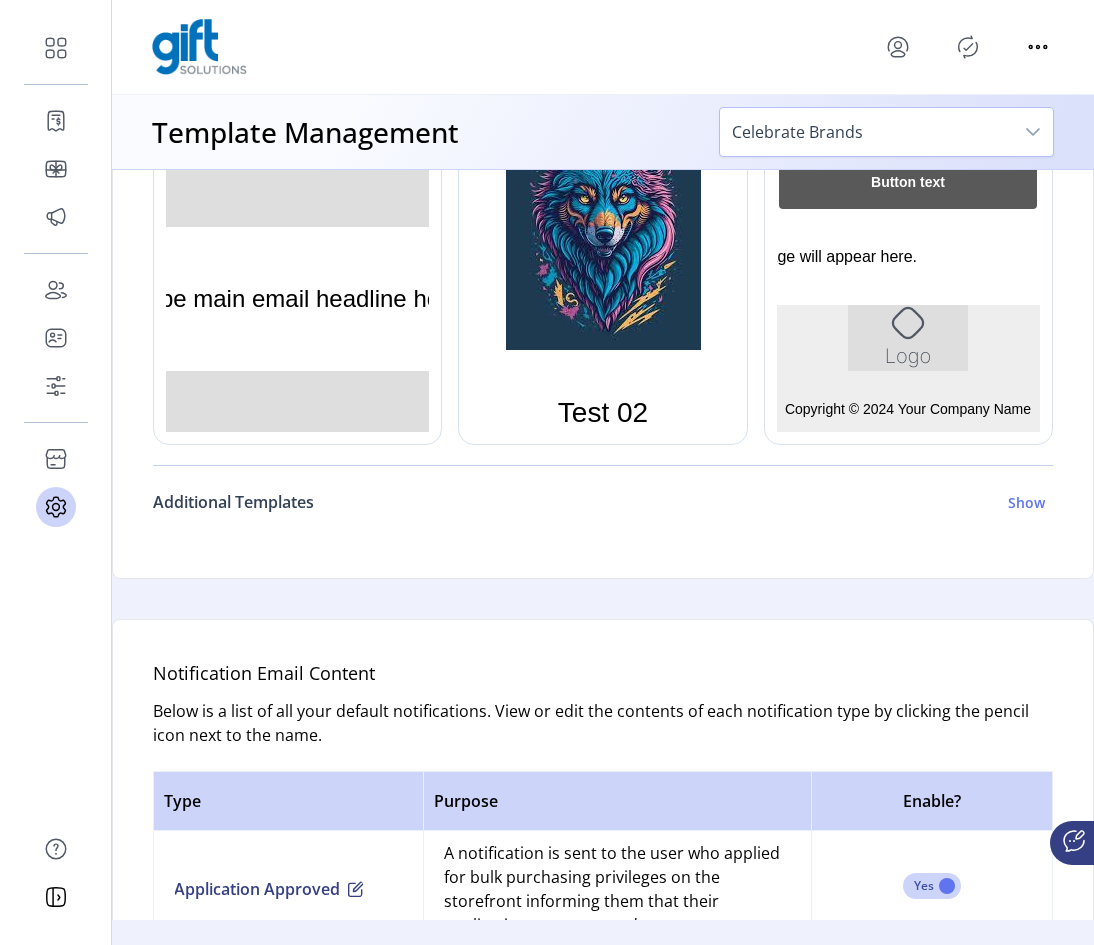 click on "Show" at bounding box center [1026, 502] 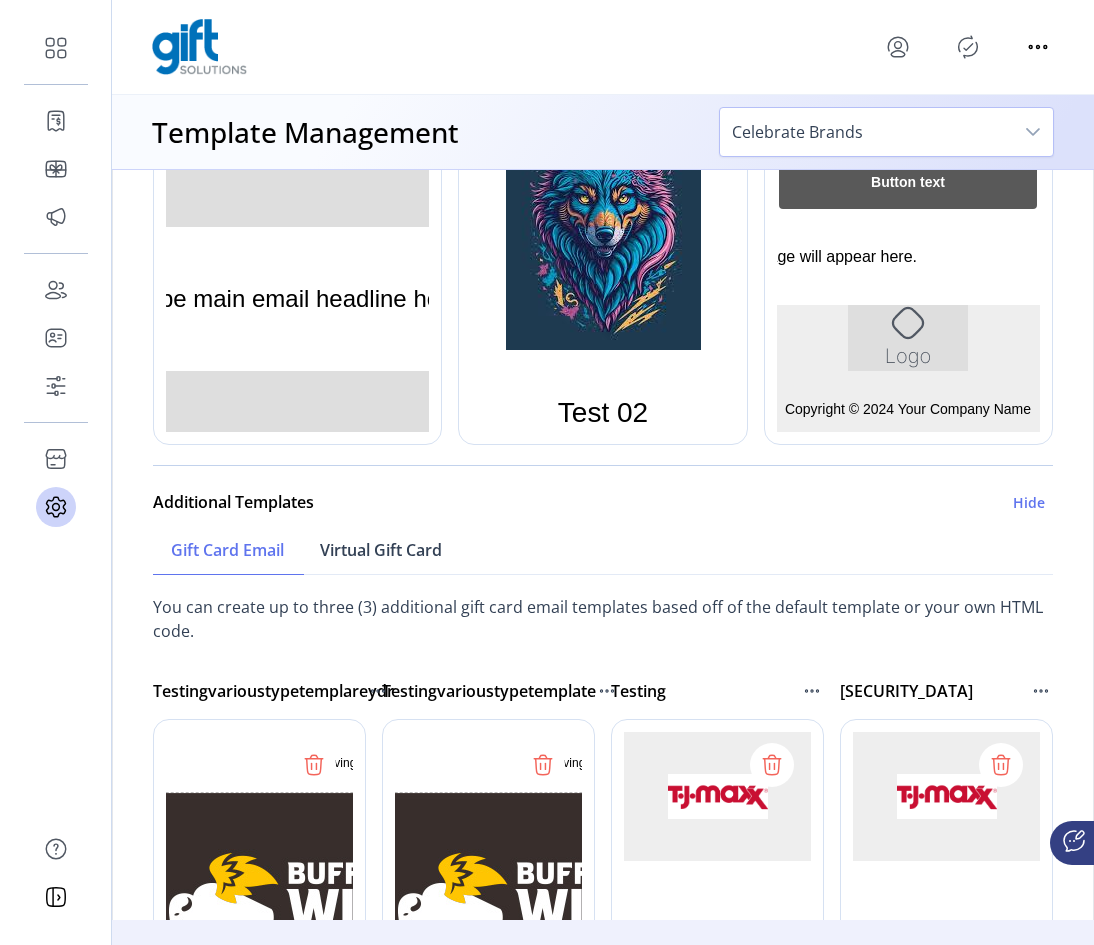 click on "Virtual Gift Card" at bounding box center (381, 550) 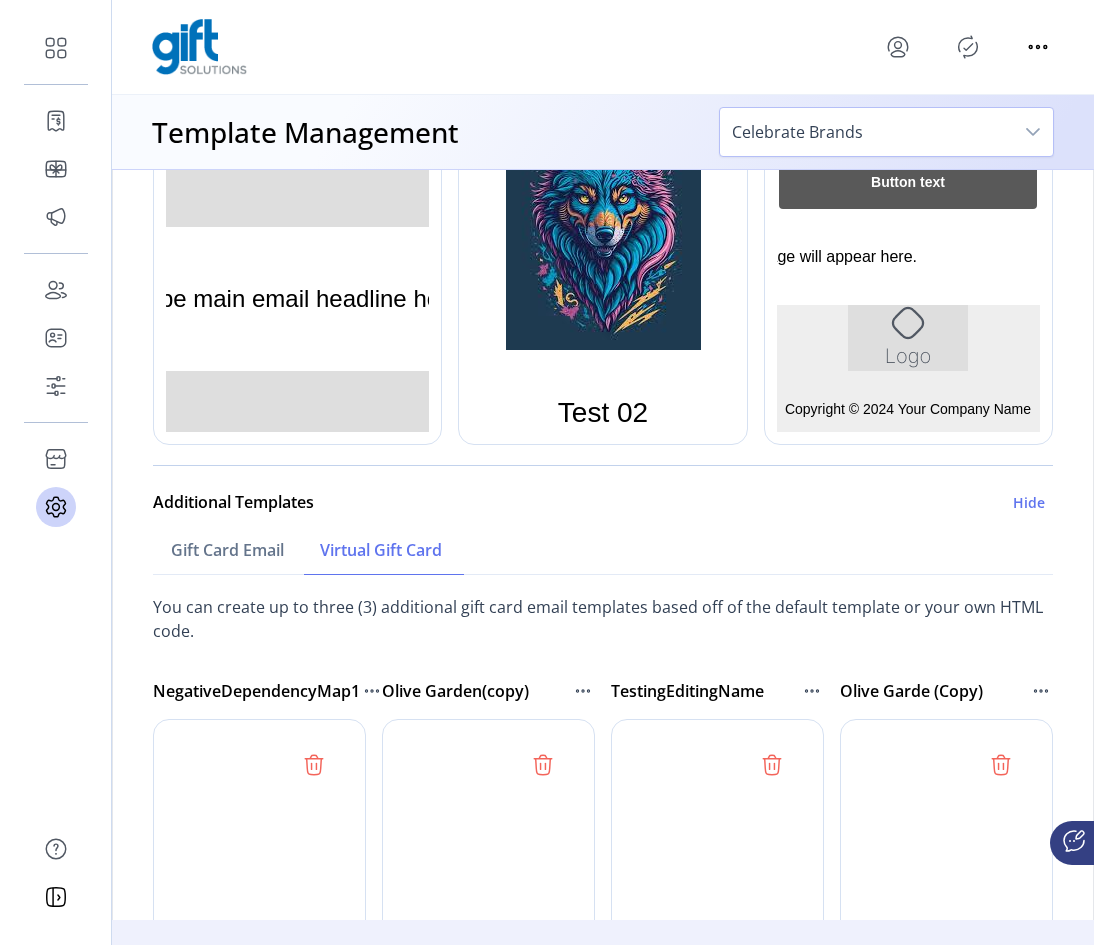 scroll, scrollTop: 2100, scrollLeft: 0, axis: vertical 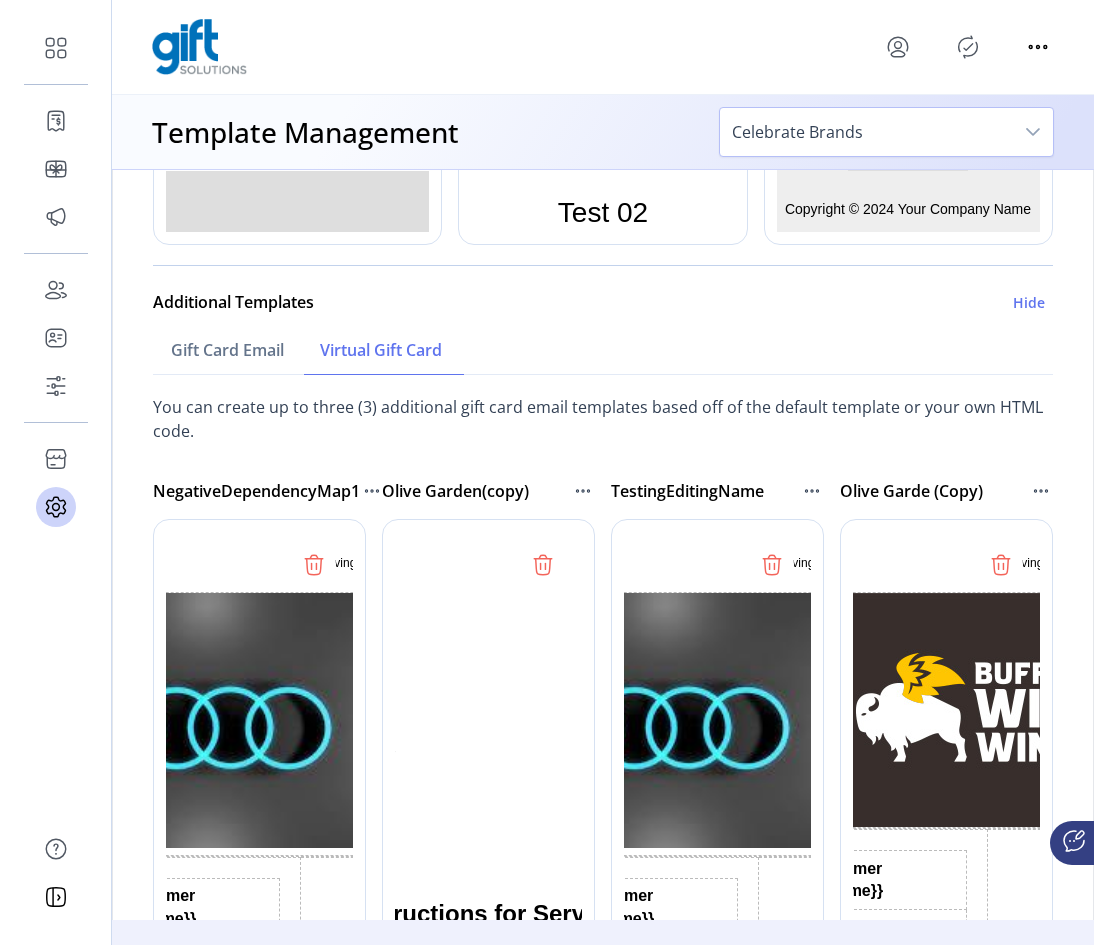 drag, startPoint x: 764, startPoint y: 1006, endPoint x: 570, endPoint y: 589, distance: 459.91846 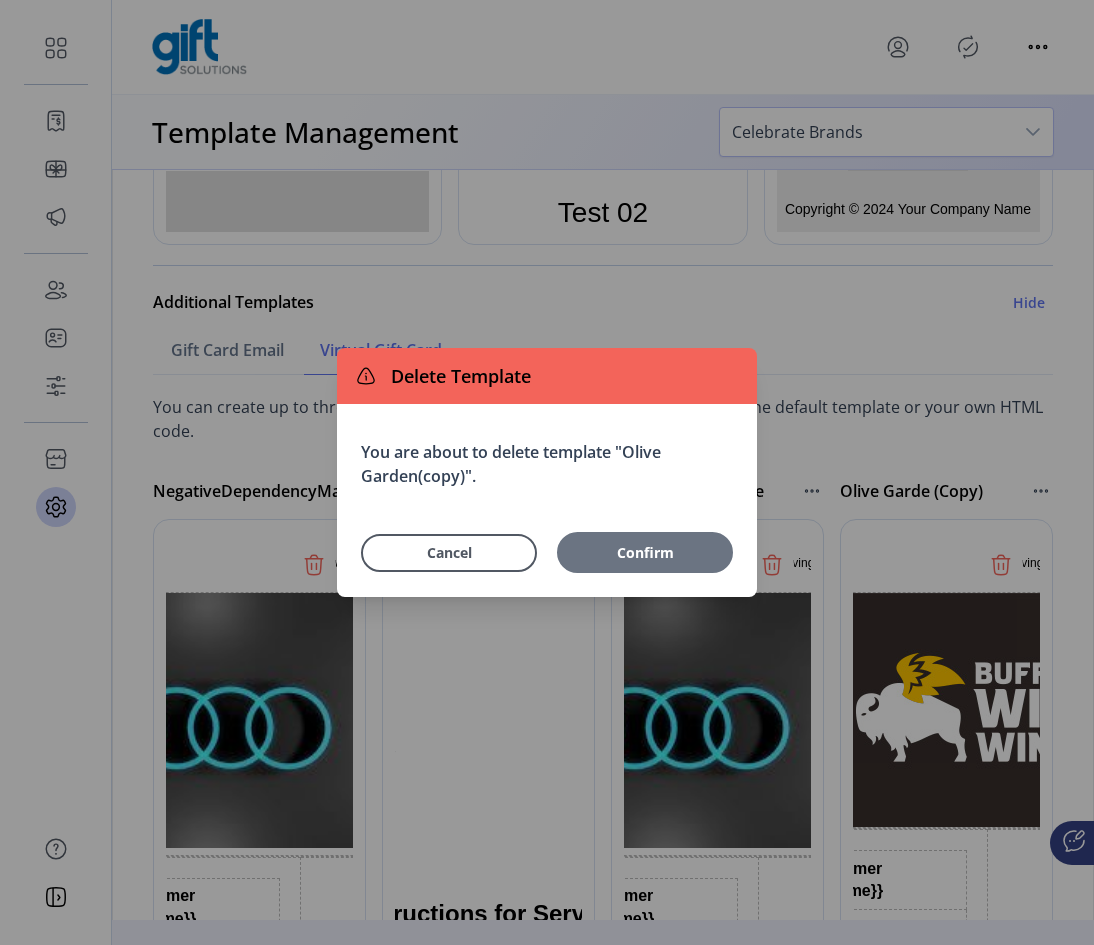 click on "Confirm" at bounding box center [645, 552] 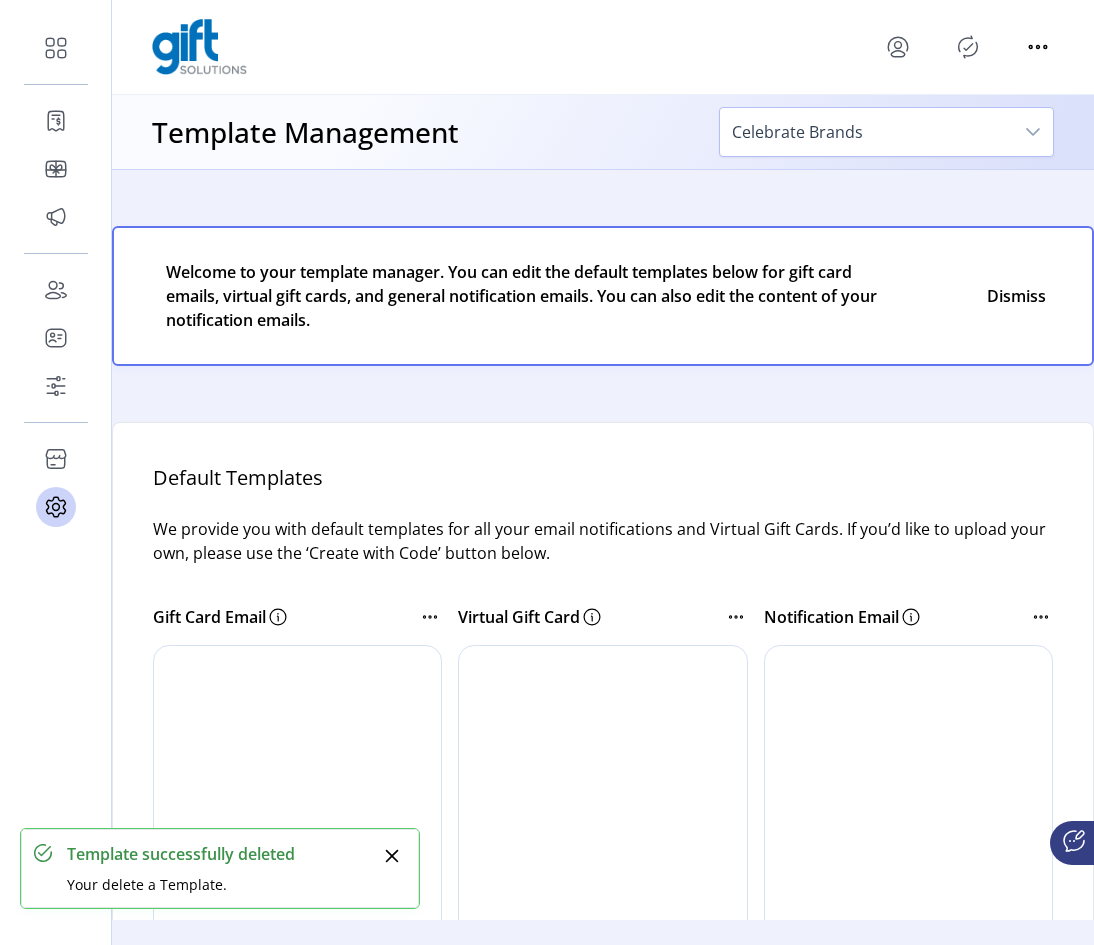 click 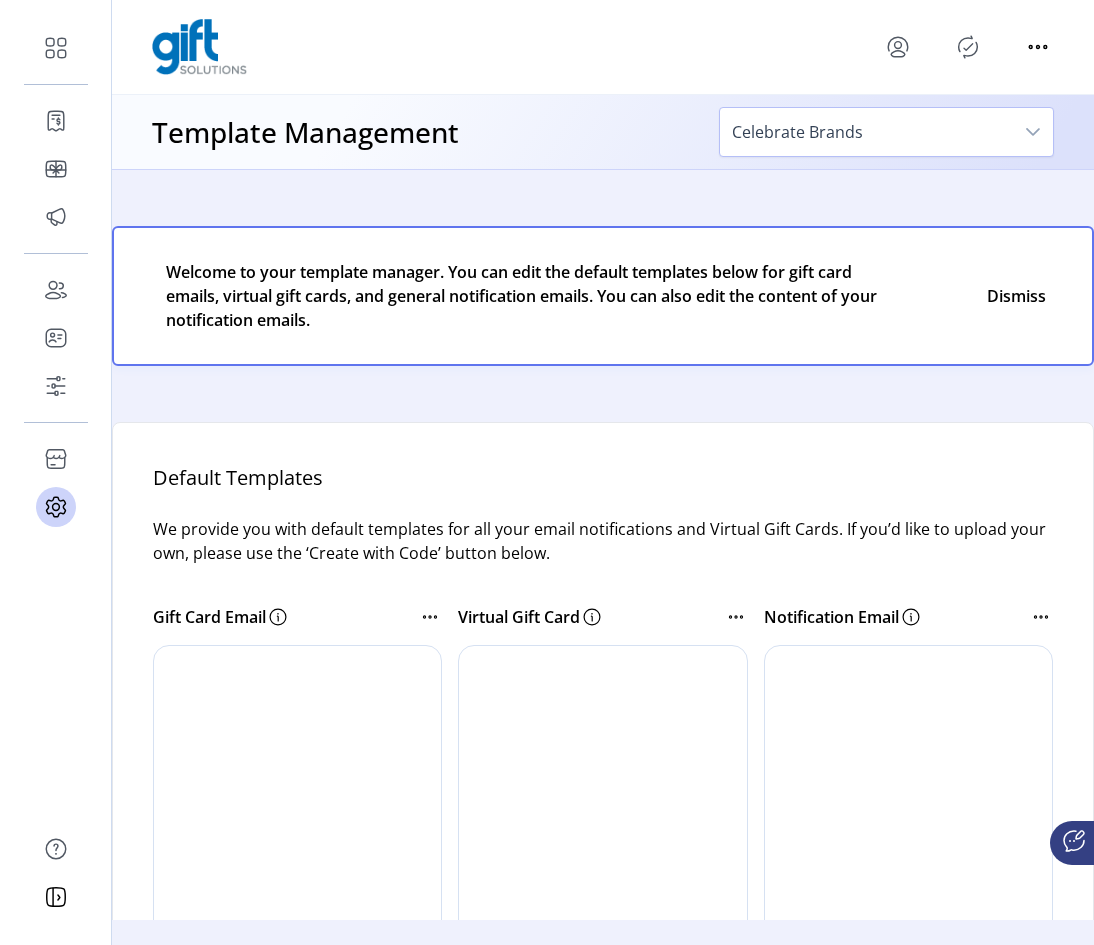 scroll, scrollTop: 200, scrollLeft: 0, axis: vertical 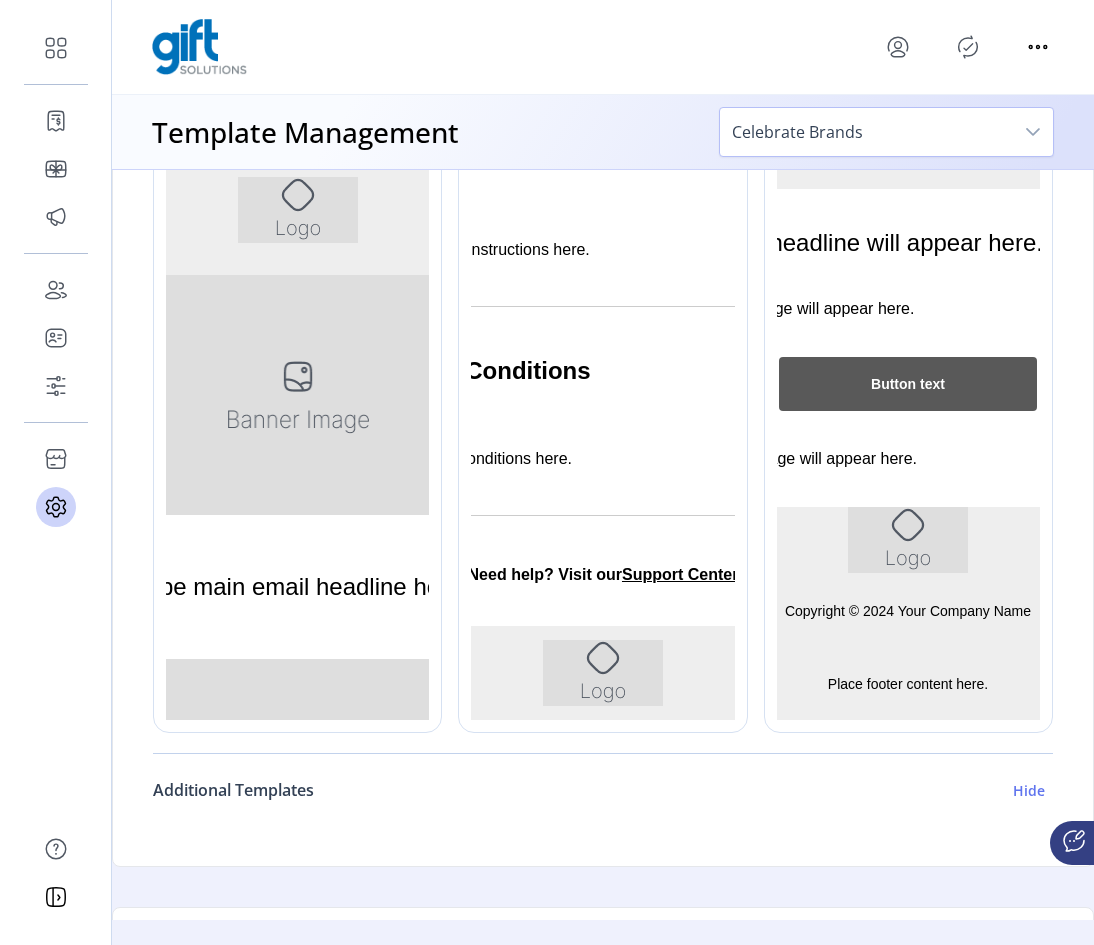 click on "Hide" at bounding box center (1029, 790) 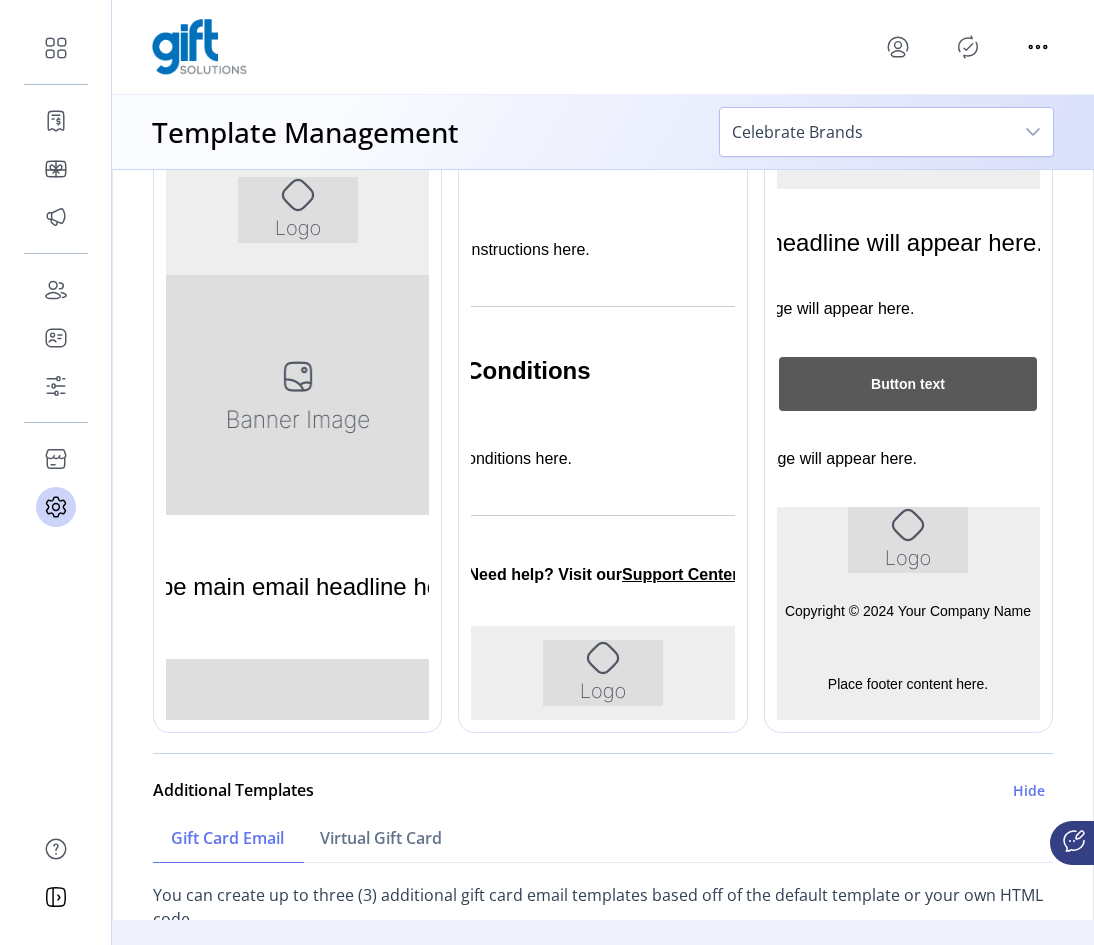 scroll, scrollTop: 812, scrollLeft: 0, axis: vertical 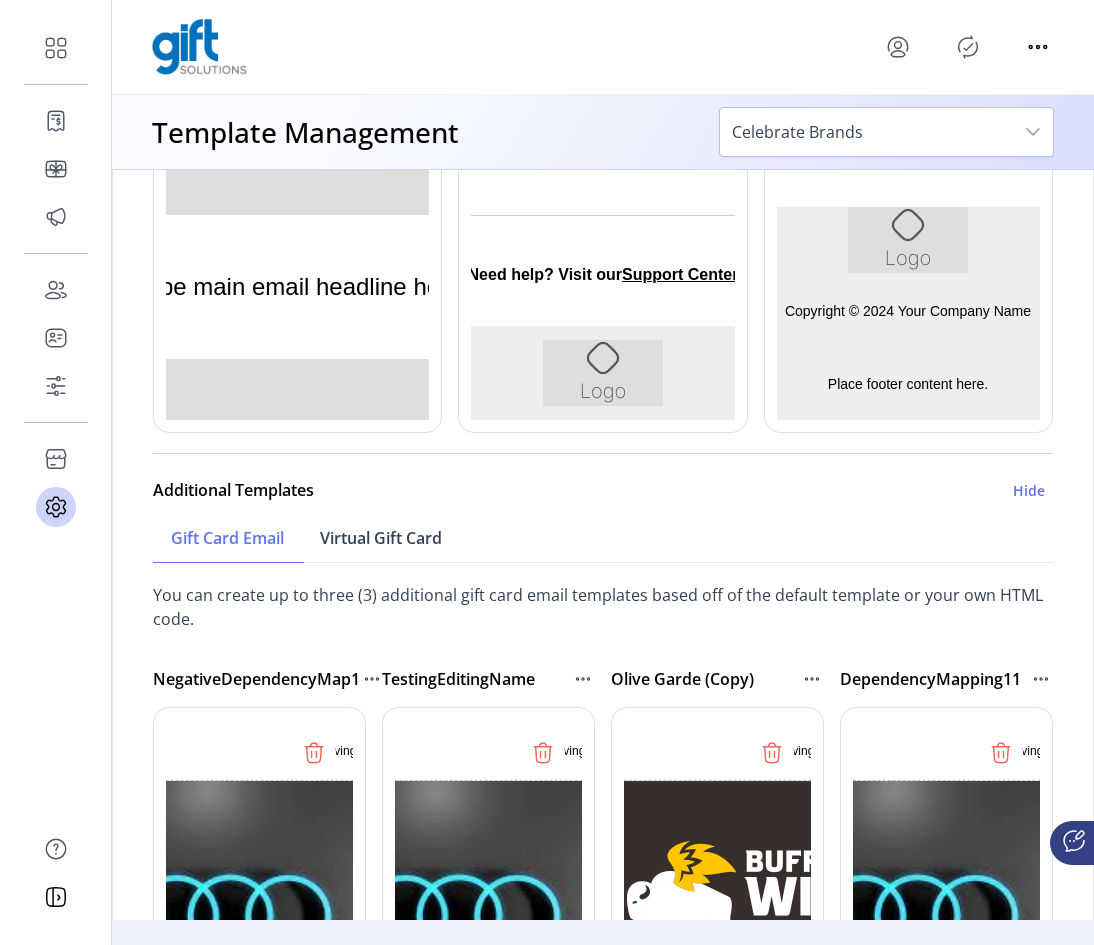 click on "Virtual Gift Card" at bounding box center [381, 538] 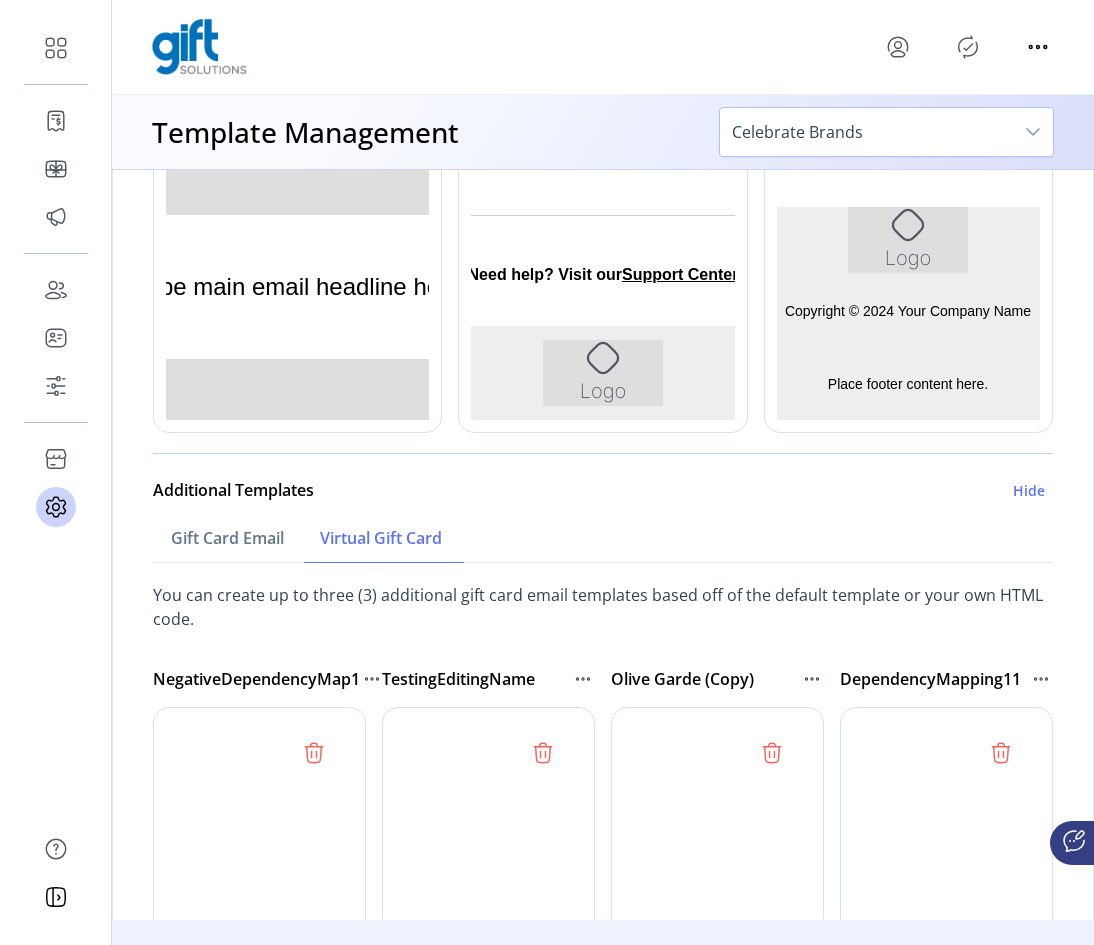 scroll, scrollTop: 1612, scrollLeft: 0, axis: vertical 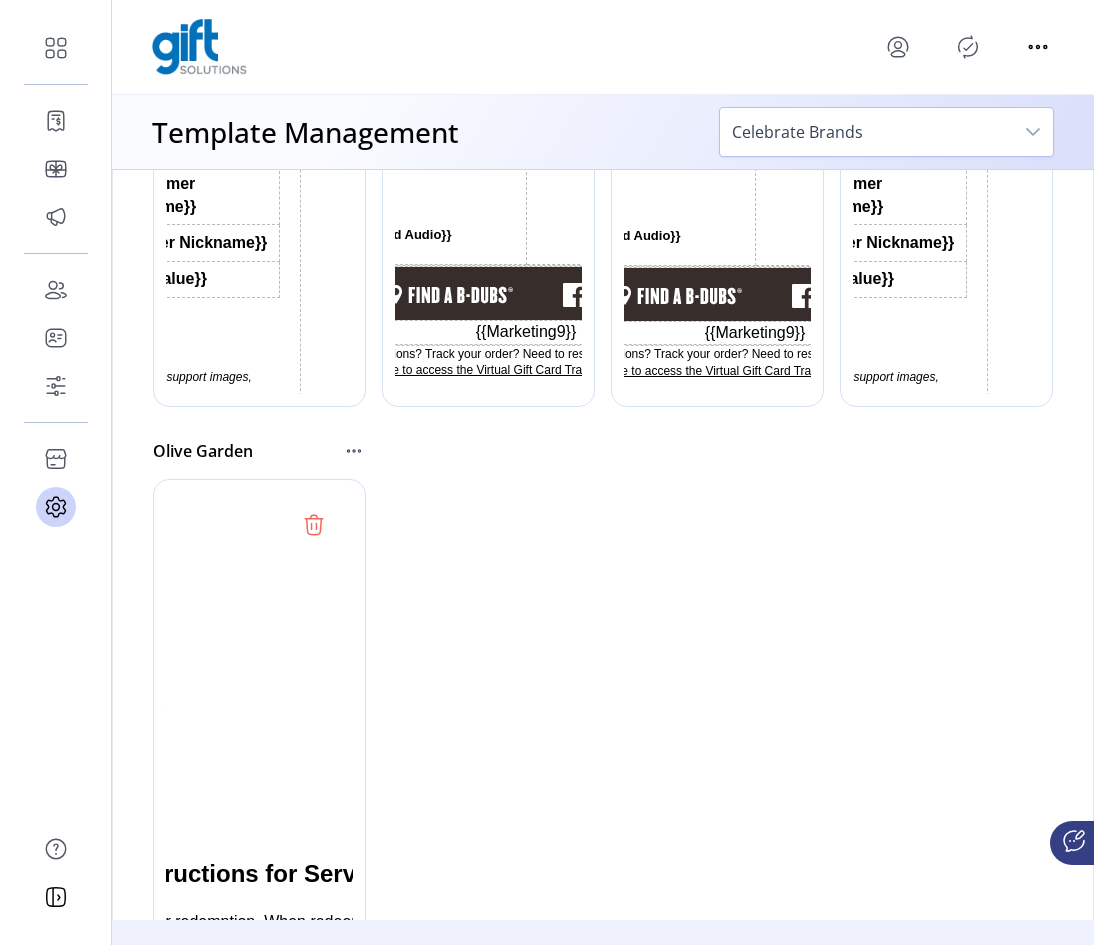 click 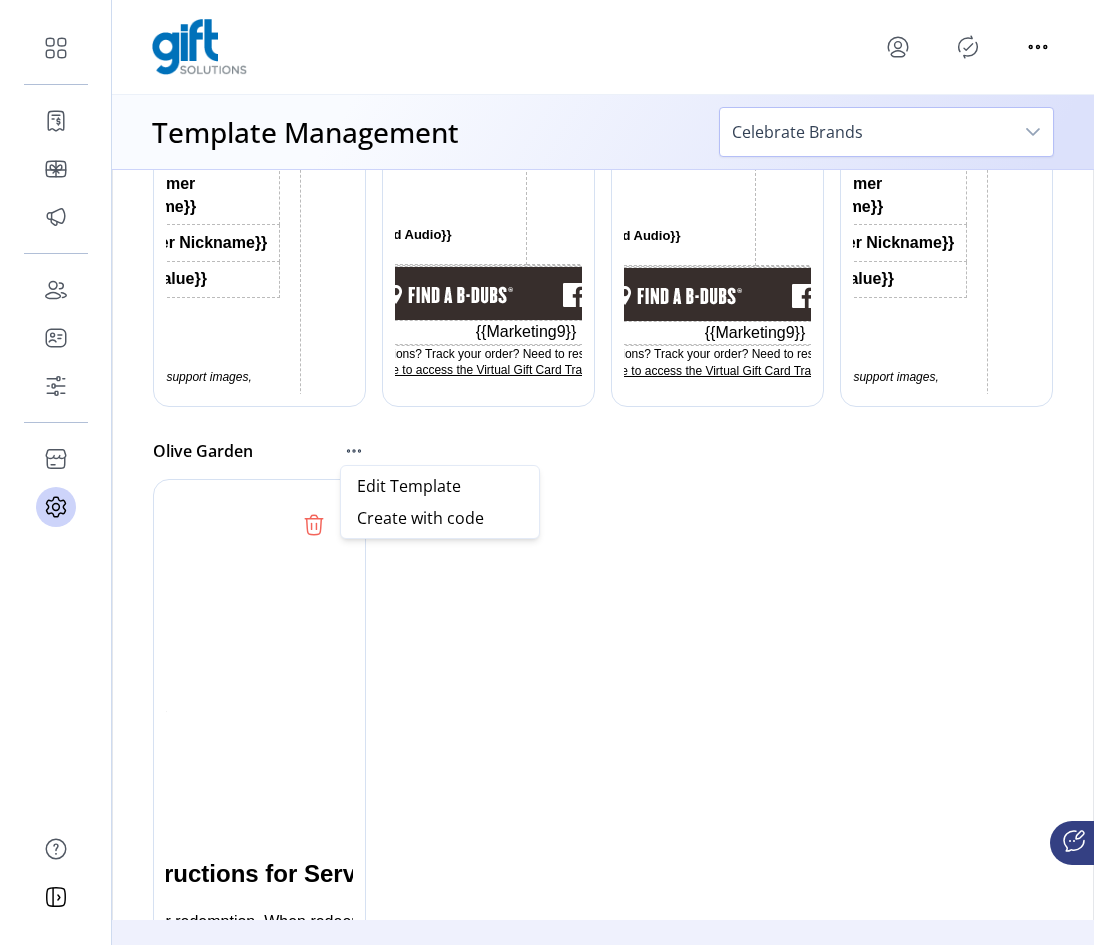 click 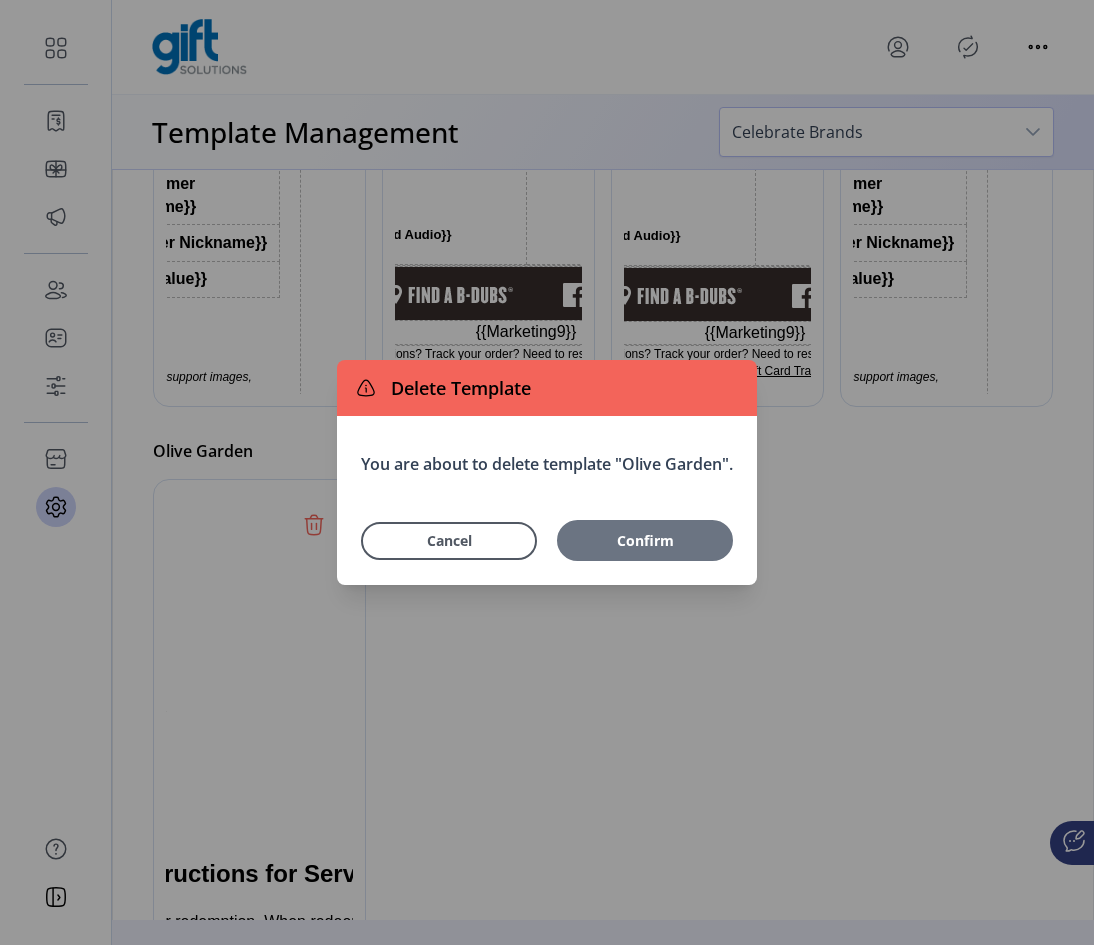 click on "Confirm" at bounding box center [645, 540] 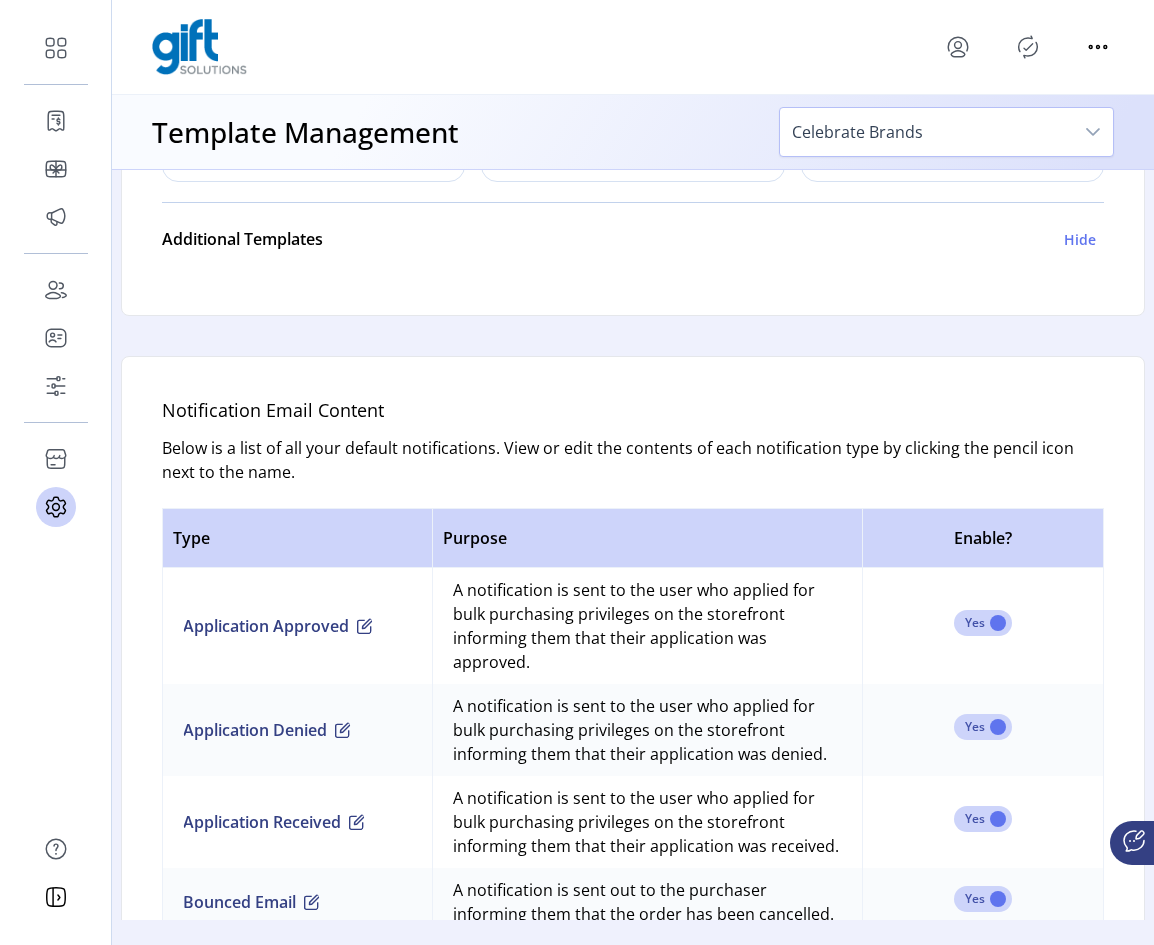 scroll, scrollTop: 800, scrollLeft: 0, axis: vertical 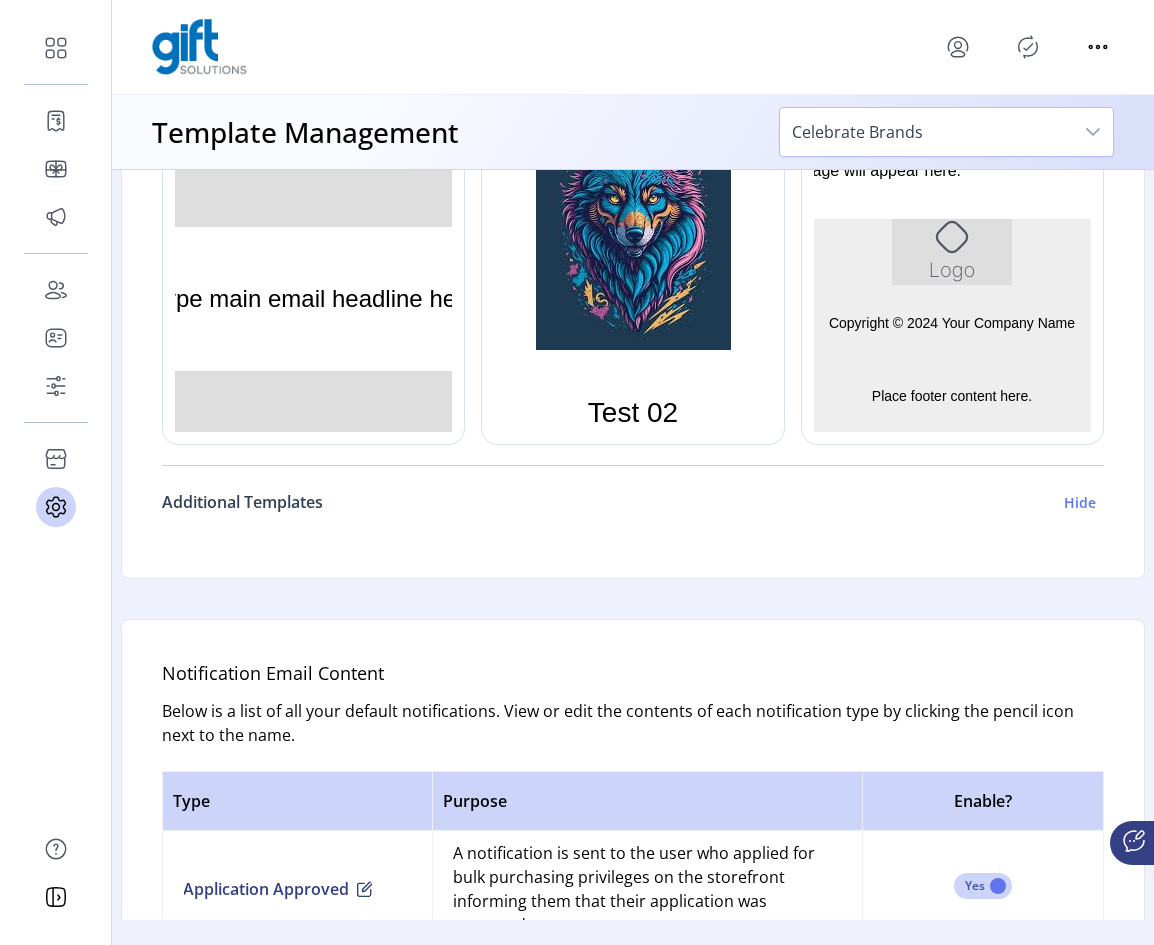click on "Hide" at bounding box center [1080, 502] 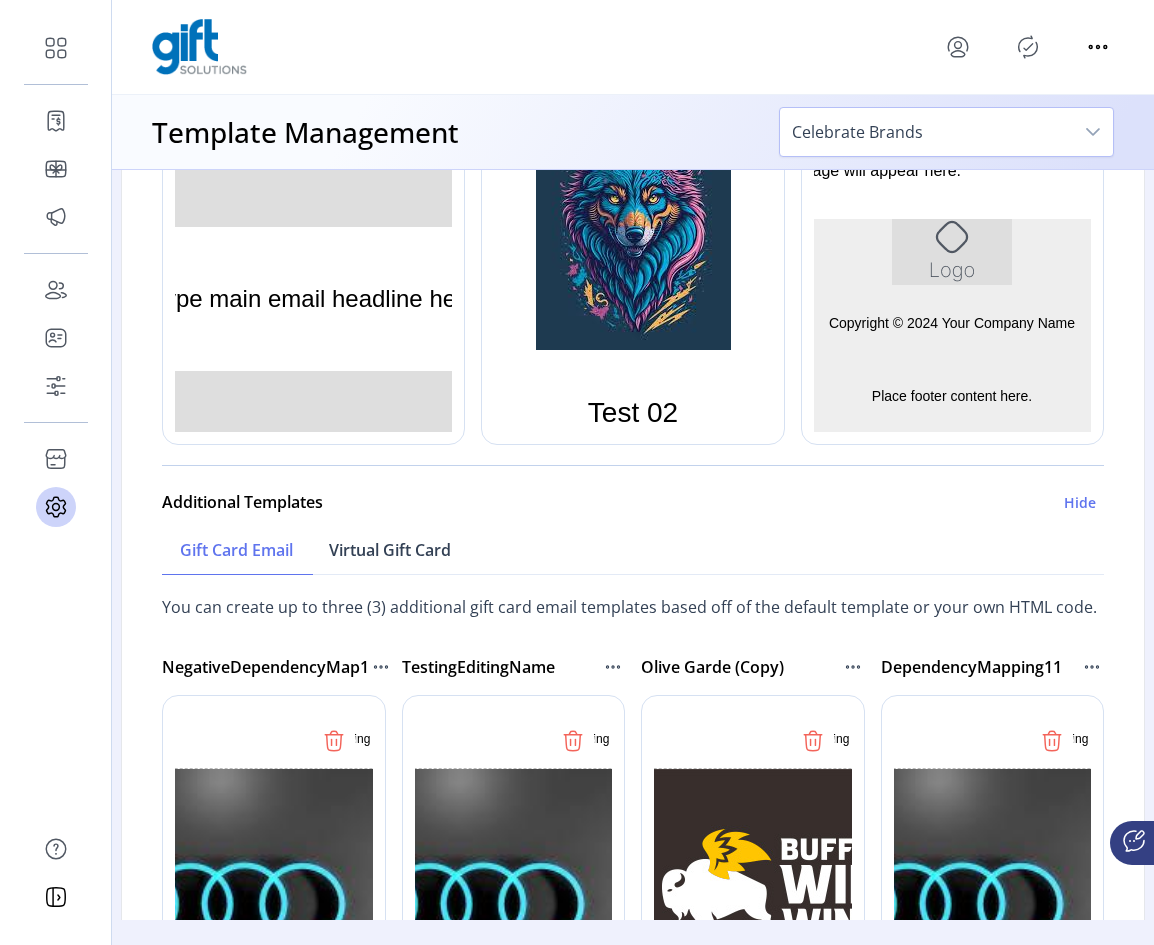 click on "Virtual Gift Card" at bounding box center [390, 550] 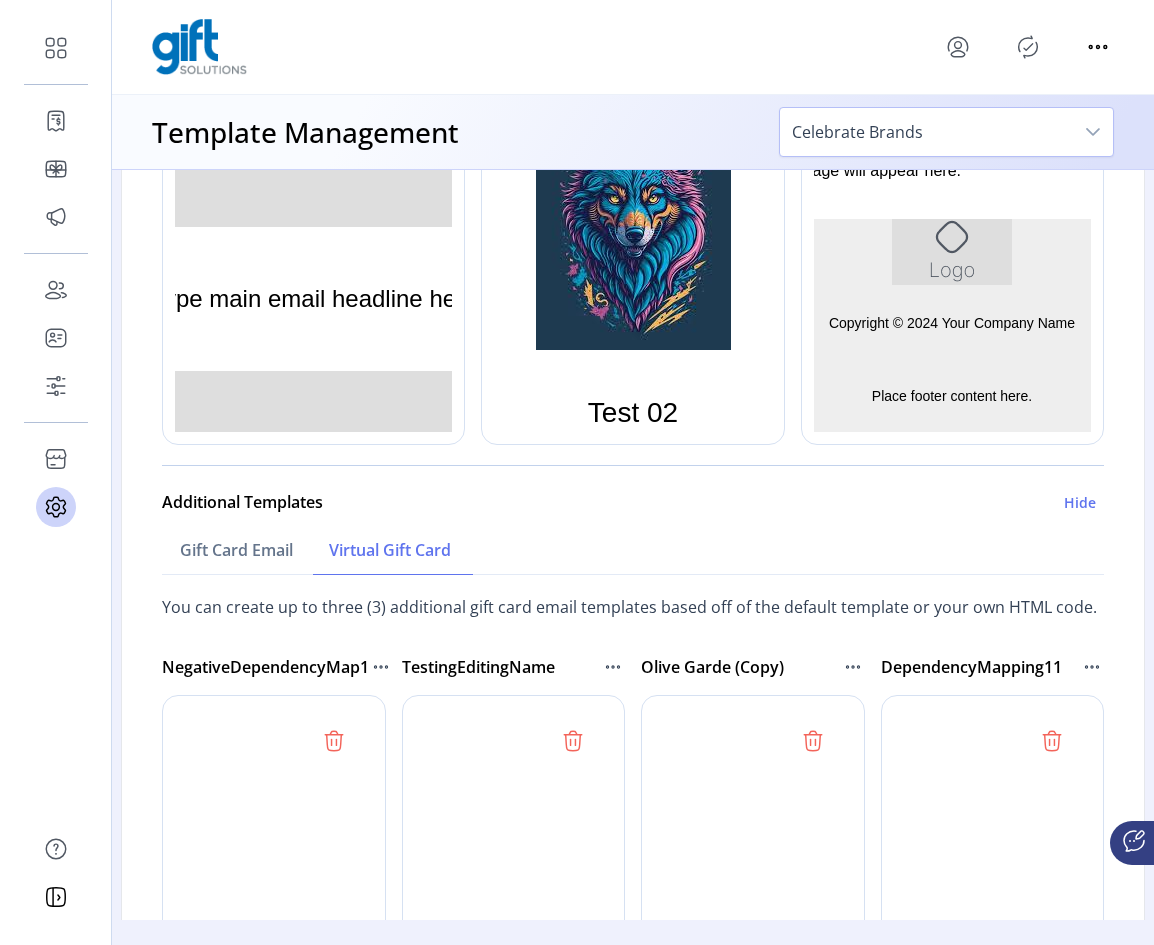 scroll, scrollTop: 1200, scrollLeft: 0, axis: vertical 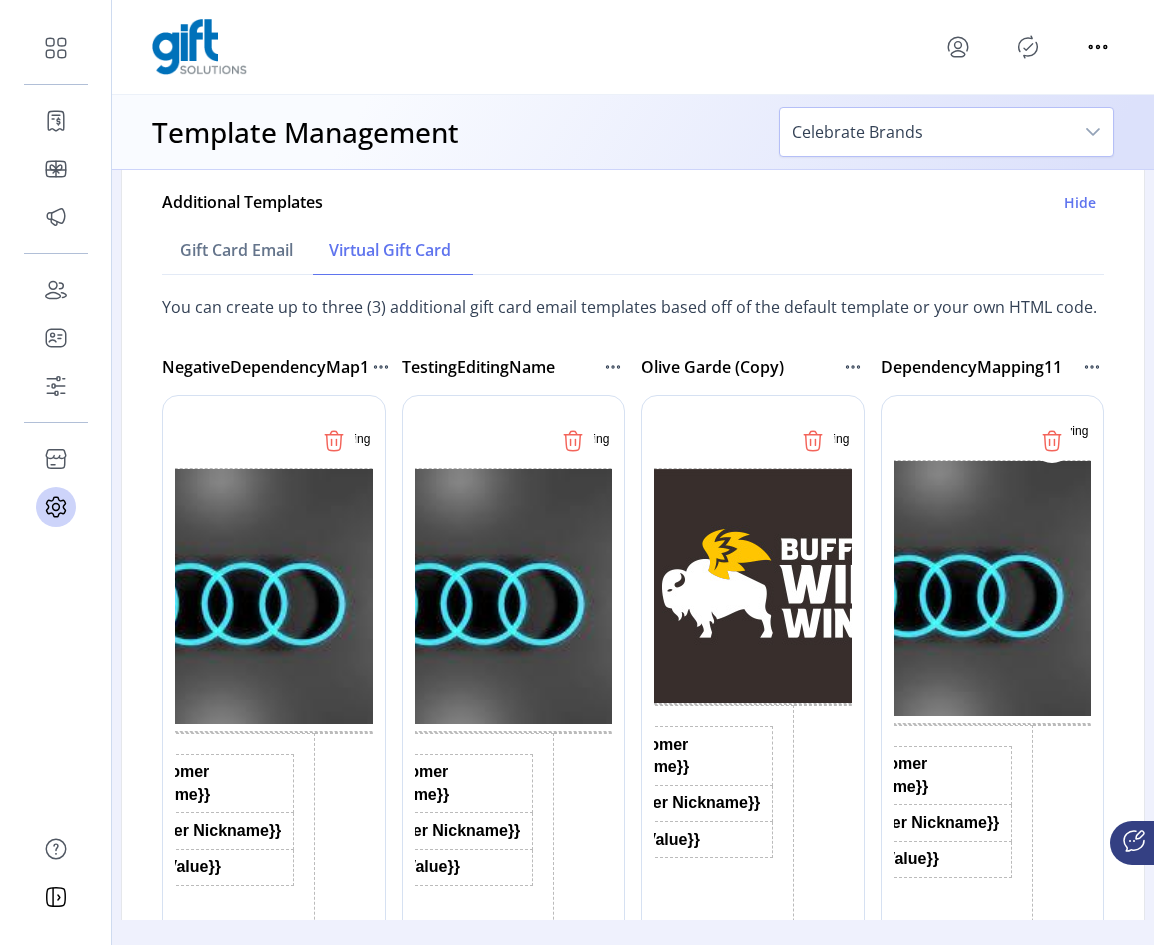 click 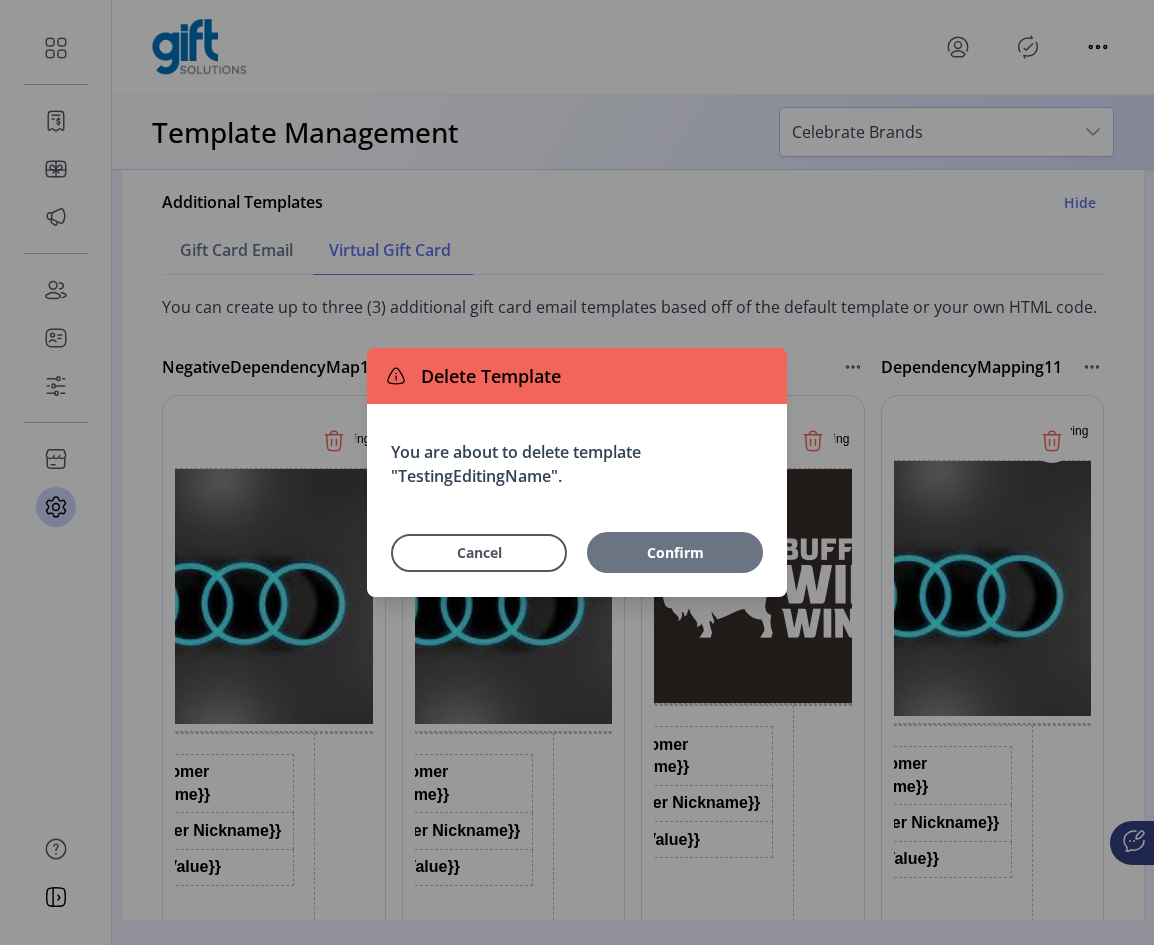 click on "Confirm" at bounding box center [675, 552] 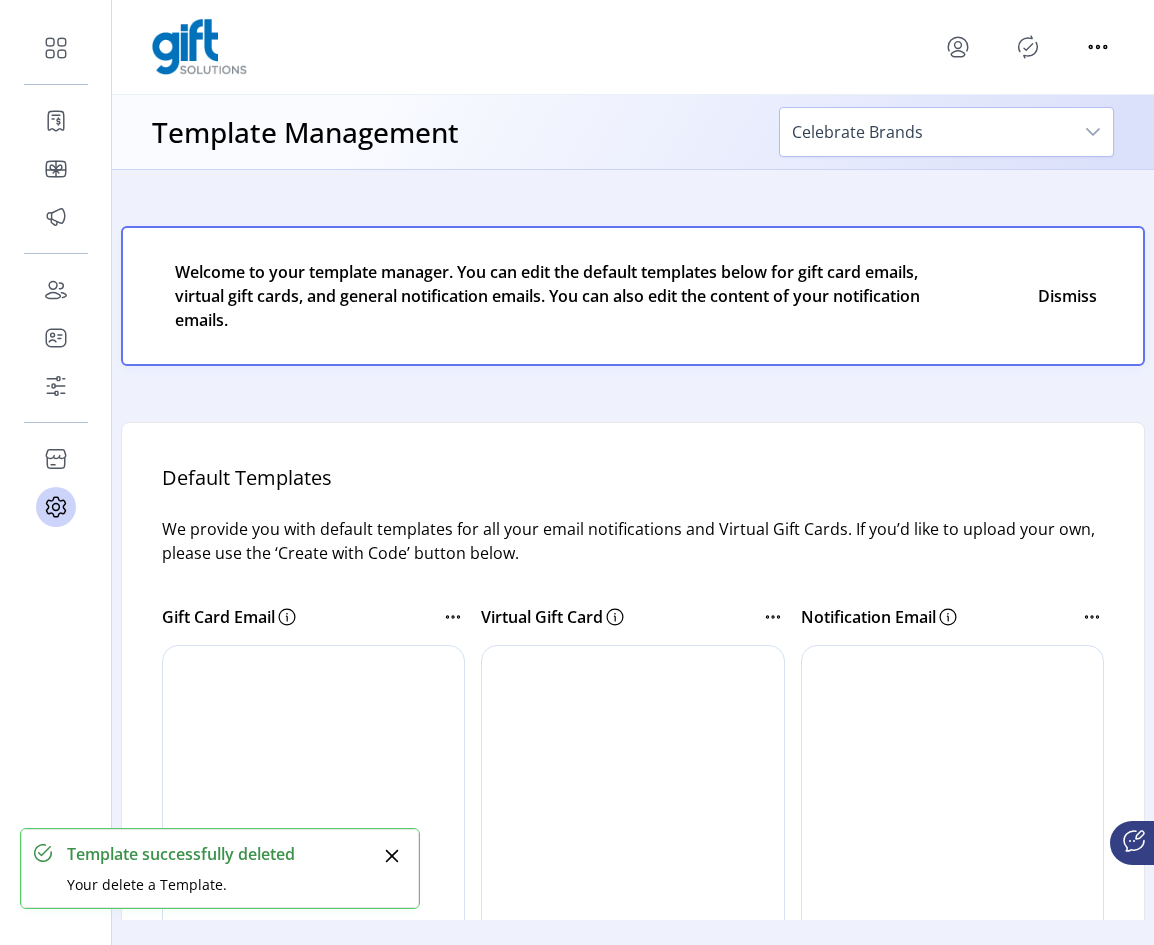 click on "Default Templates  We provide you with default templates for all your email notifications and Virtual Gift Cards. If you’d like to upload your own, please use the ‘Create with Code’ button below.  Gift Card Email
Virtual Gift Card
Notification Email
Additional Templates   Hide  Gift Card Email Virtual Gift Card  You can create up to three (3) additional gift card email templates based off of the default template or your own HTML code.
NegativeDependencyMap1
Olive Garde (Copy)" 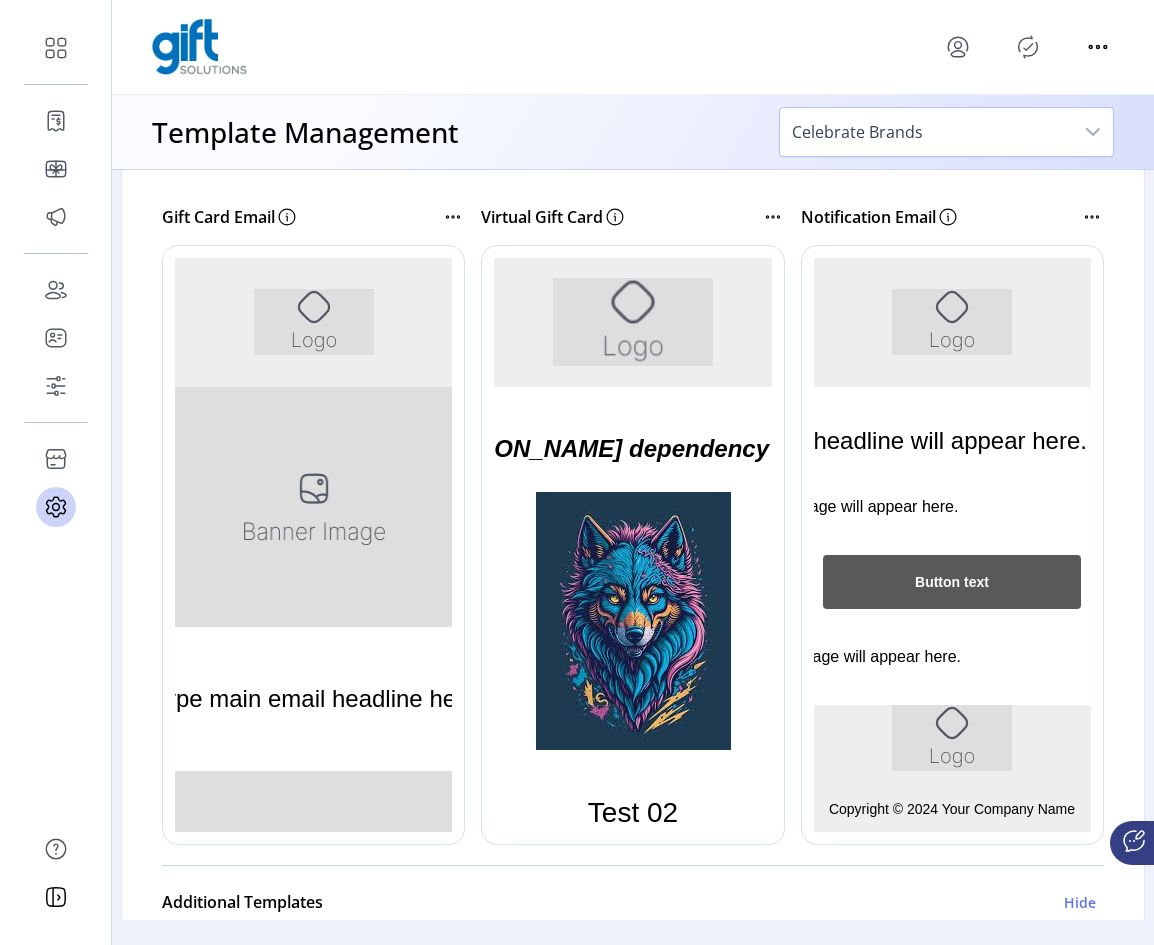 scroll, scrollTop: 664, scrollLeft: 0, axis: vertical 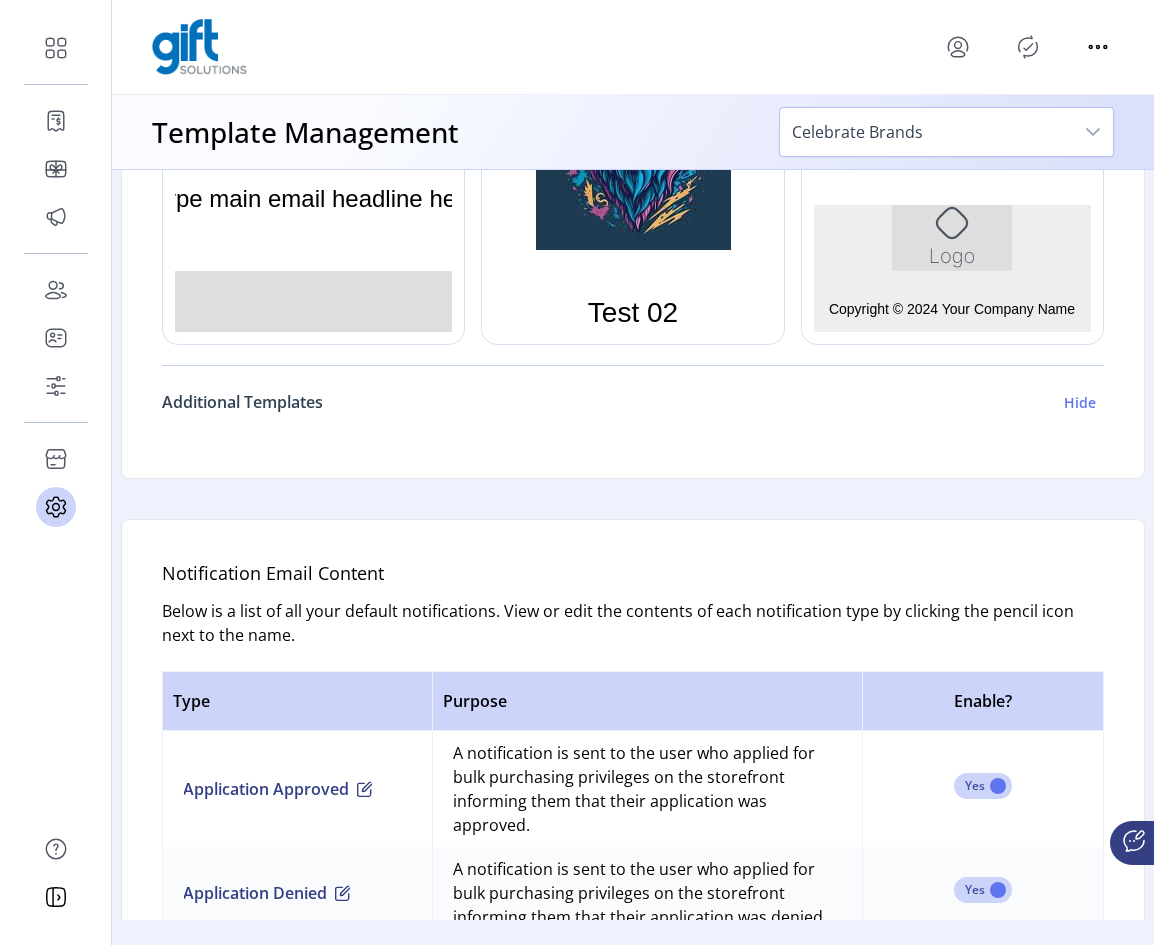 click on "Hide" at bounding box center (1080, 402) 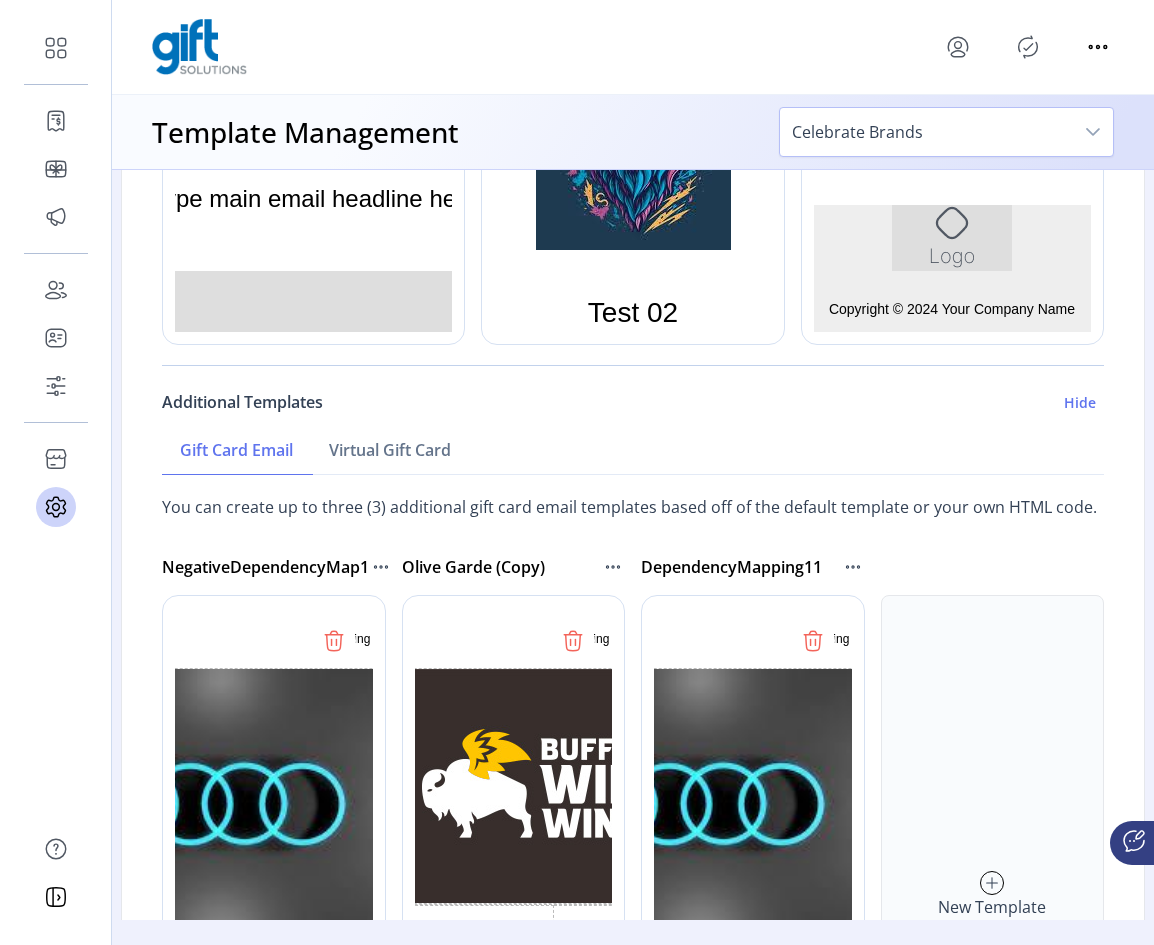 click on "Hide" at bounding box center (1080, 402) 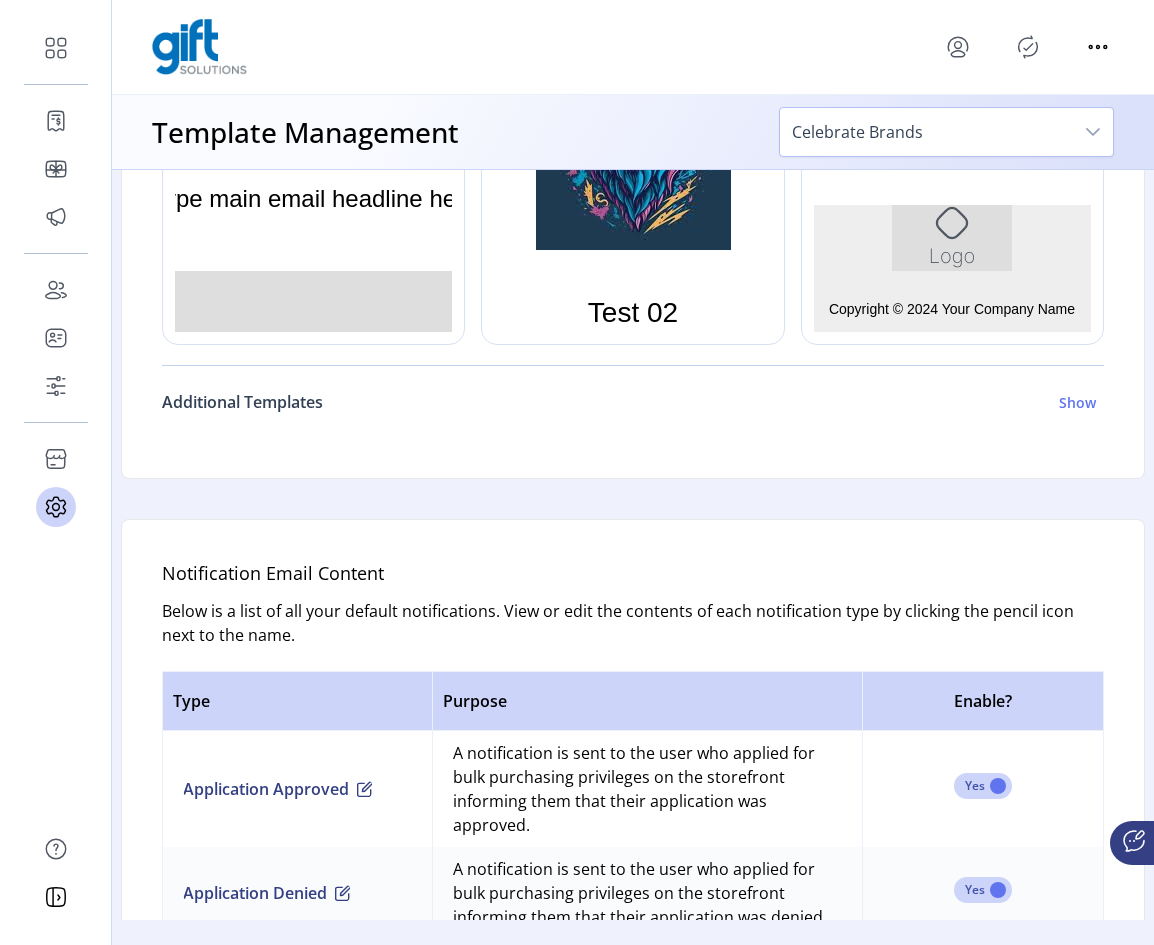 click on "Show" at bounding box center [1077, 402] 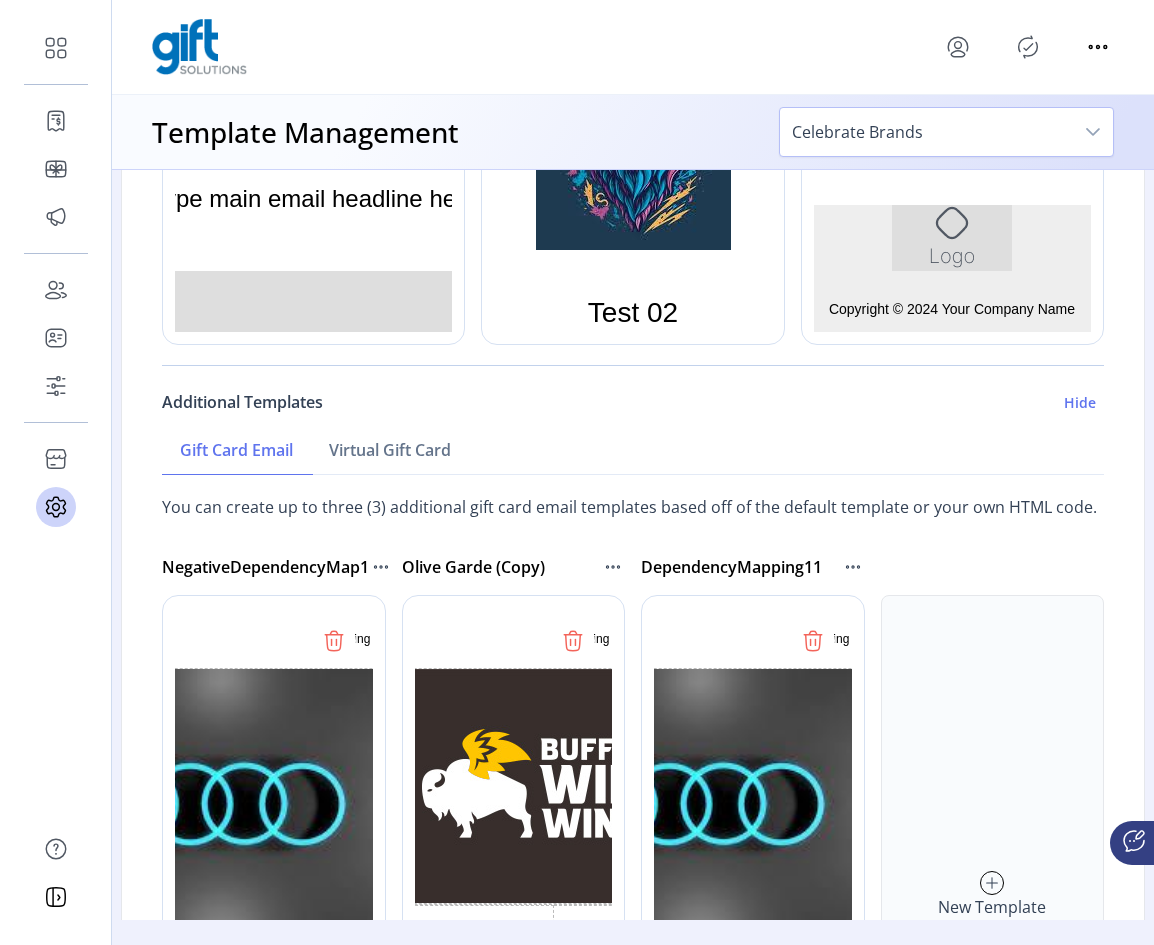 click on "Hide" at bounding box center (1080, 402) 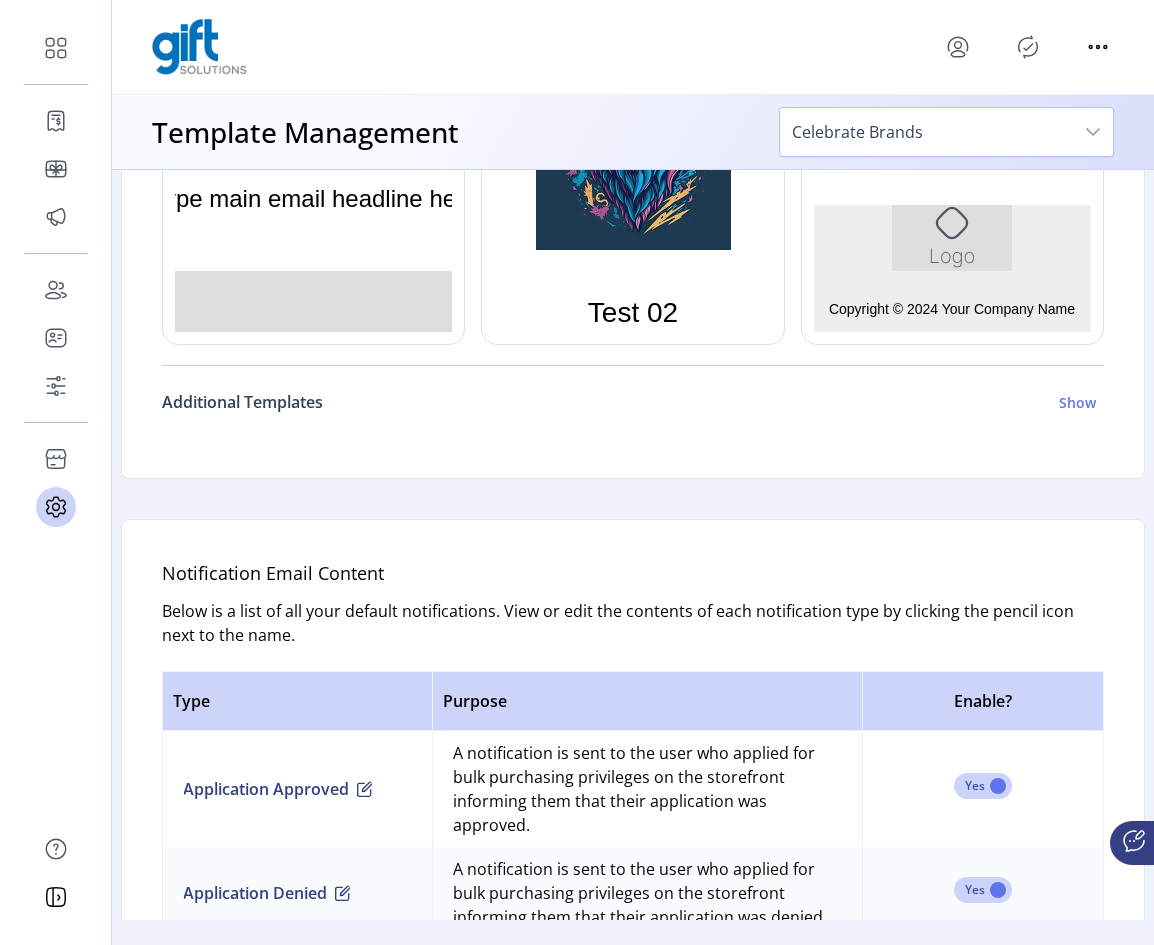click on "Show" at bounding box center [1077, 402] 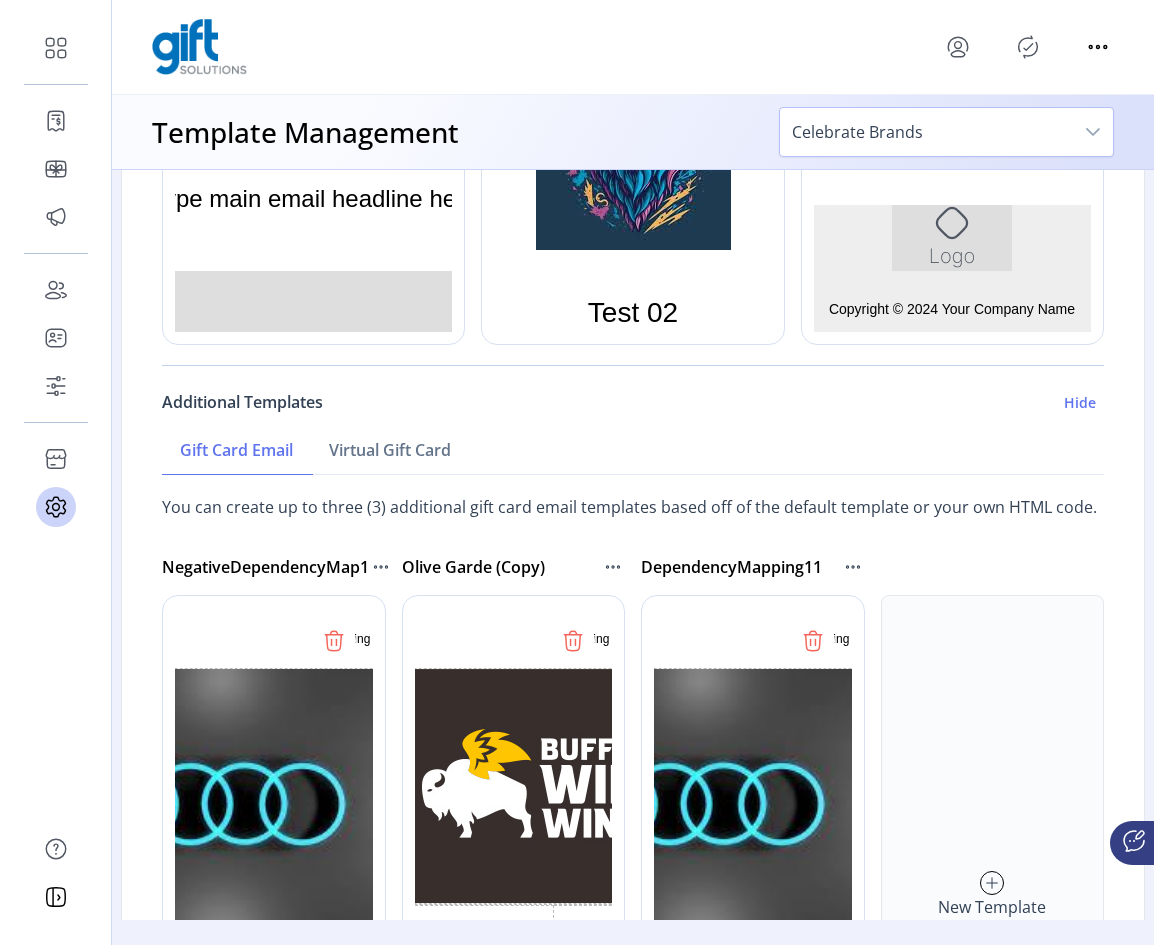 click on "Hide" at bounding box center (1080, 402) 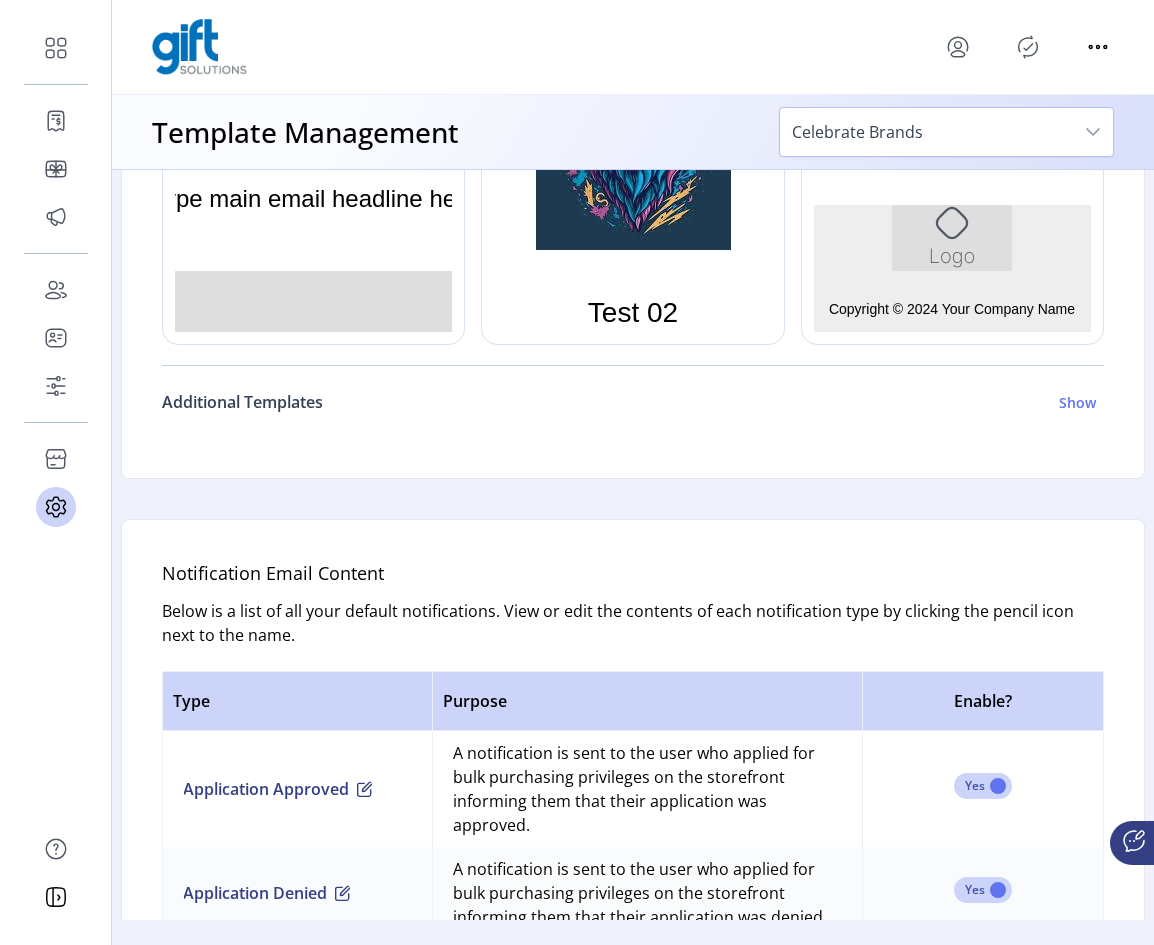 click on "Show" at bounding box center [1077, 402] 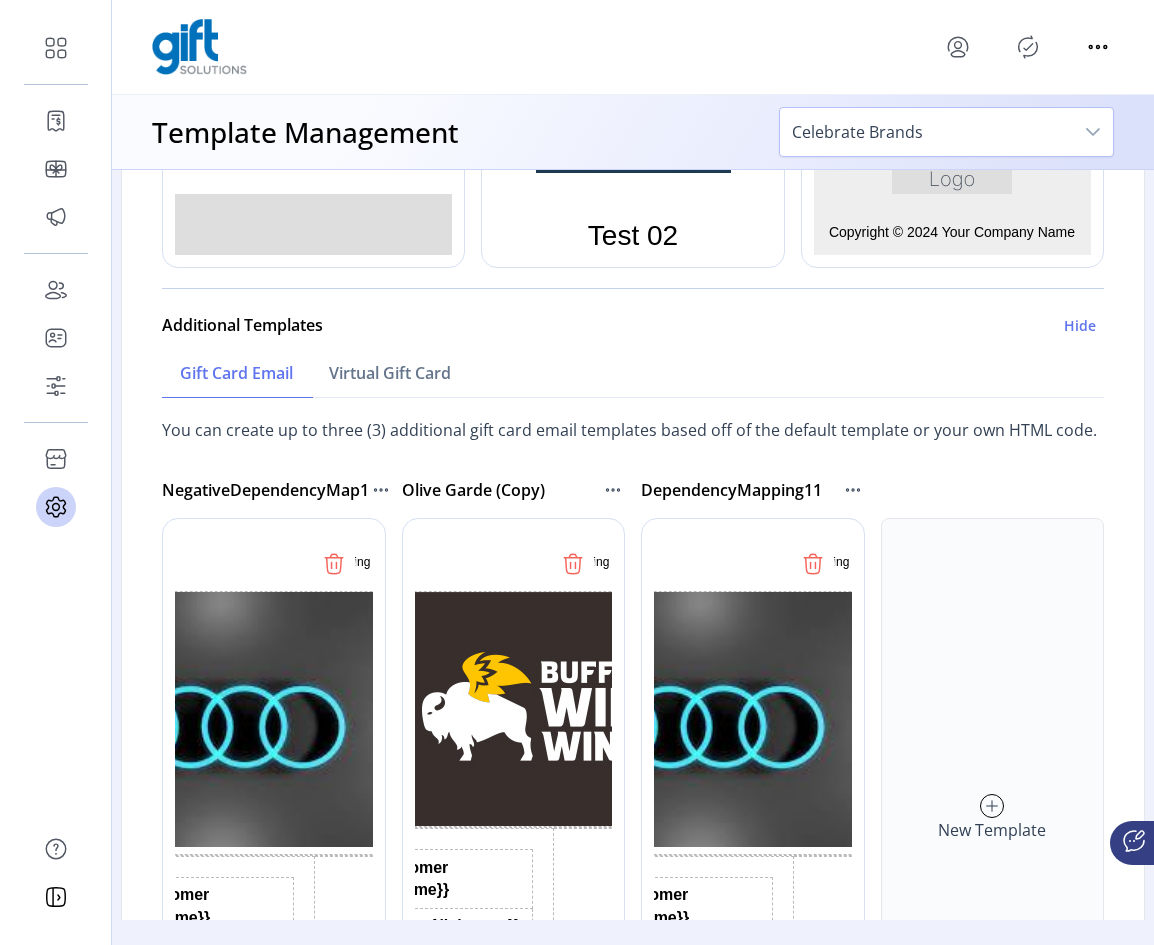 scroll, scrollTop: 1200, scrollLeft: 0, axis: vertical 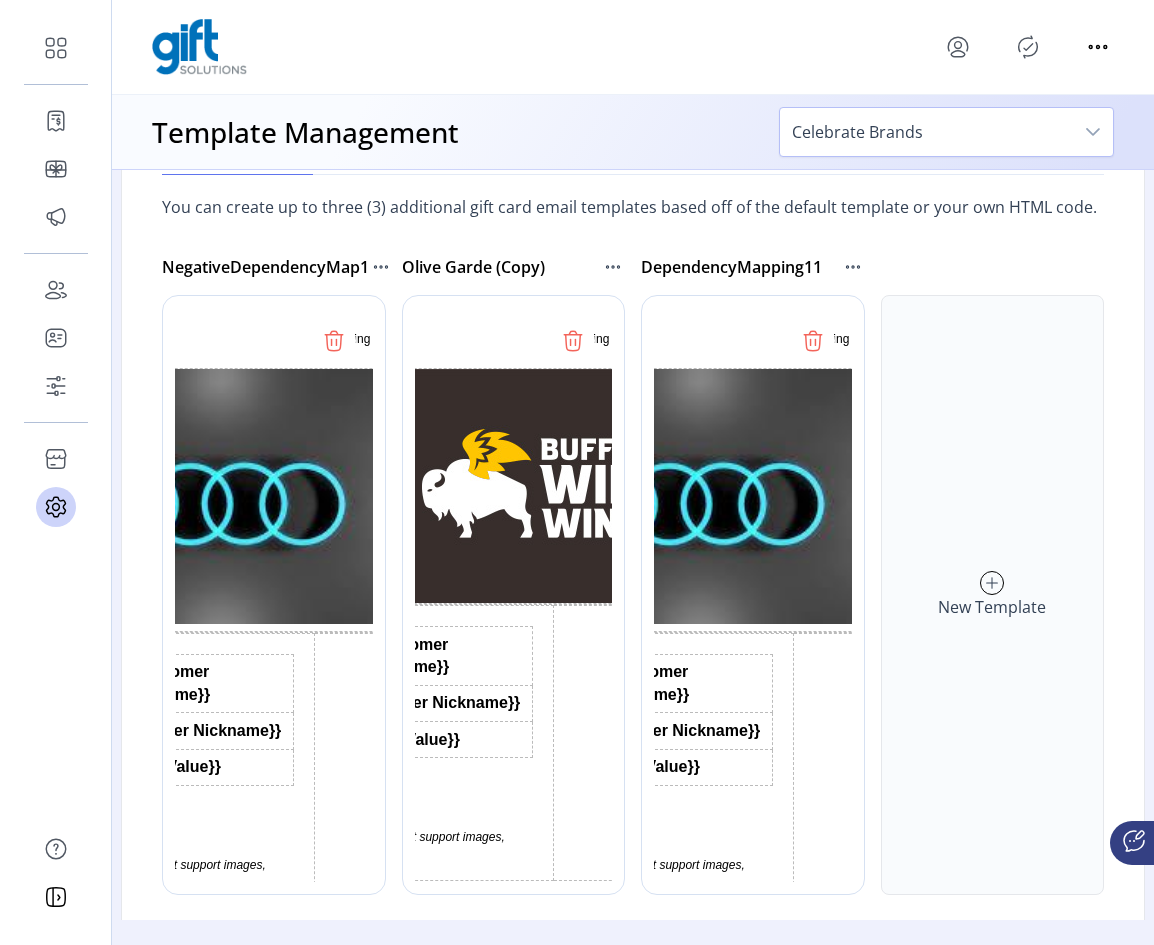 click 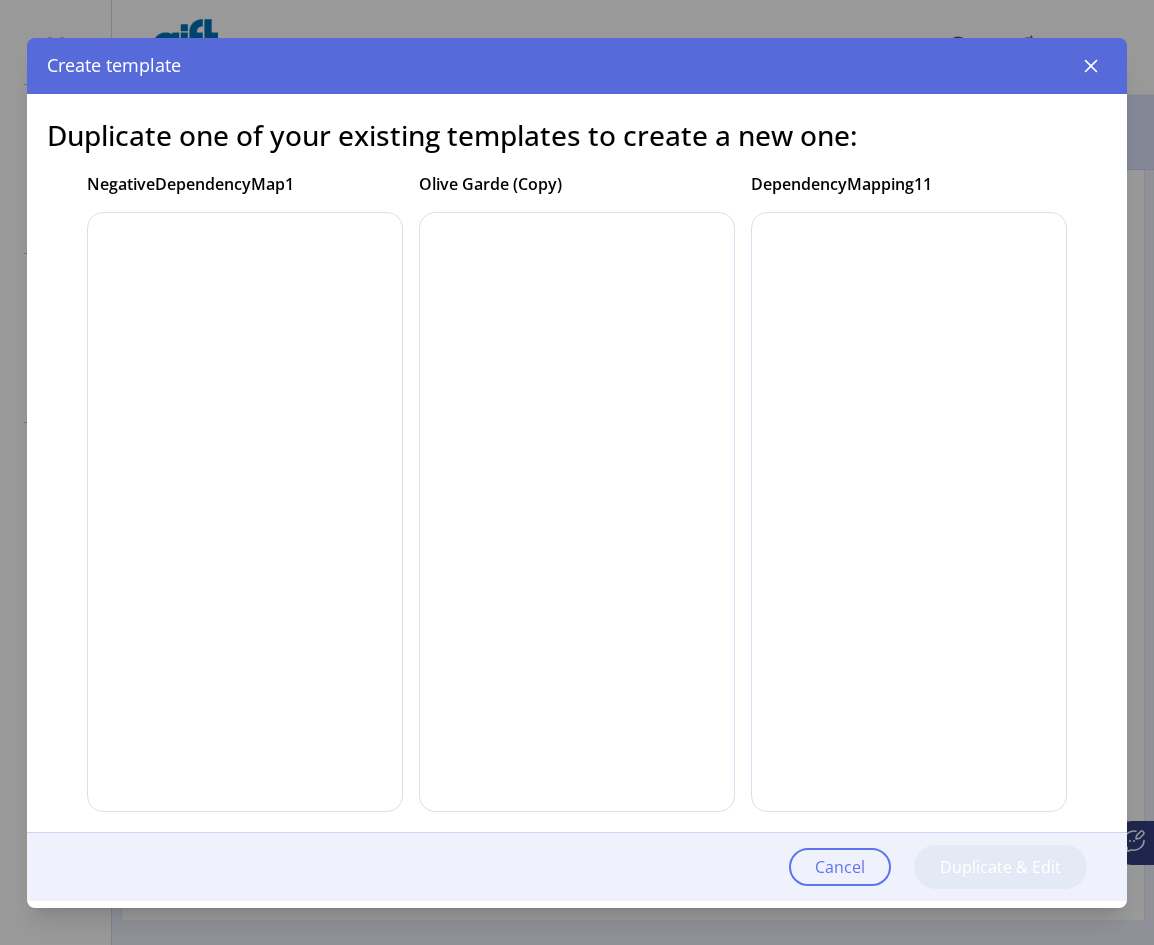 scroll, scrollTop: 0, scrollLeft: 0, axis: both 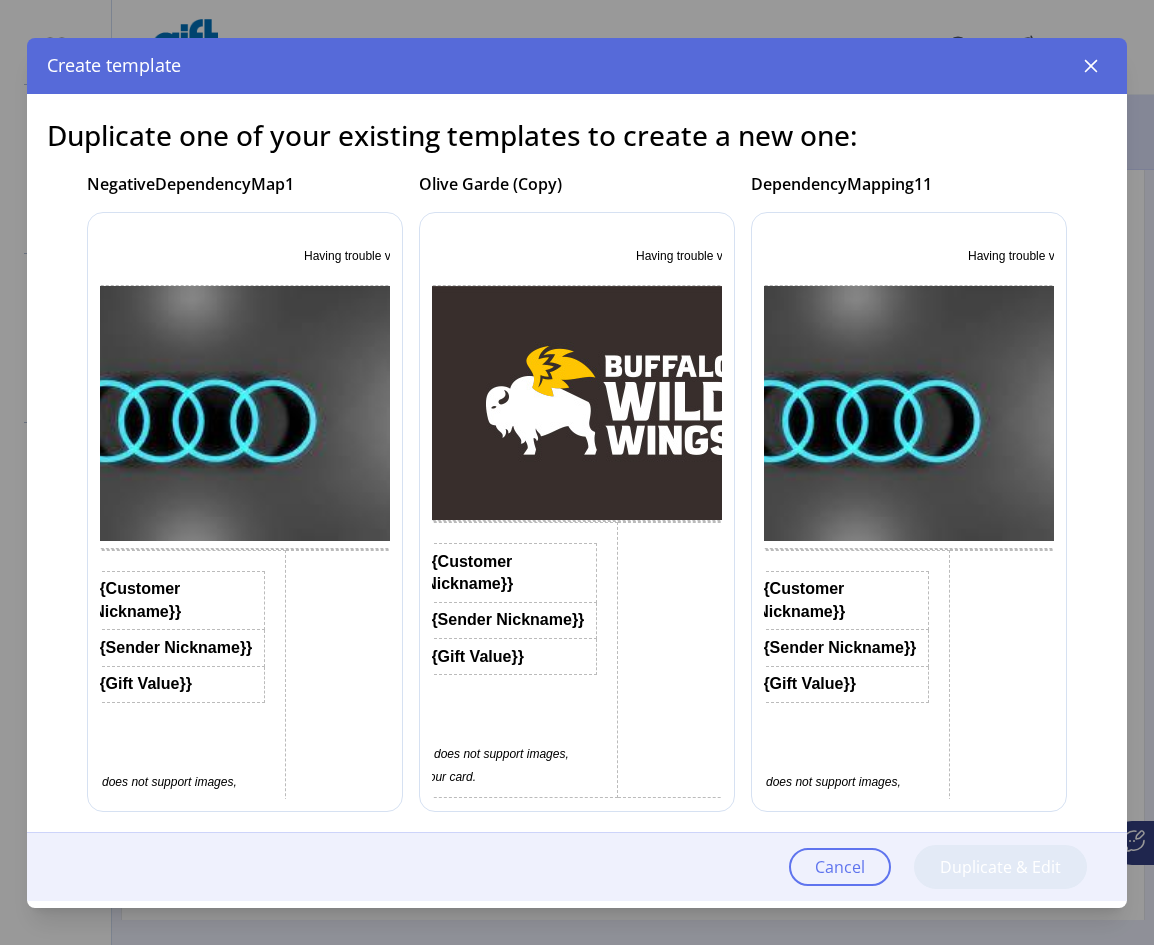 click at bounding box center [853, 412] 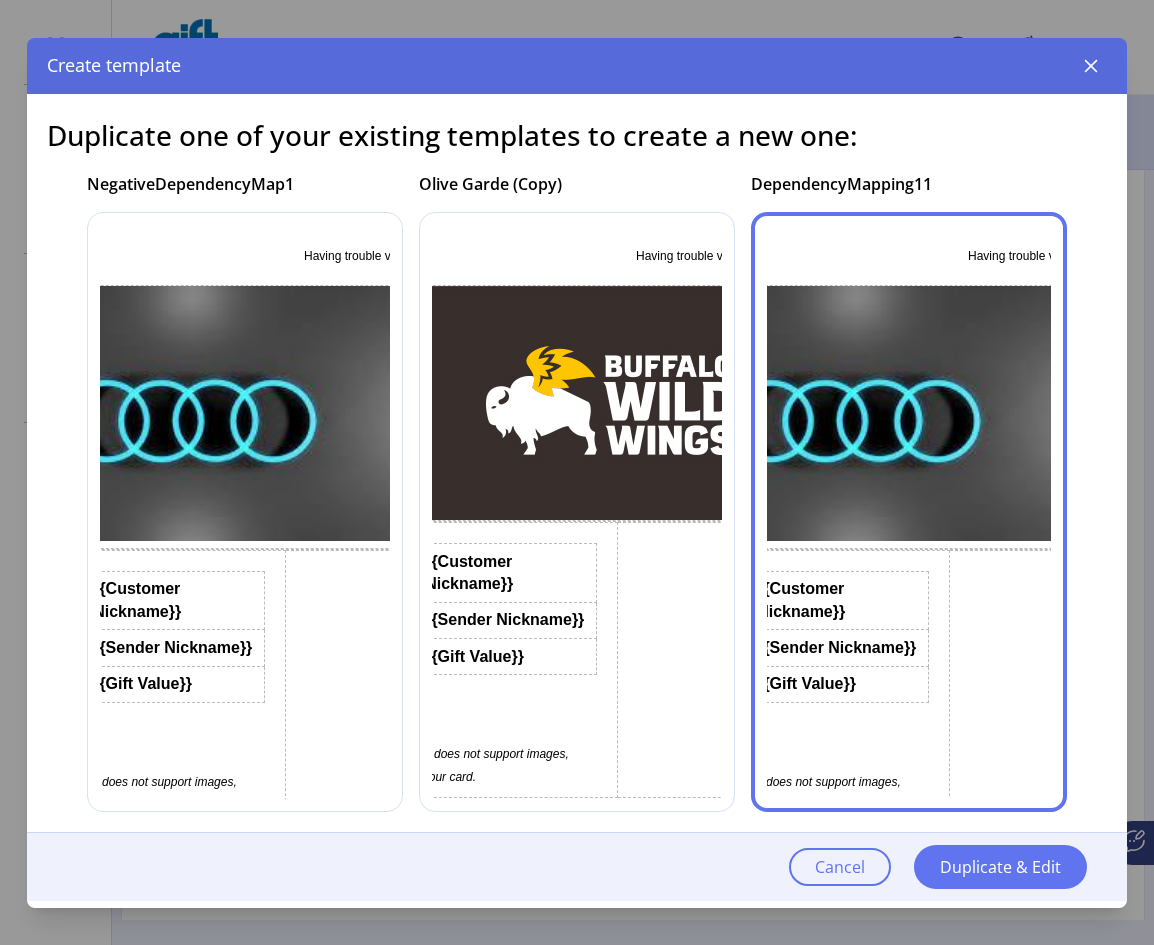click at bounding box center [614, 402] 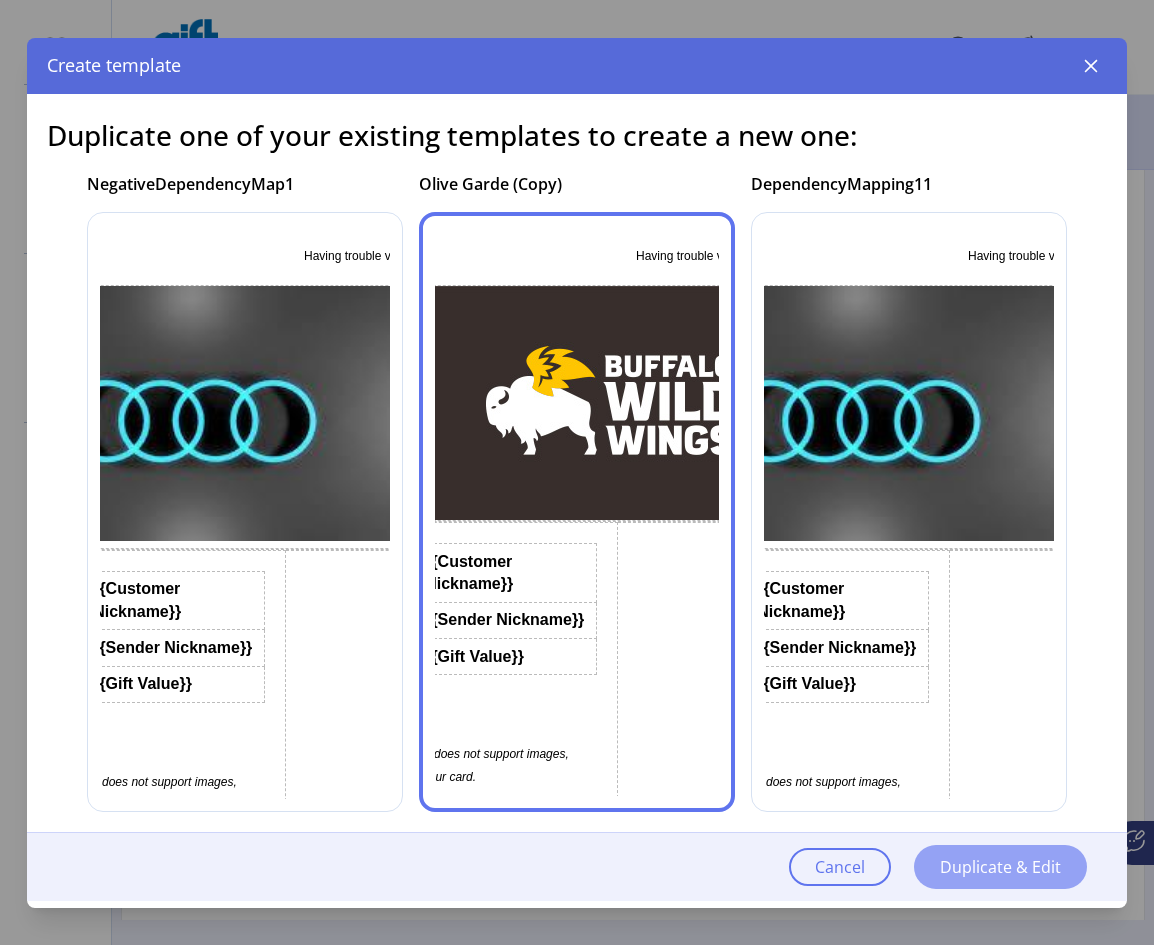 click on "Duplicate & Edit" 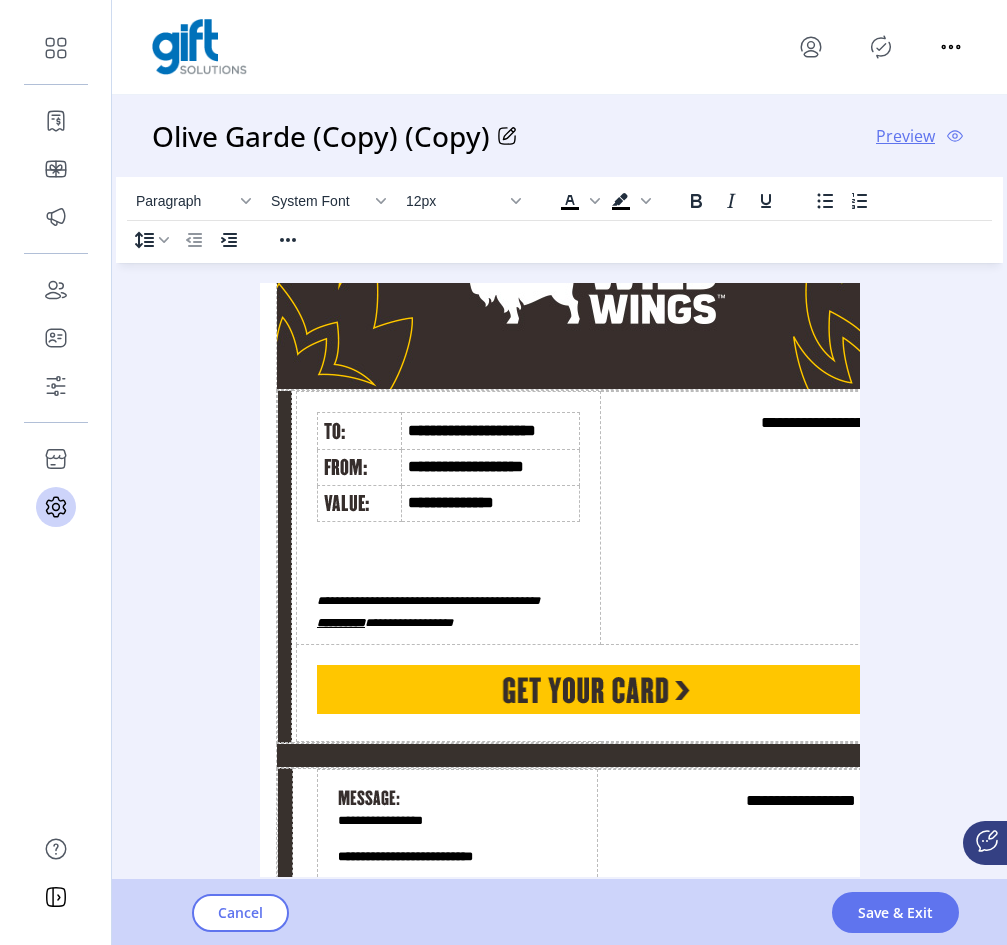 scroll, scrollTop: 0, scrollLeft: 0, axis: both 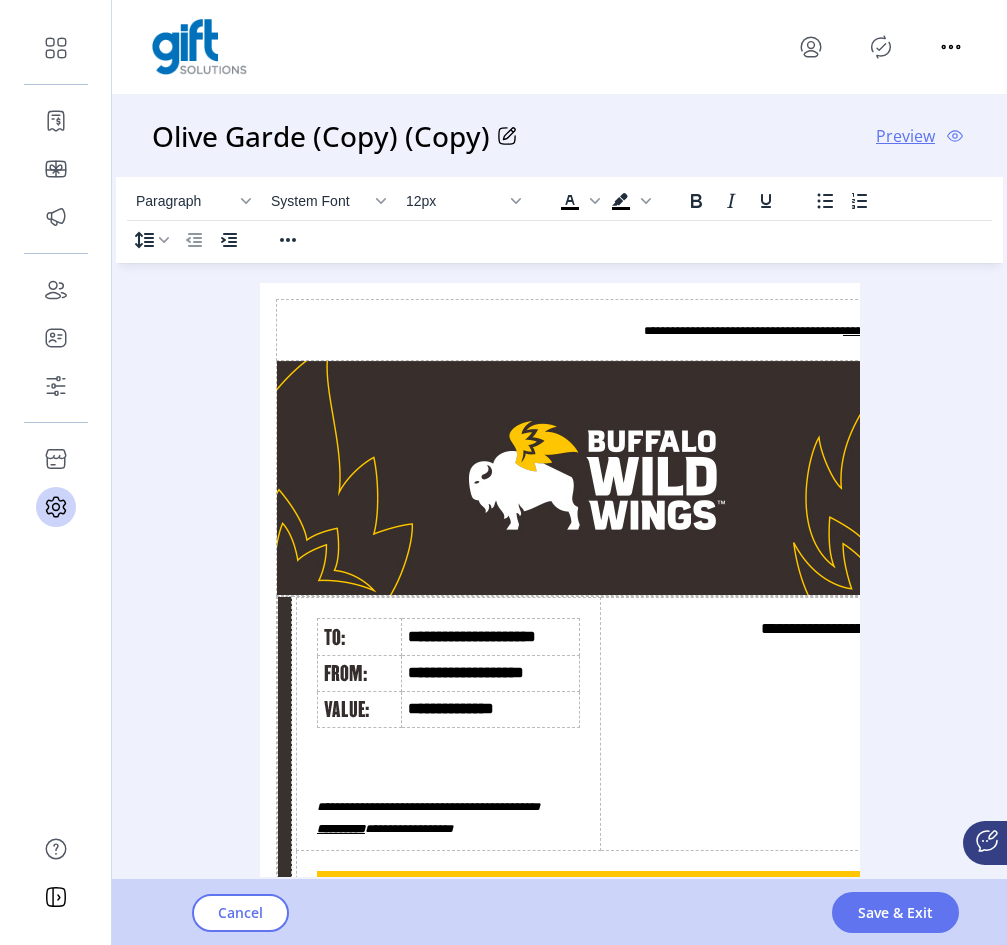 click on "Olive Garde (Copy) (Copy)" 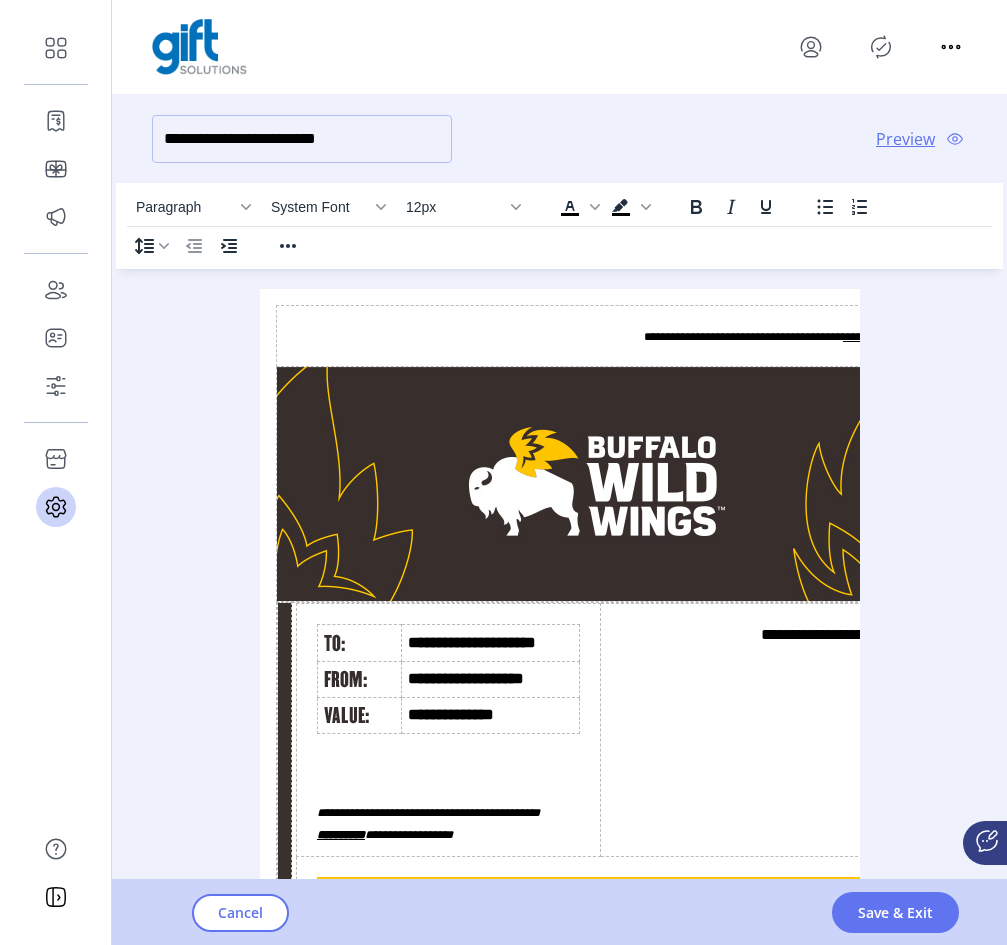 click on "**********" 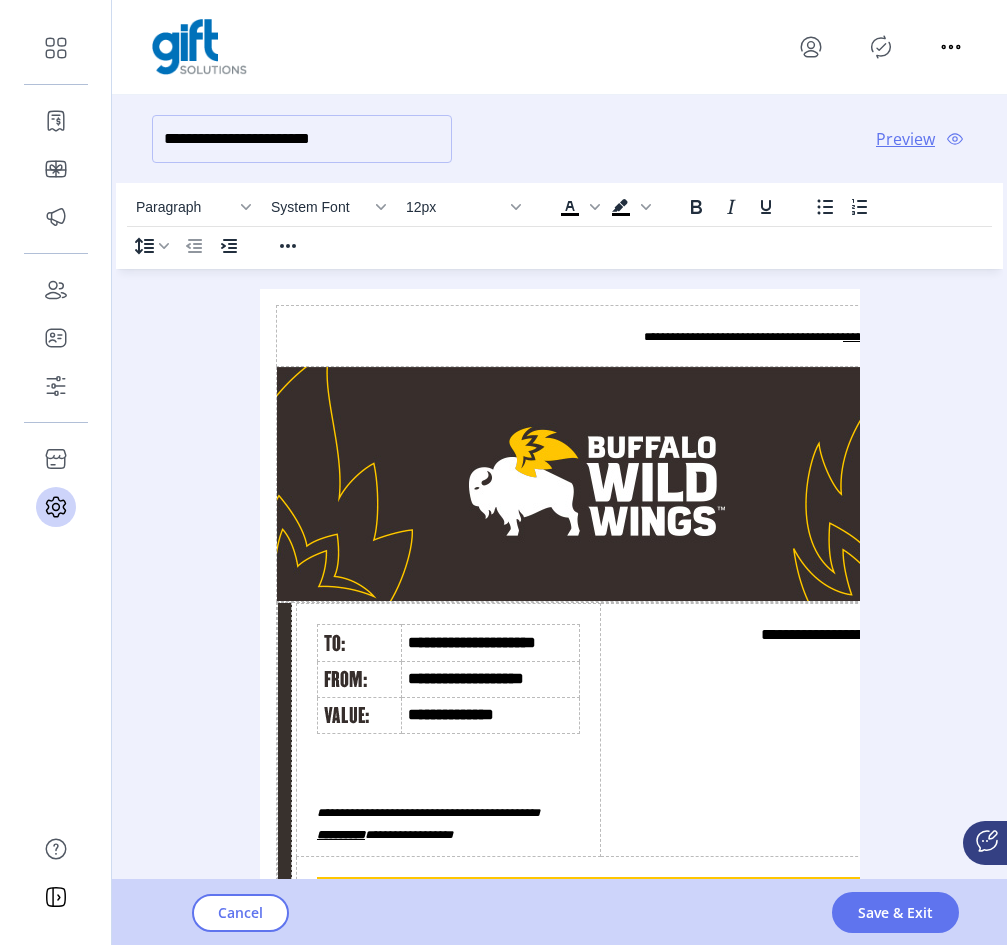 type on "**********" 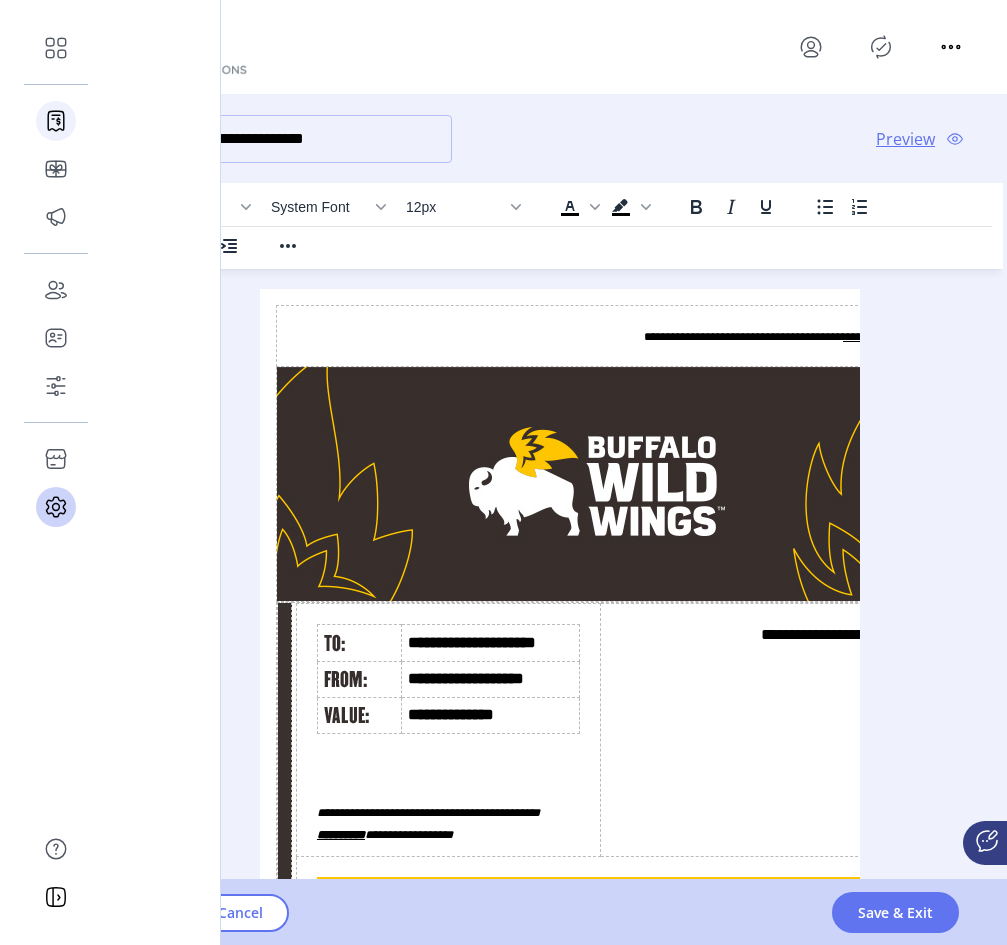 drag, startPoint x: 358, startPoint y: 134, endPoint x: 132, endPoint y: 139, distance: 226.0553 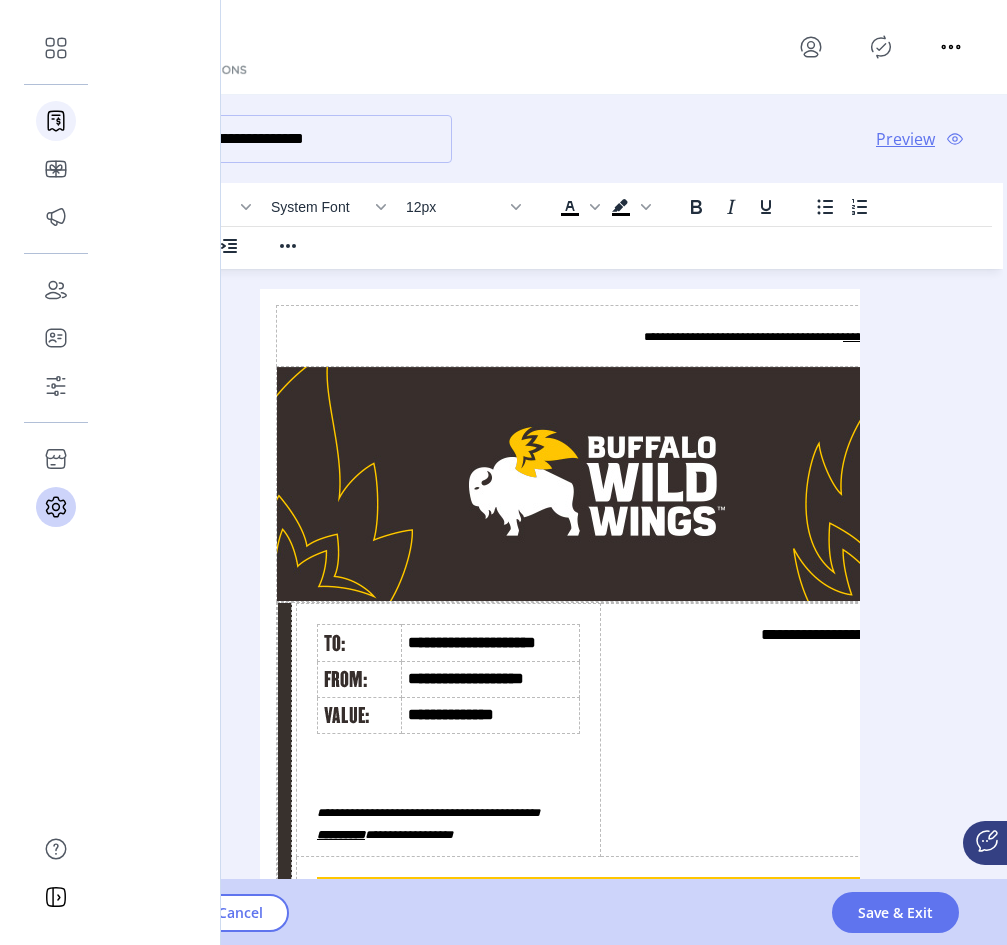 click on "**********" at bounding box center [503, 441] 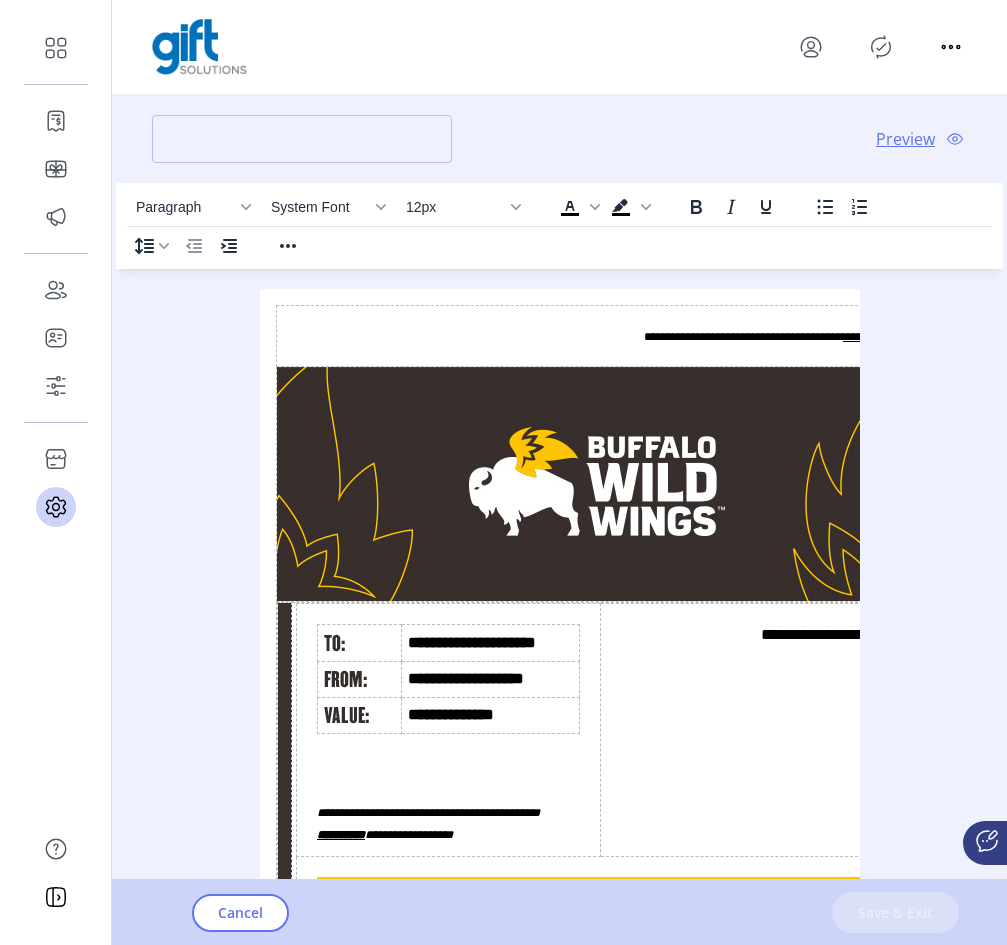 click 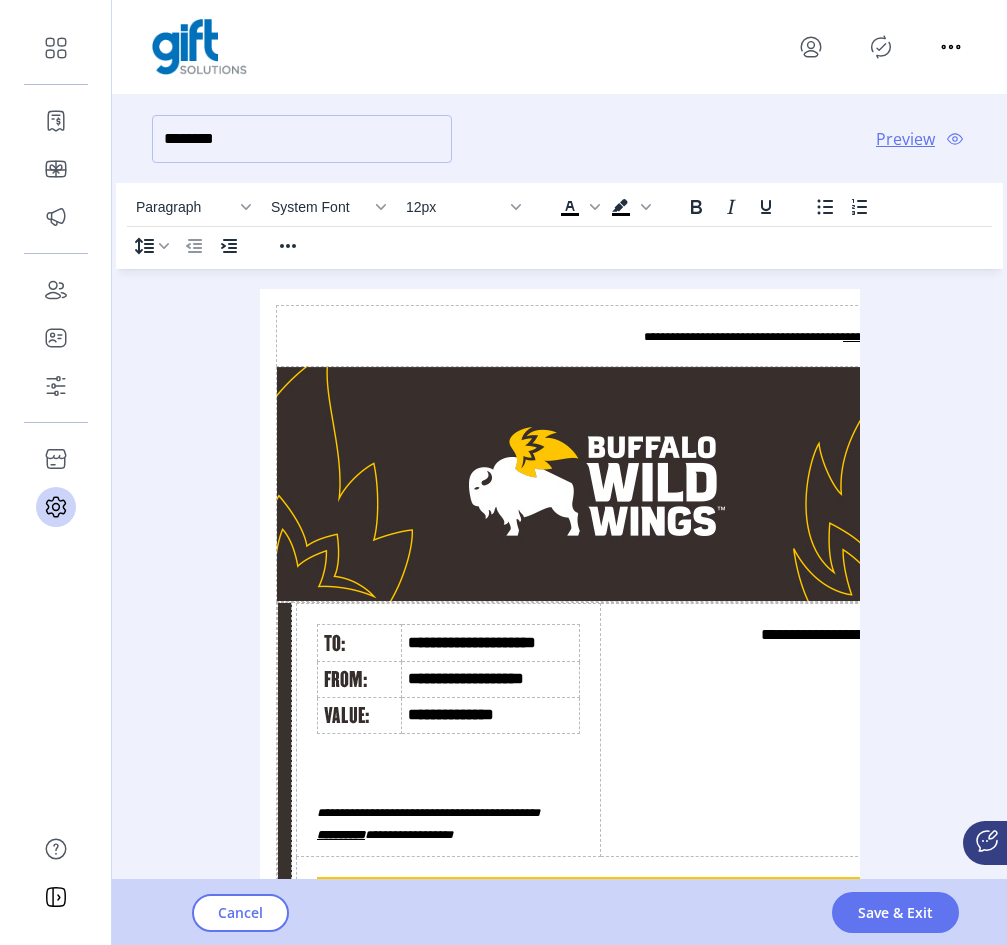 type on "*********" 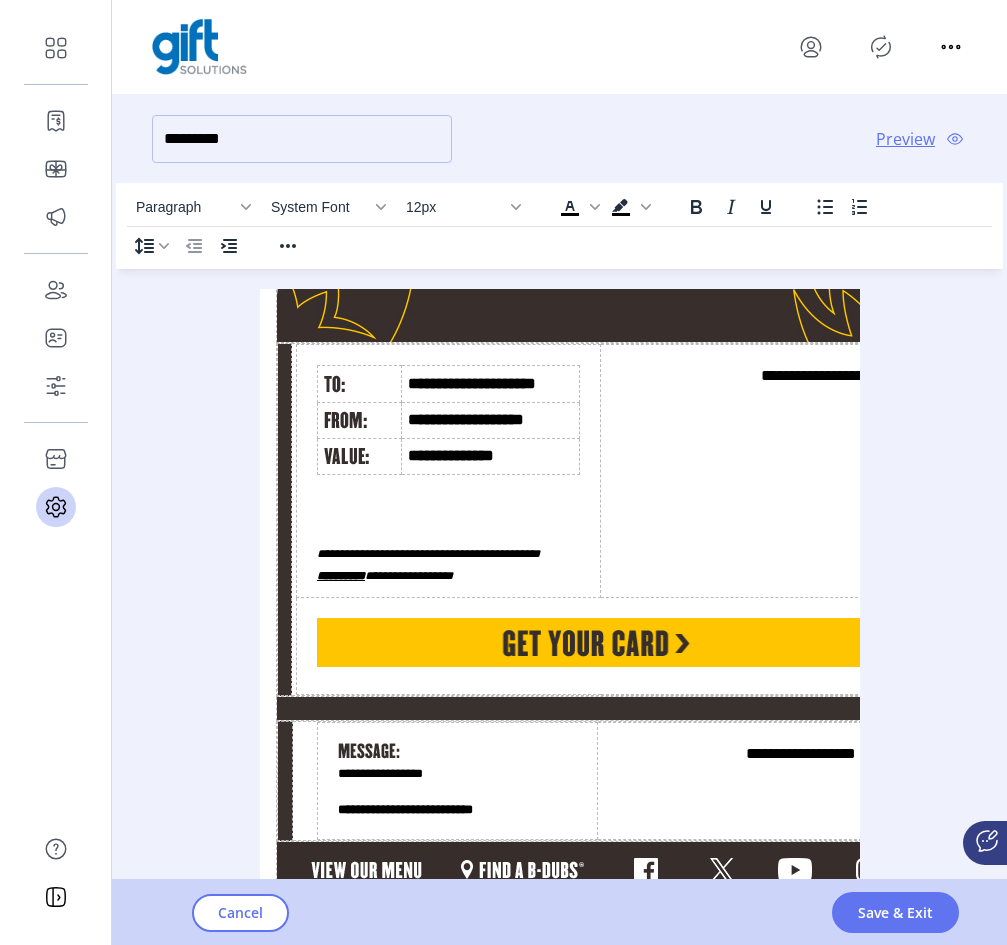 scroll, scrollTop: 381, scrollLeft: 0, axis: vertical 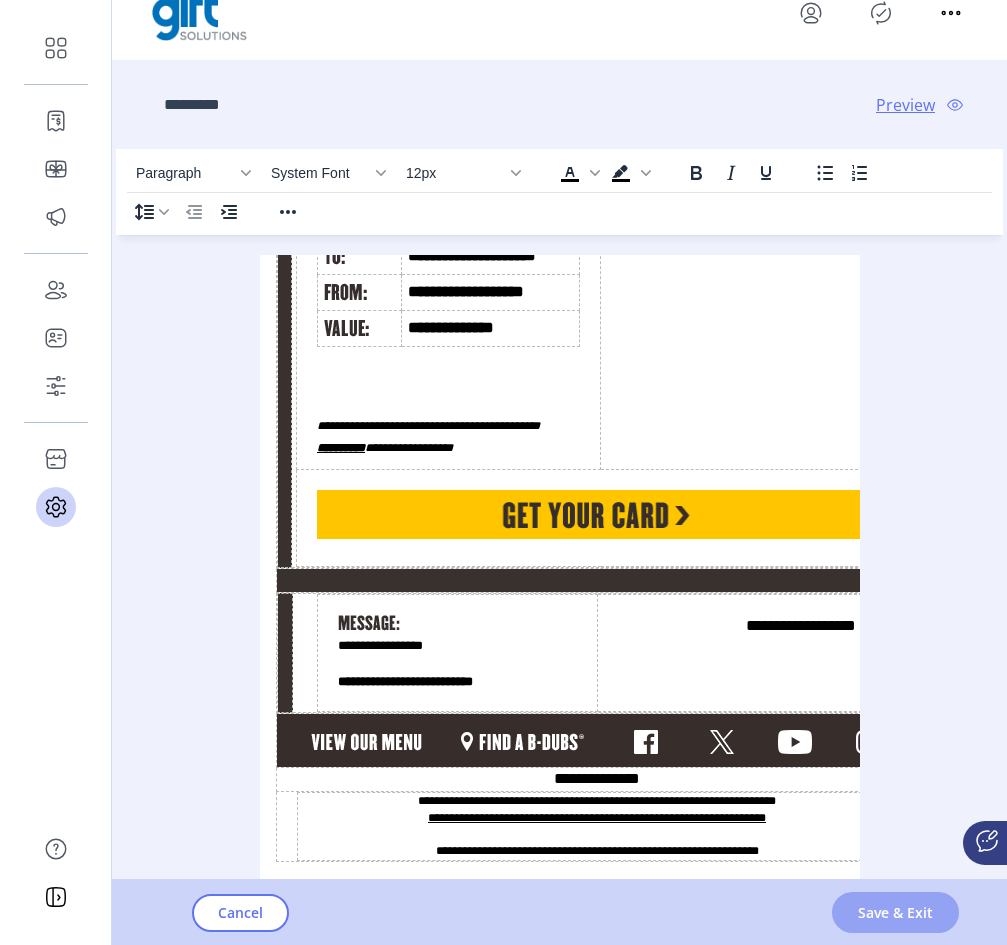 click on "Save & Exit" 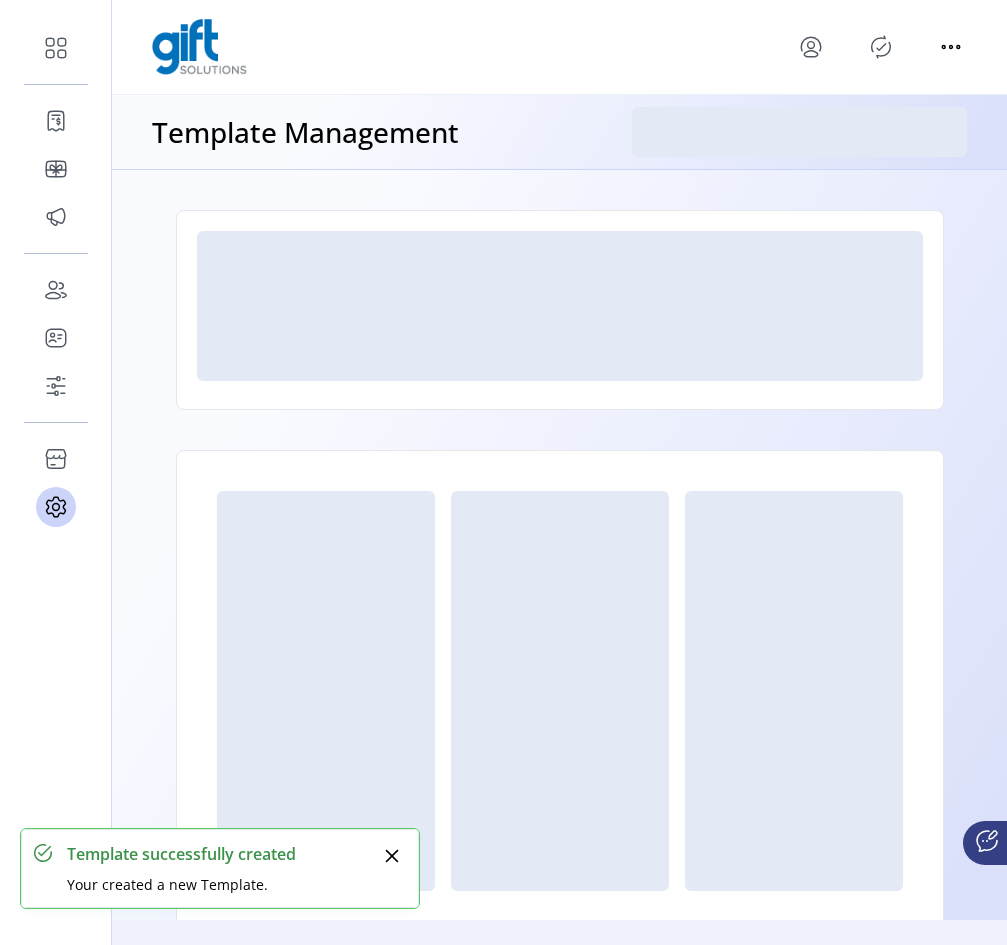 scroll, scrollTop: 0, scrollLeft: 0, axis: both 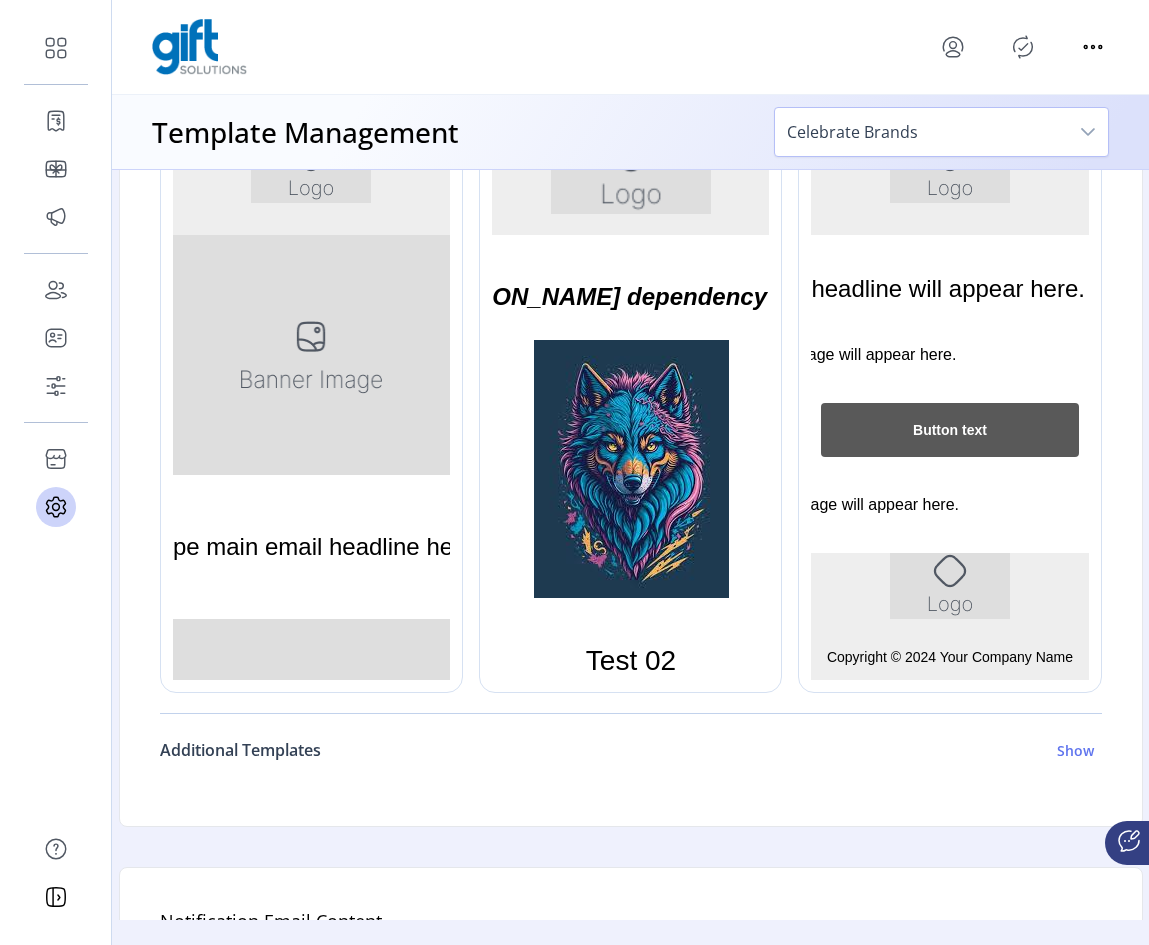 click on "Show" at bounding box center [1075, 750] 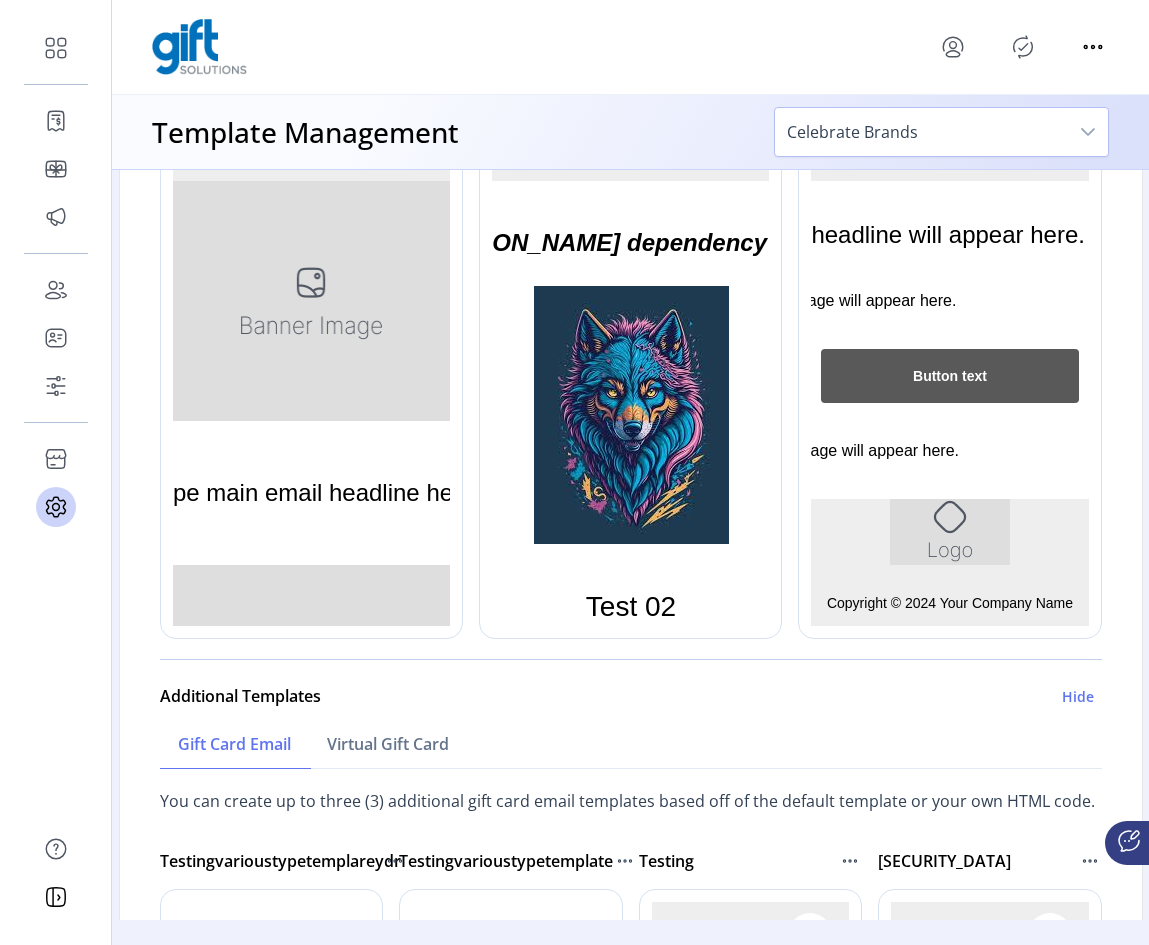 scroll, scrollTop: 852, scrollLeft: 0, axis: vertical 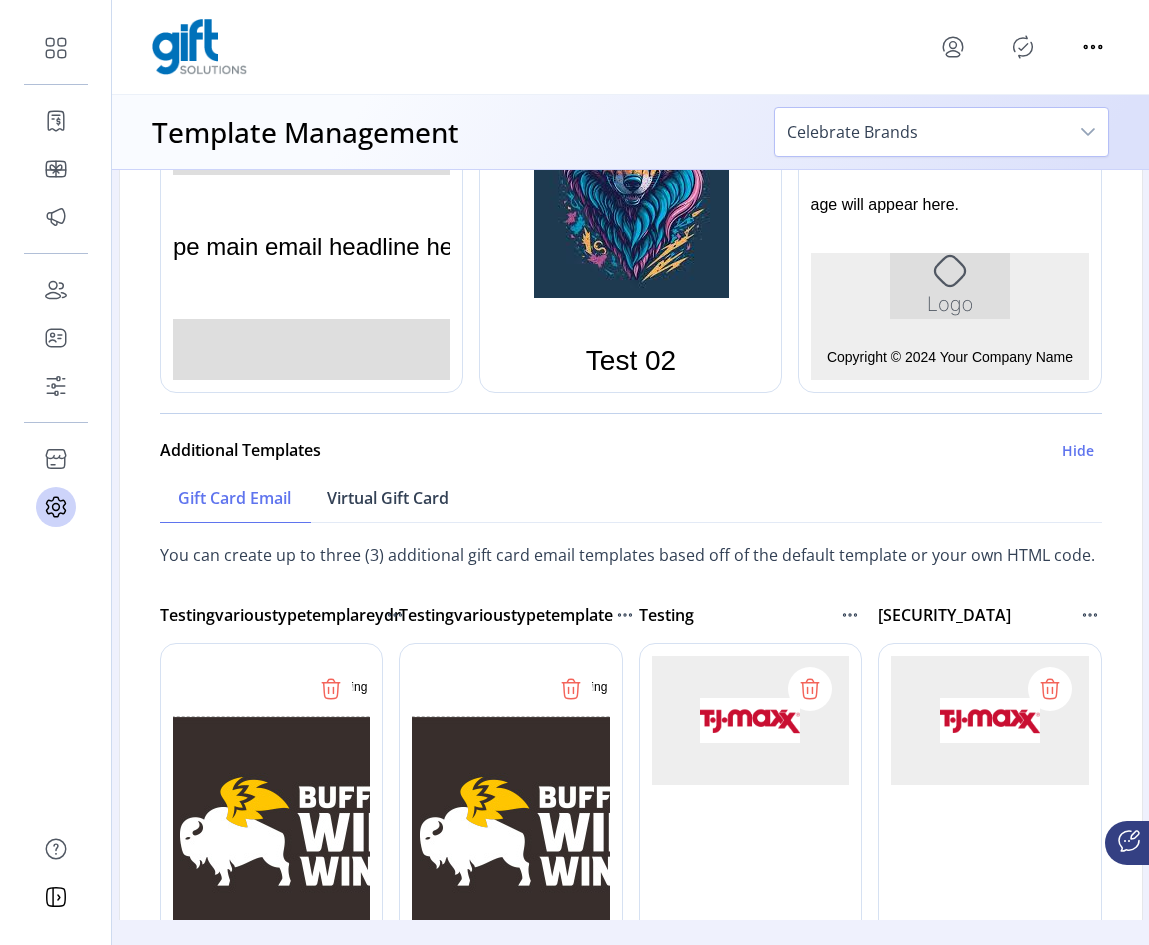 click on "Virtual Gift Card" at bounding box center [388, 498] 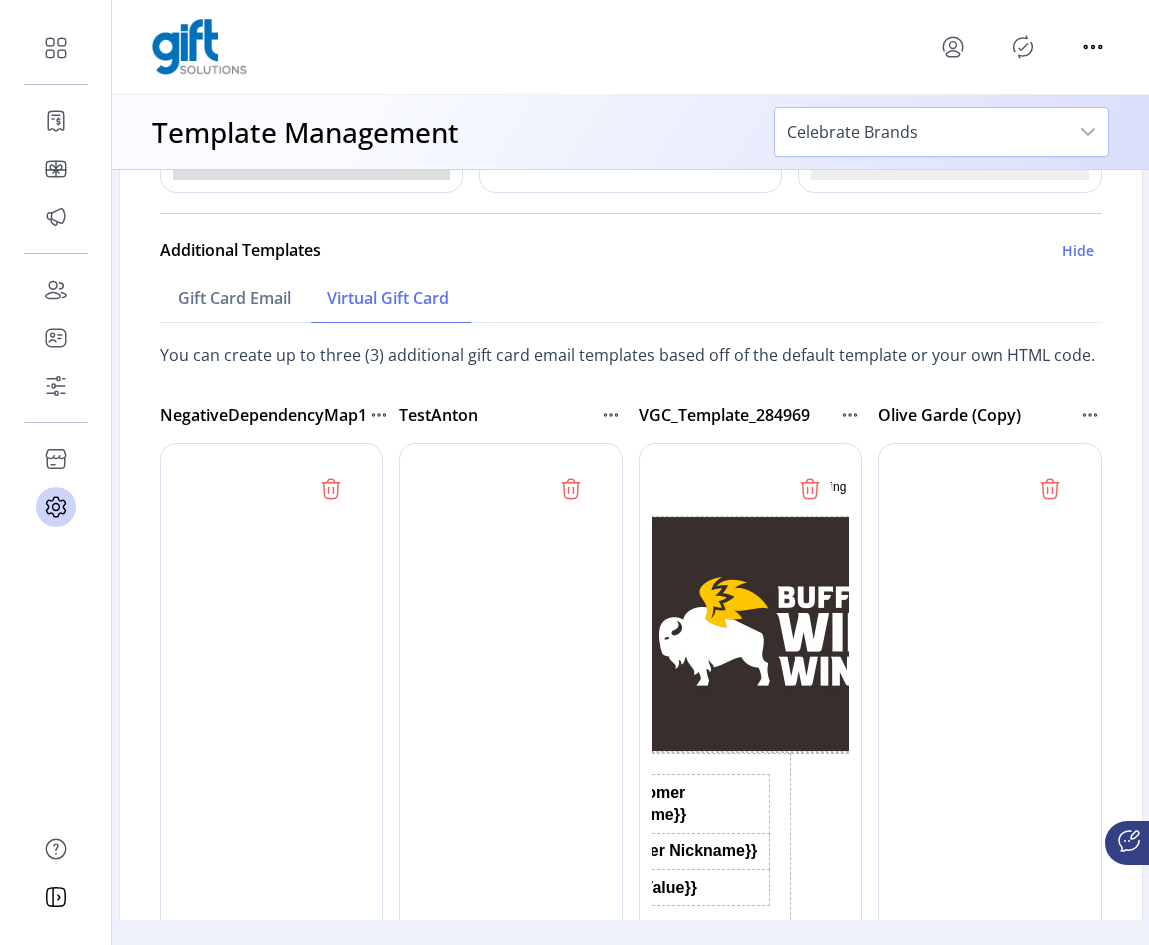 scroll, scrollTop: 0, scrollLeft: 0, axis: both 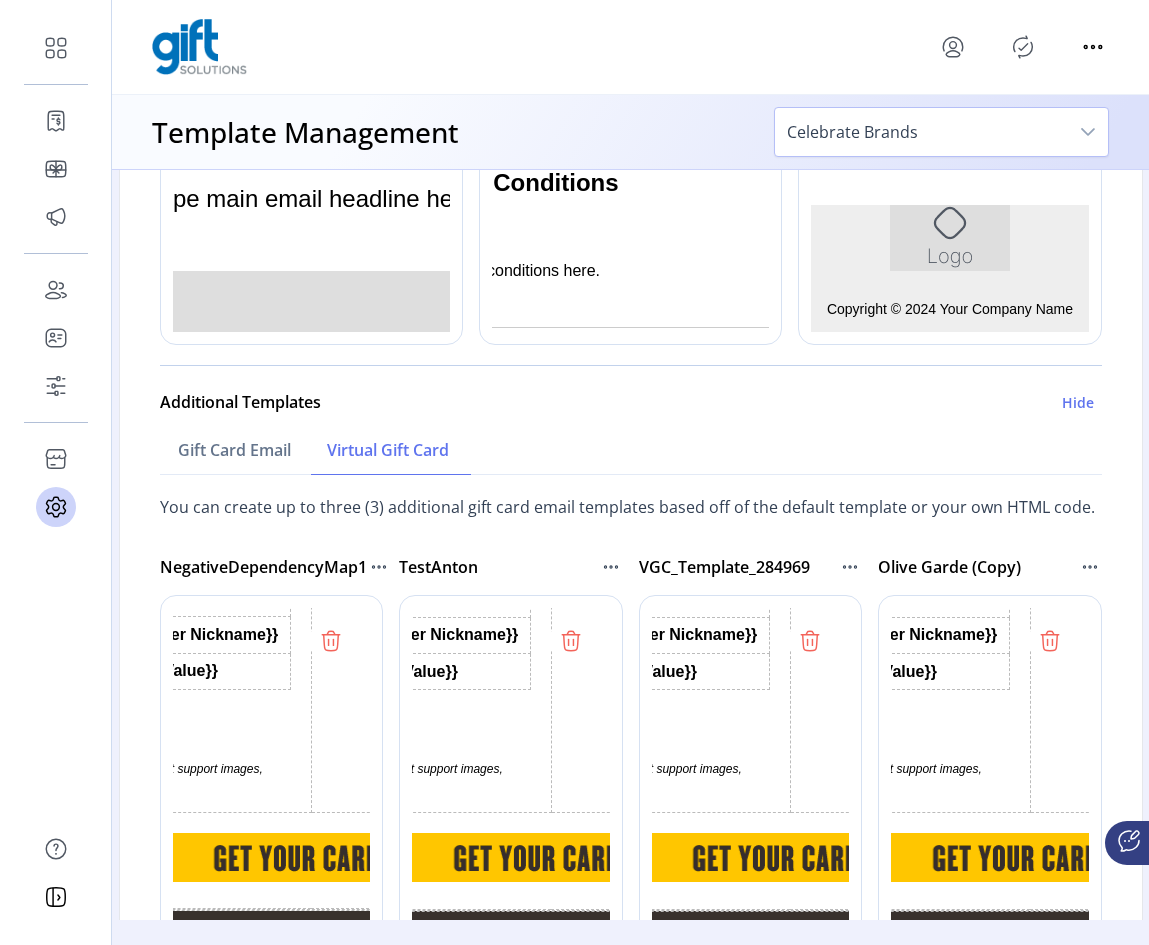 click 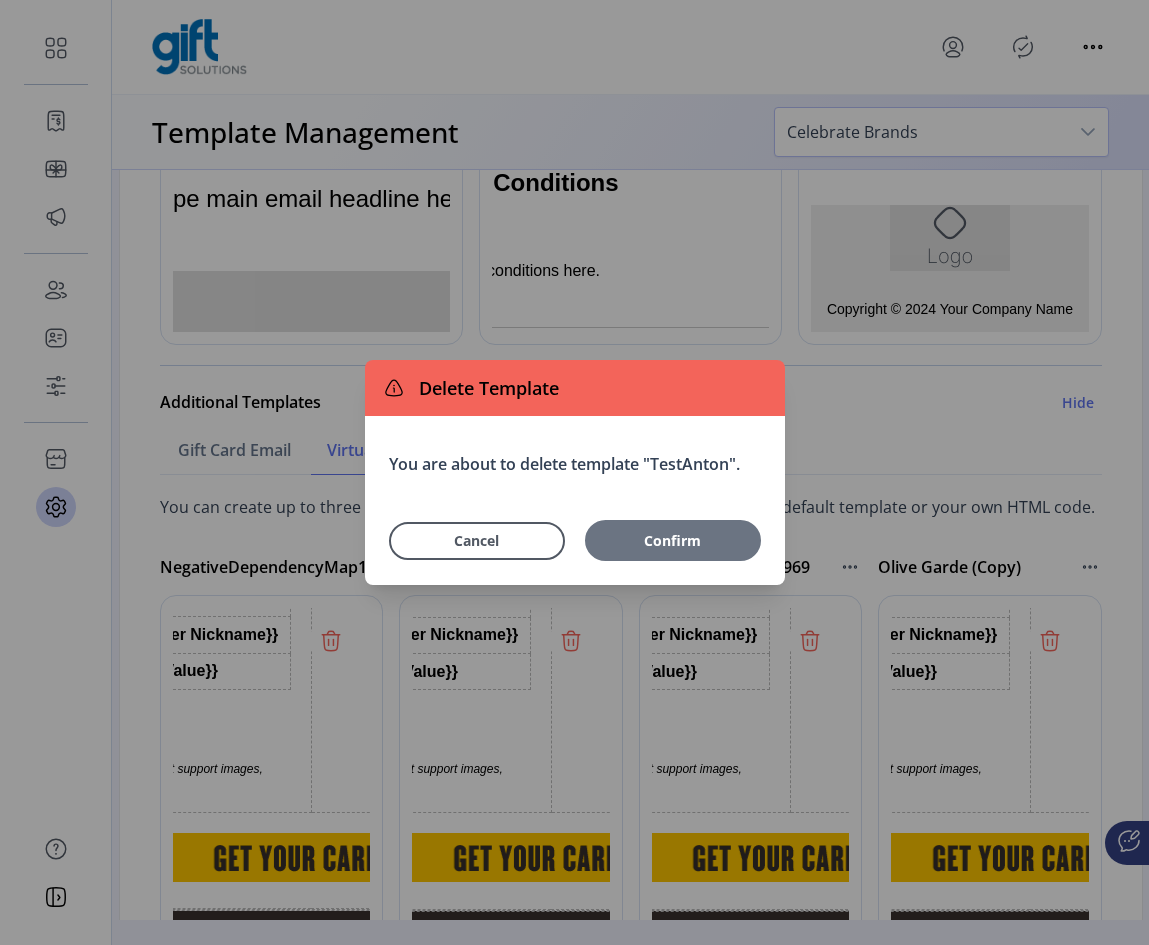 click on "Confirm" at bounding box center [673, 540] 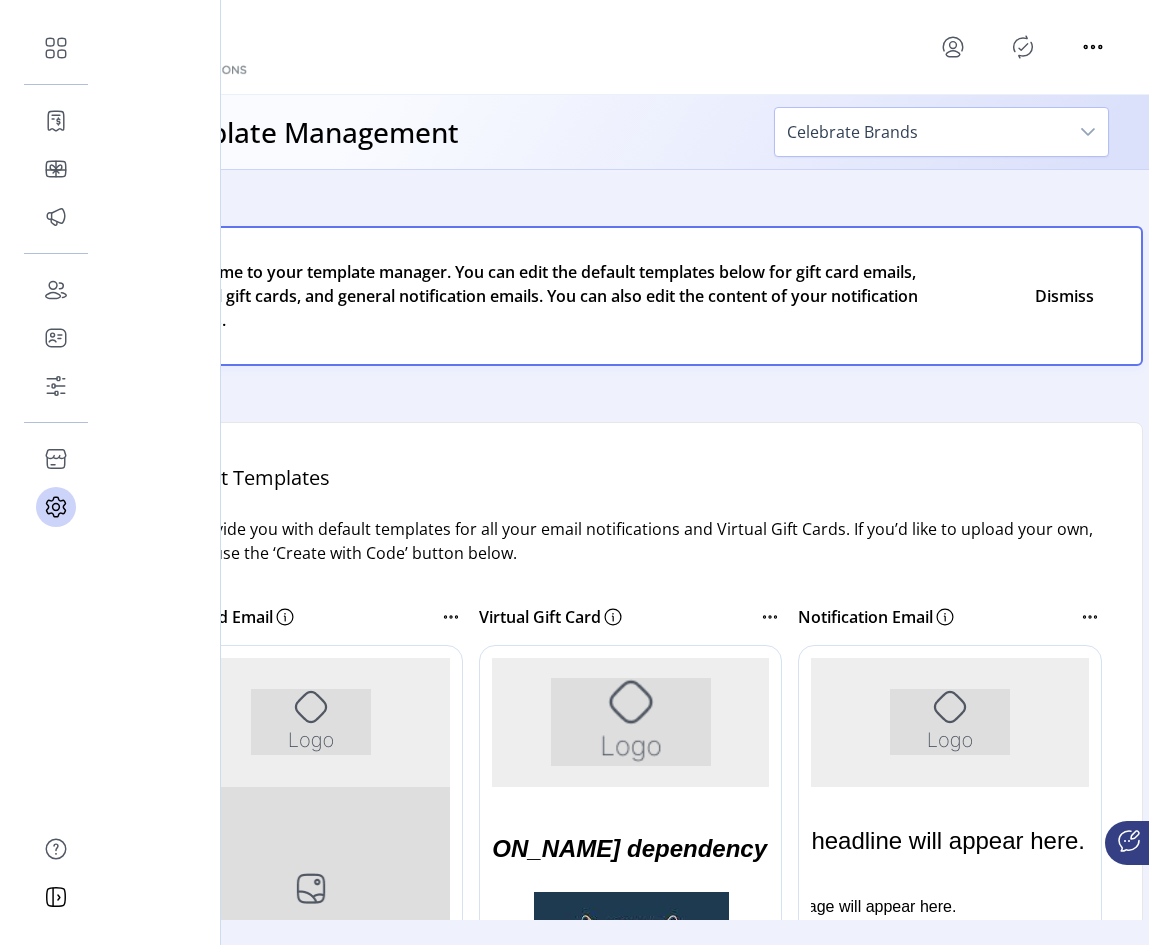 scroll, scrollTop: 0, scrollLeft: 0, axis: both 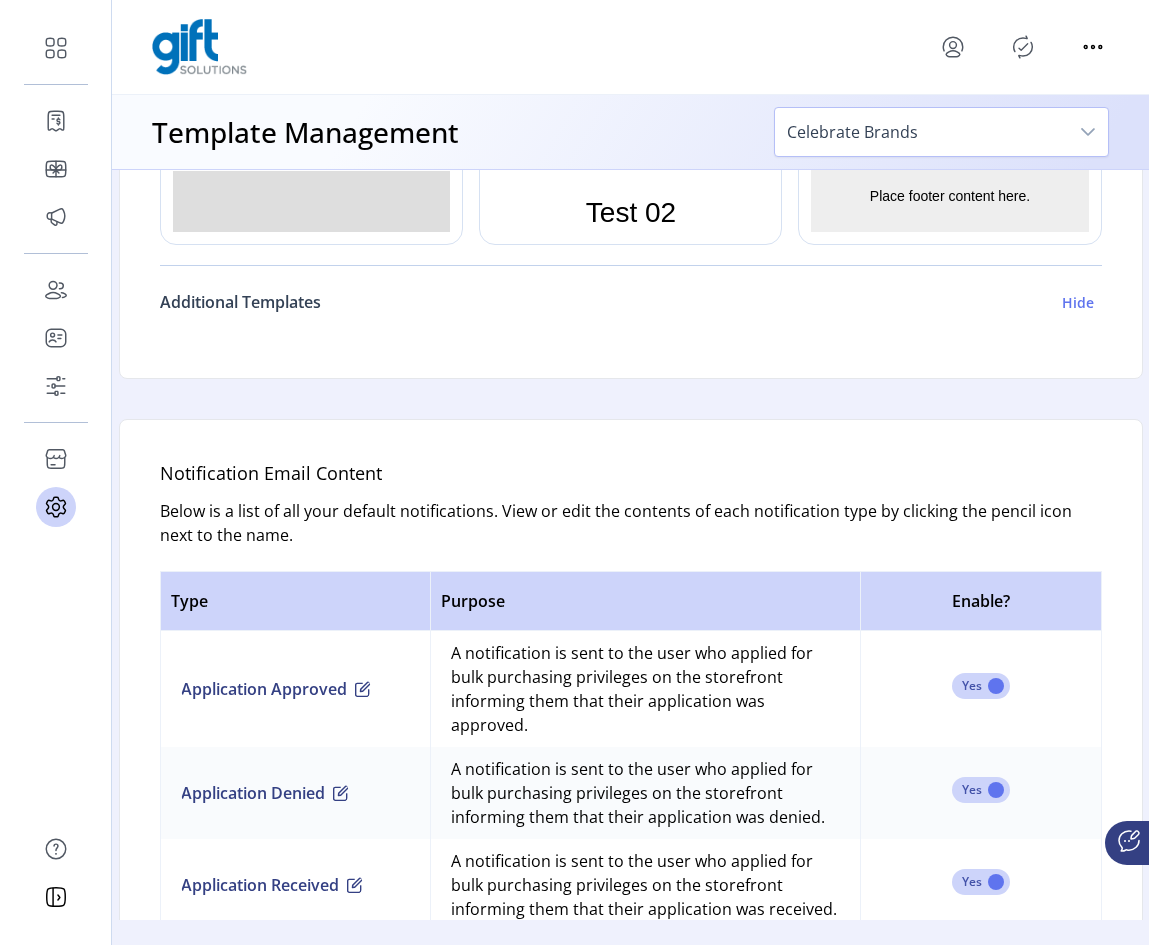 click on "Hide" at bounding box center (1078, 302) 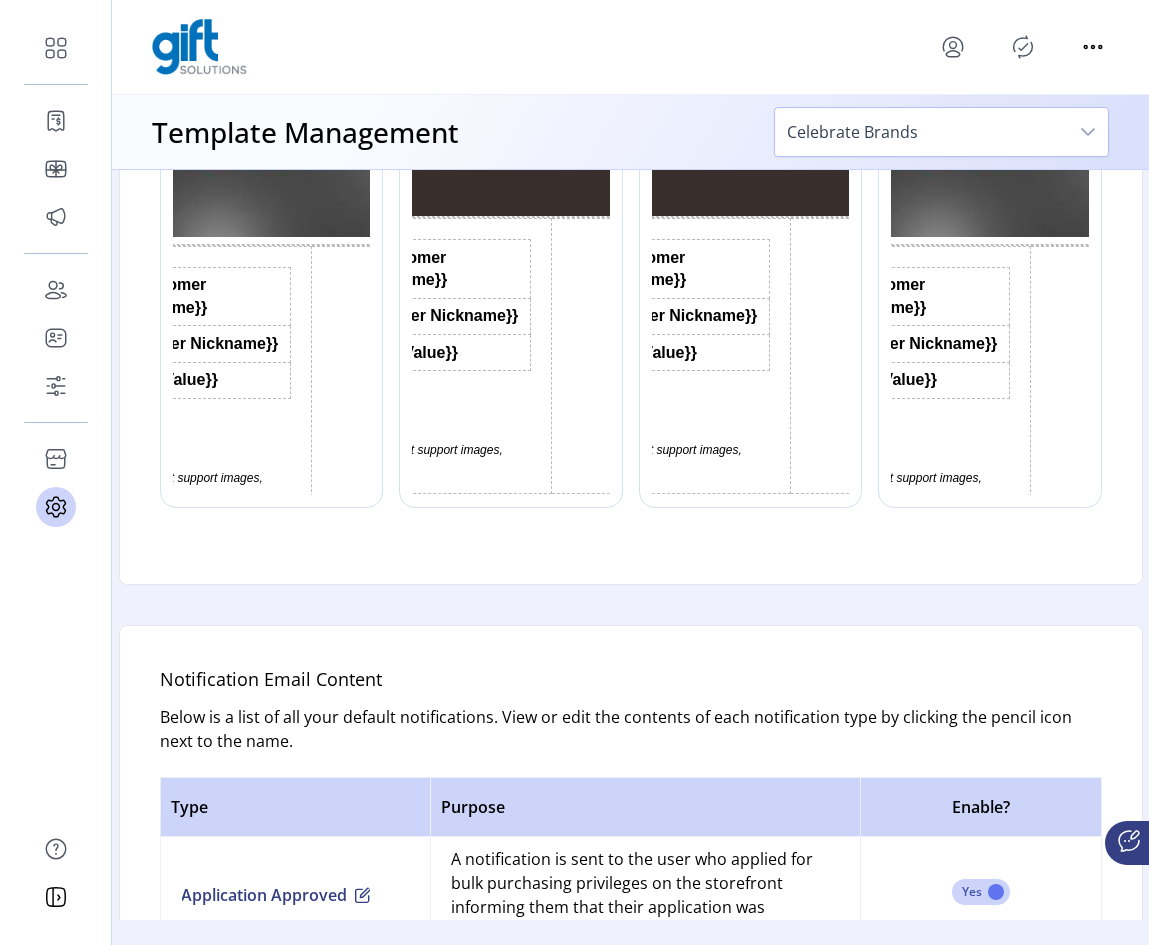 scroll, scrollTop: 1100, scrollLeft: 0, axis: vertical 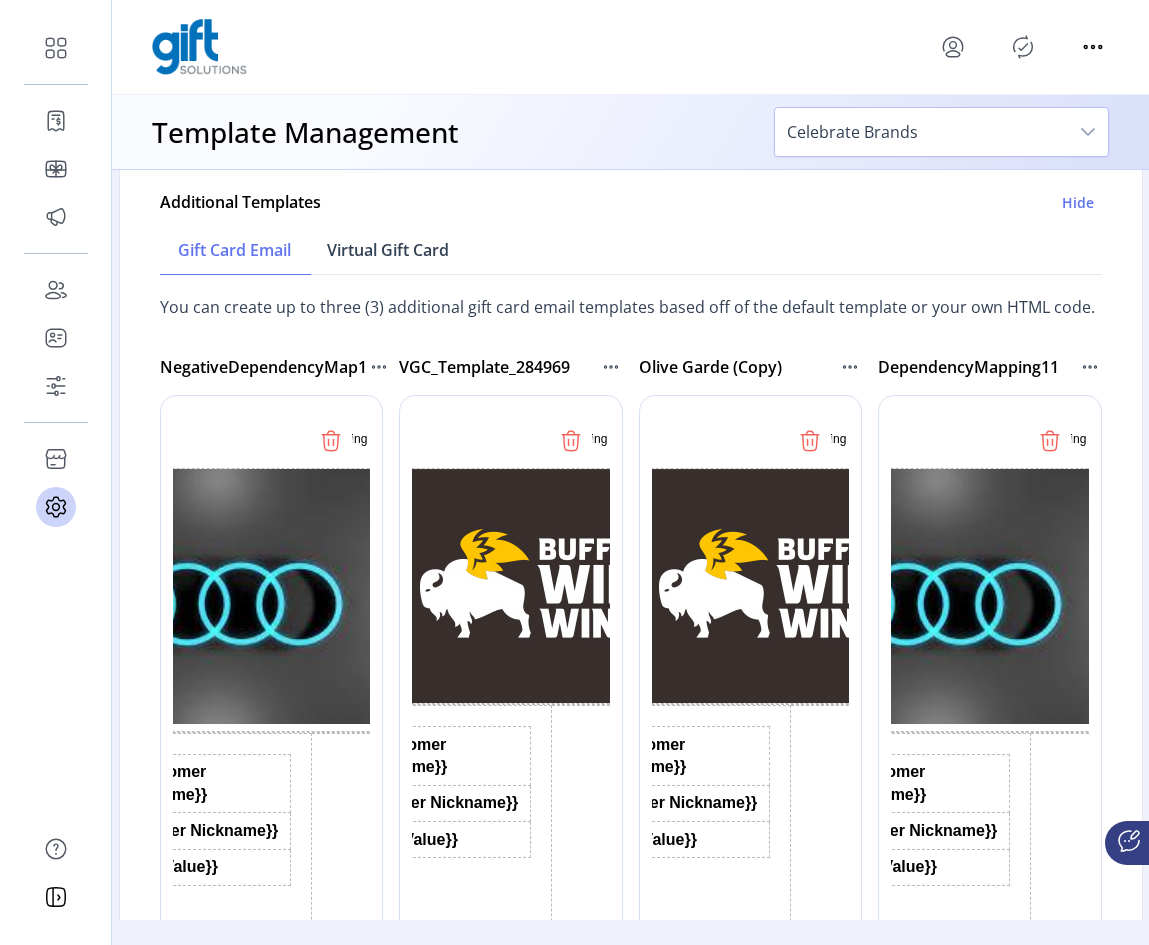 click on "Virtual Gift Card" at bounding box center [388, 250] 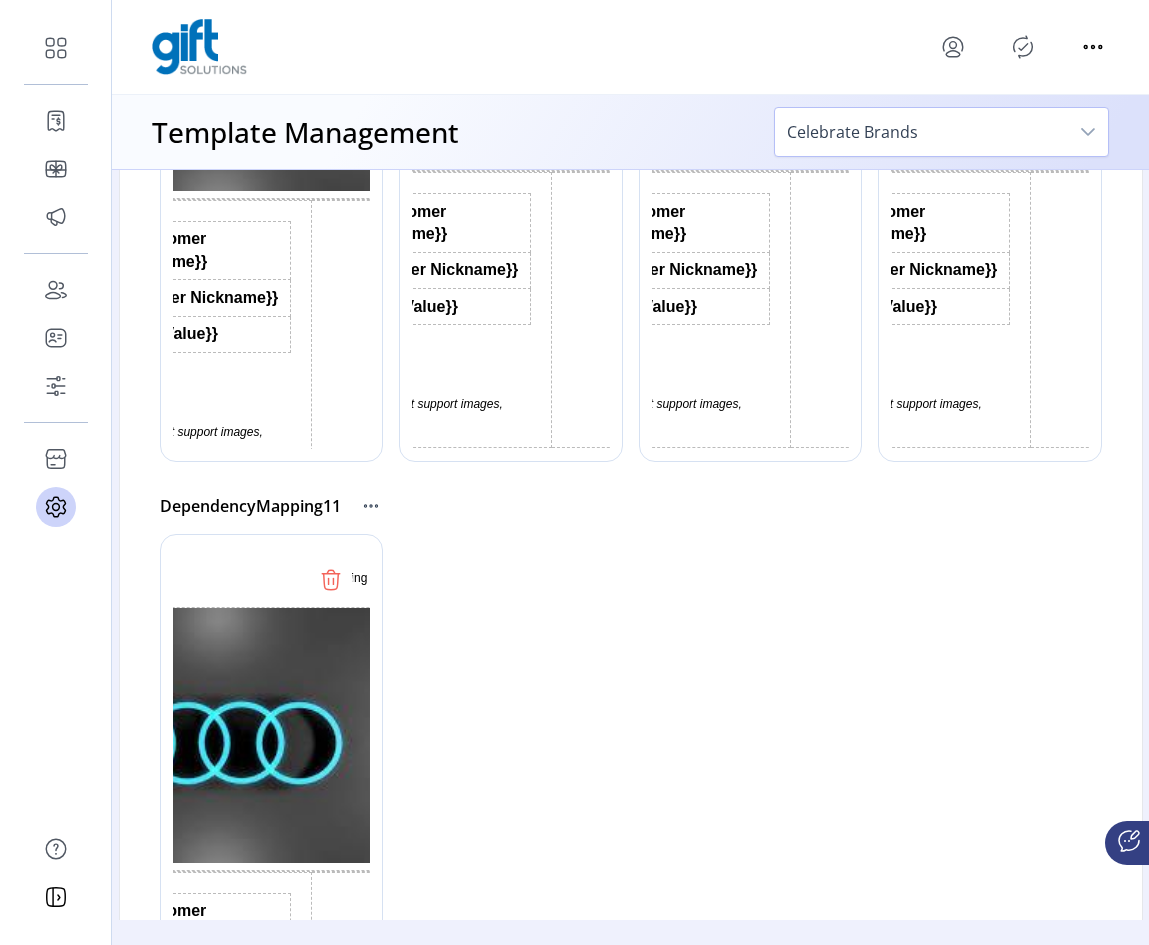 scroll, scrollTop: 1200, scrollLeft: 0, axis: vertical 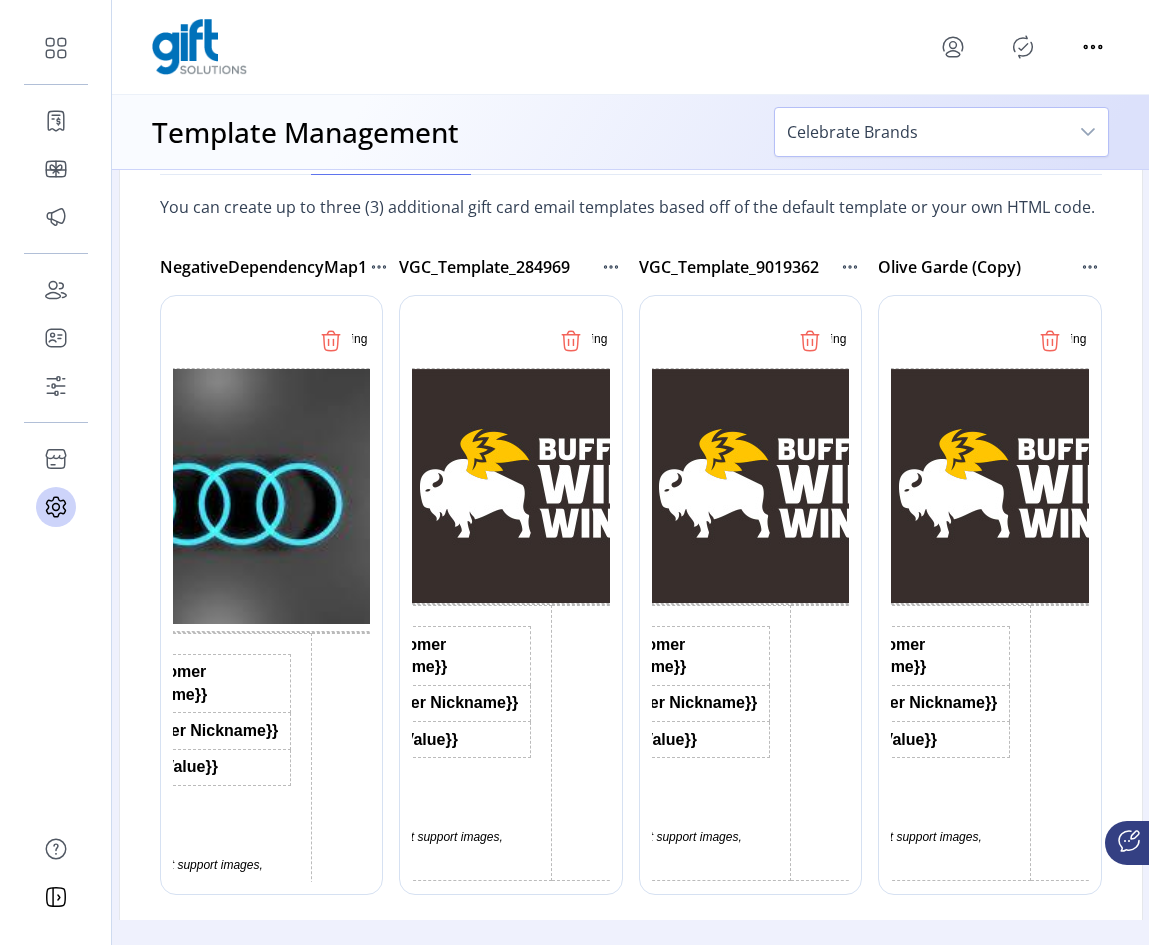 click 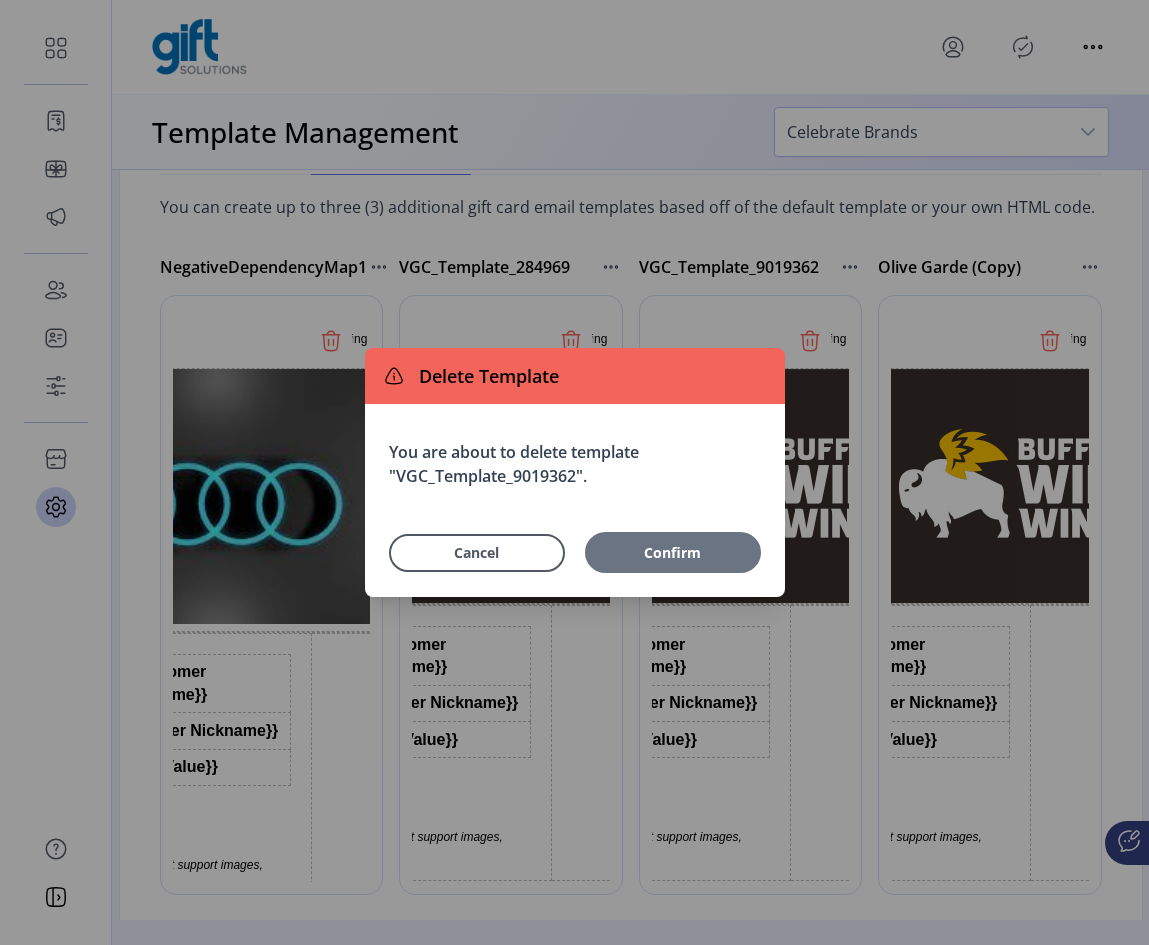 click on "Confirm" at bounding box center (673, 552) 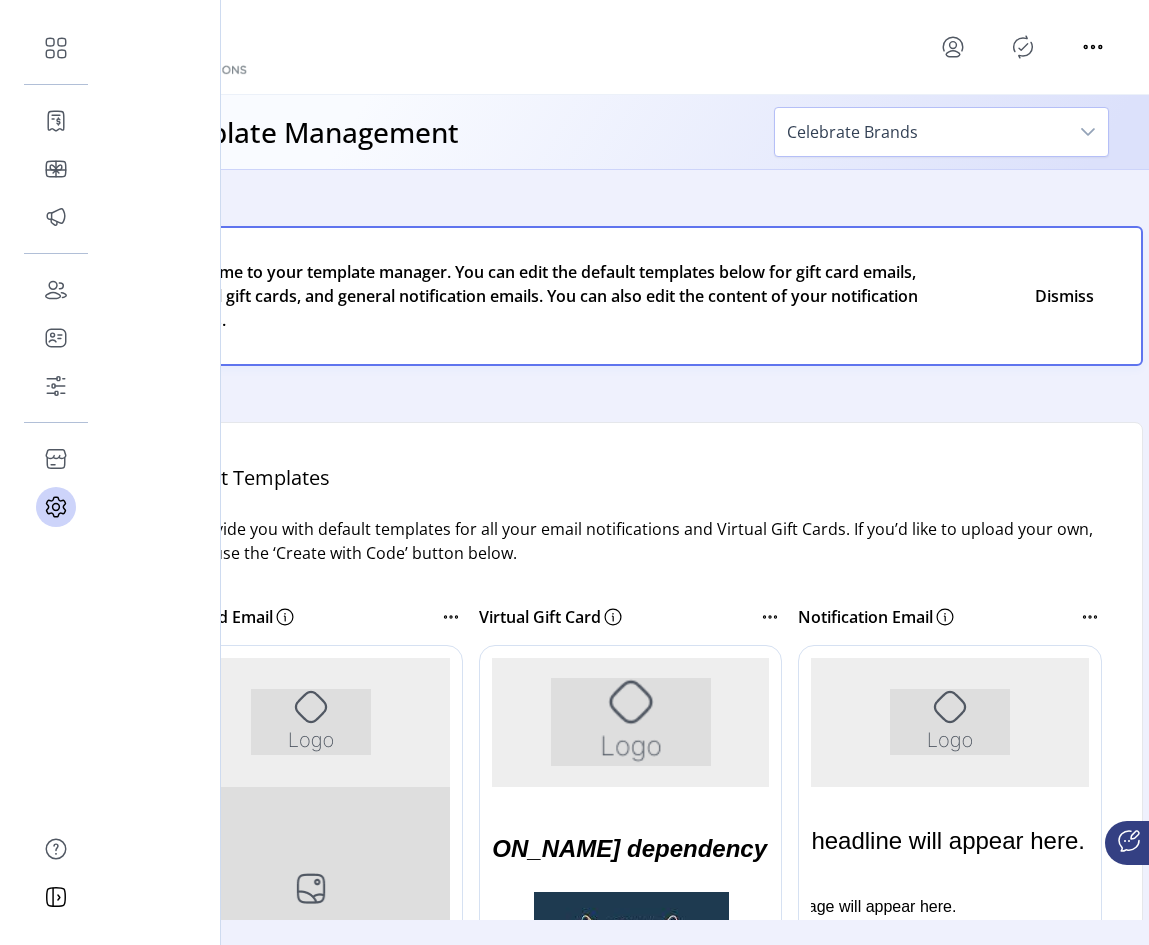scroll, scrollTop: 0, scrollLeft: 0, axis: both 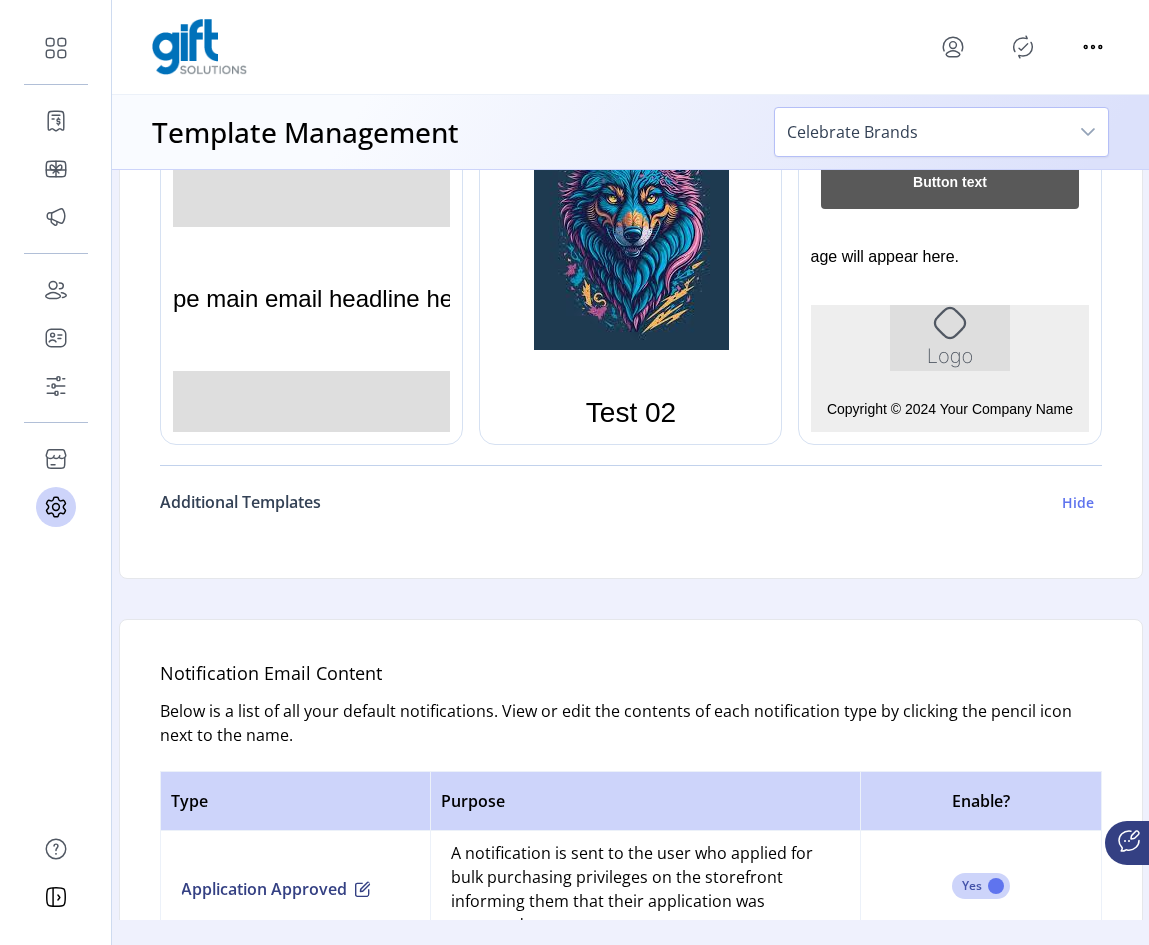 click on "Hide" at bounding box center (1078, 502) 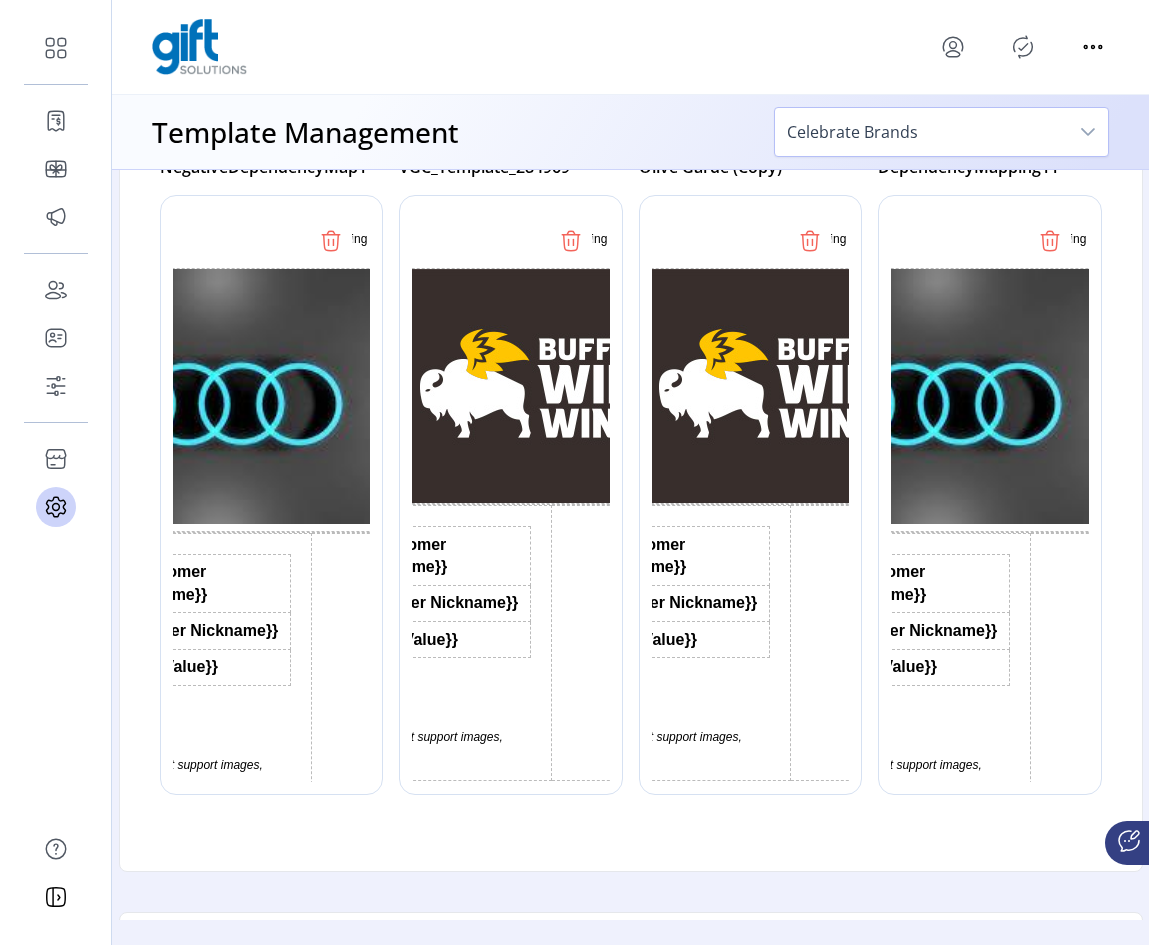 scroll, scrollTop: 900, scrollLeft: 0, axis: vertical 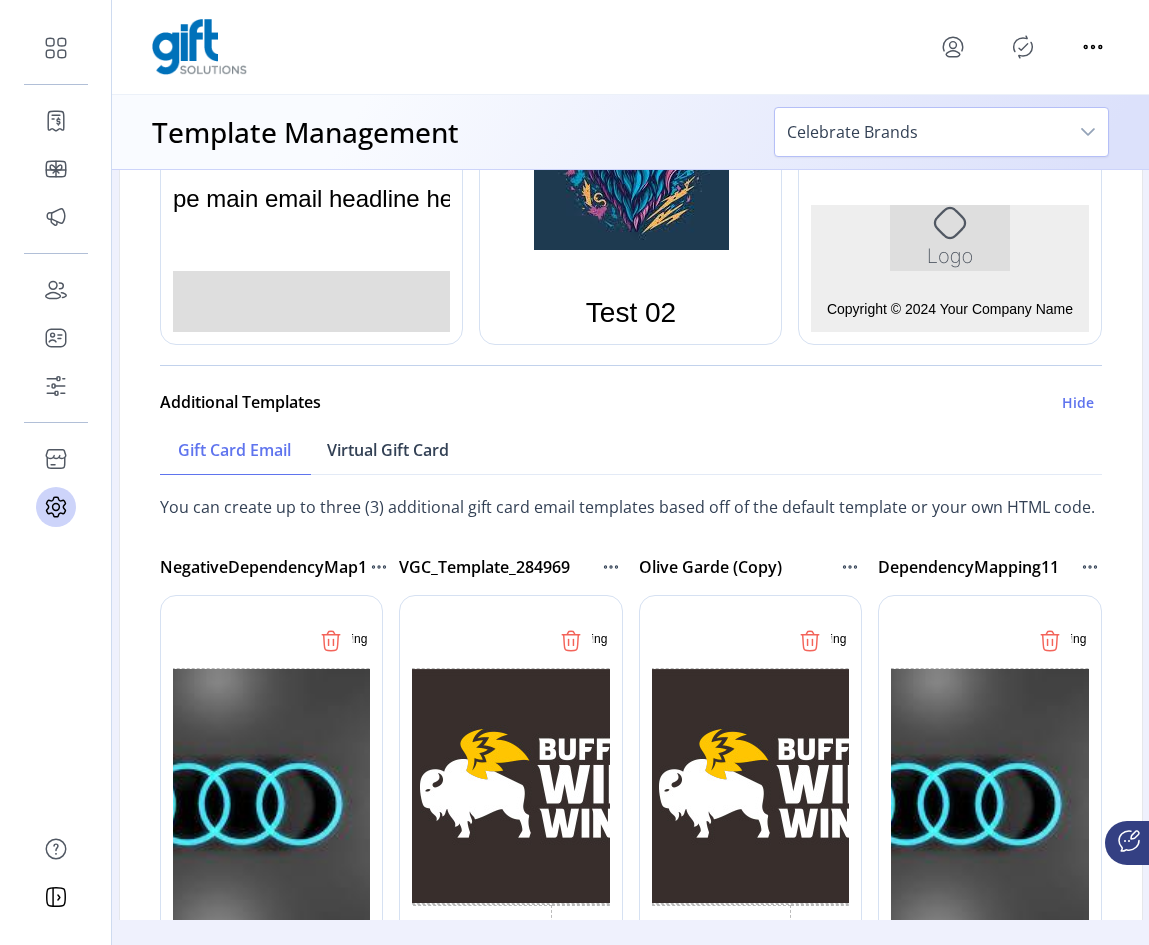 click on "Virtual Gift Card" at bounding box center (388, 450) 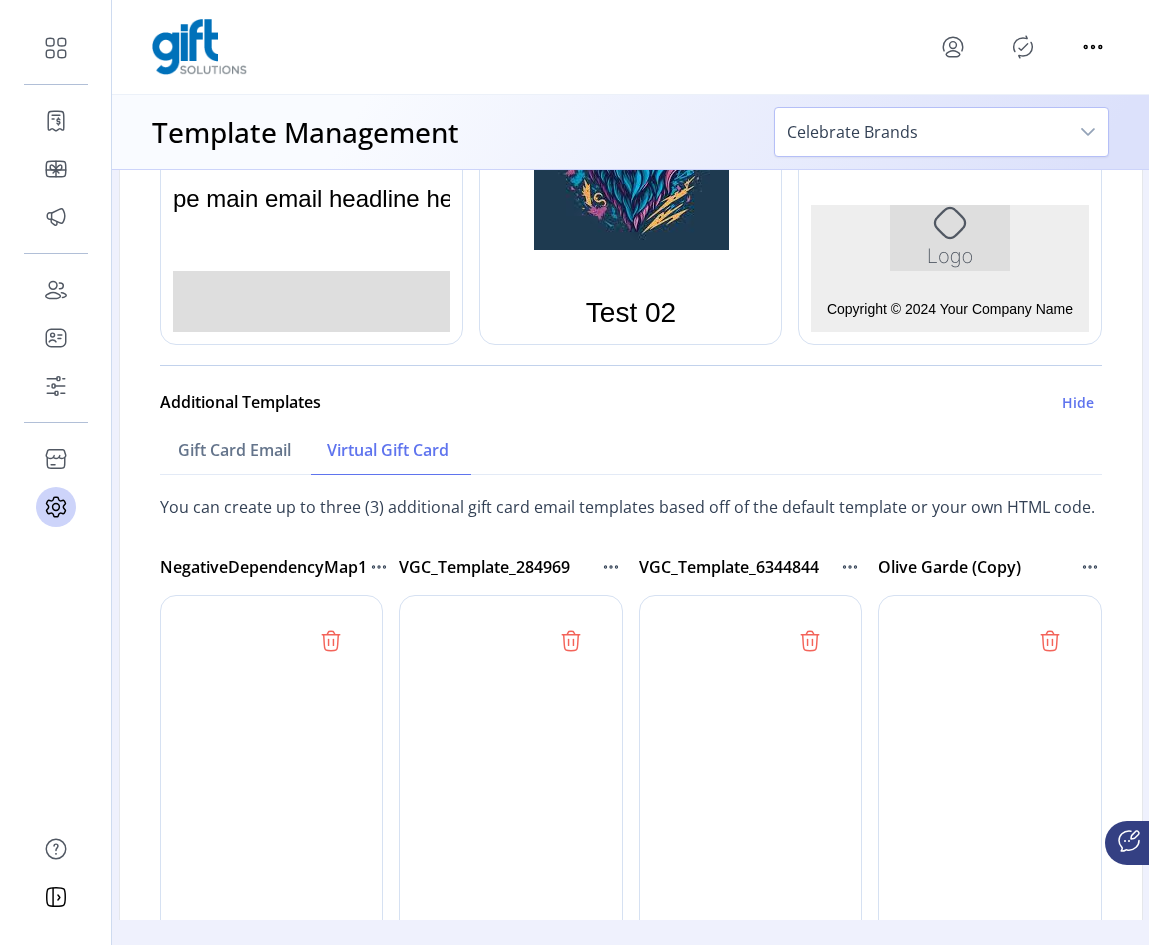 scroll, scrollTop: 1200, scrollLeft: 0, axis: vertical 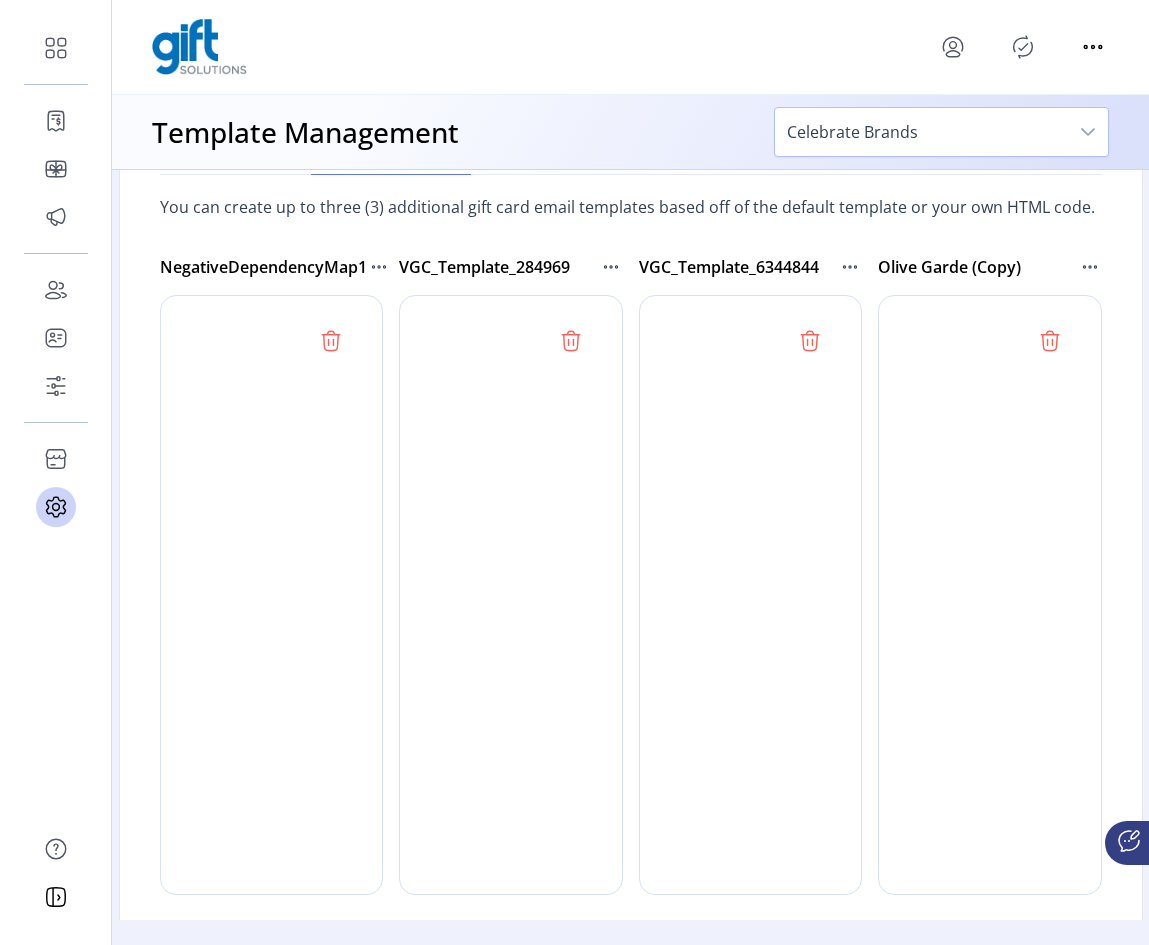 click 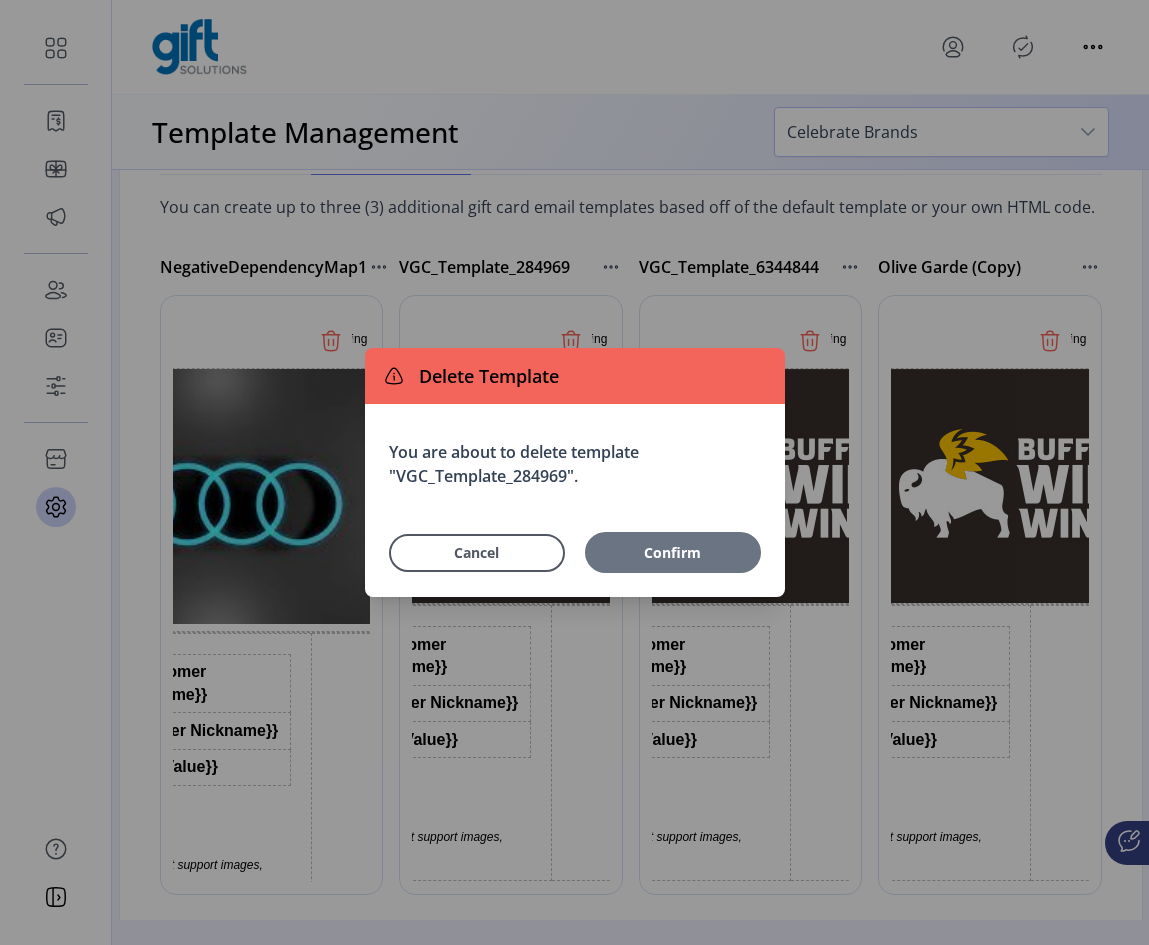 scroll, scrollTop: 0, scrollLeft: 0, axis: both 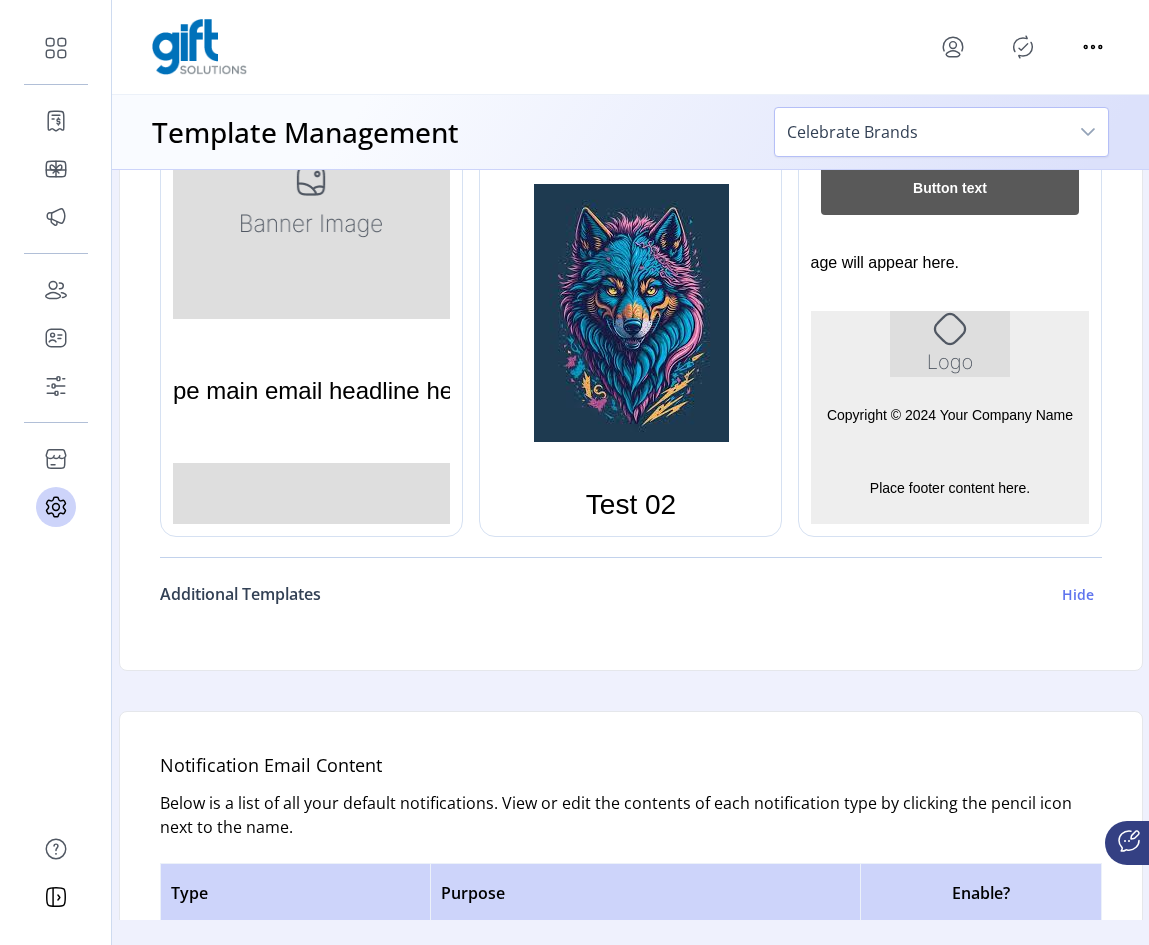 click on "Hide" at bounding box center [1078, 594] 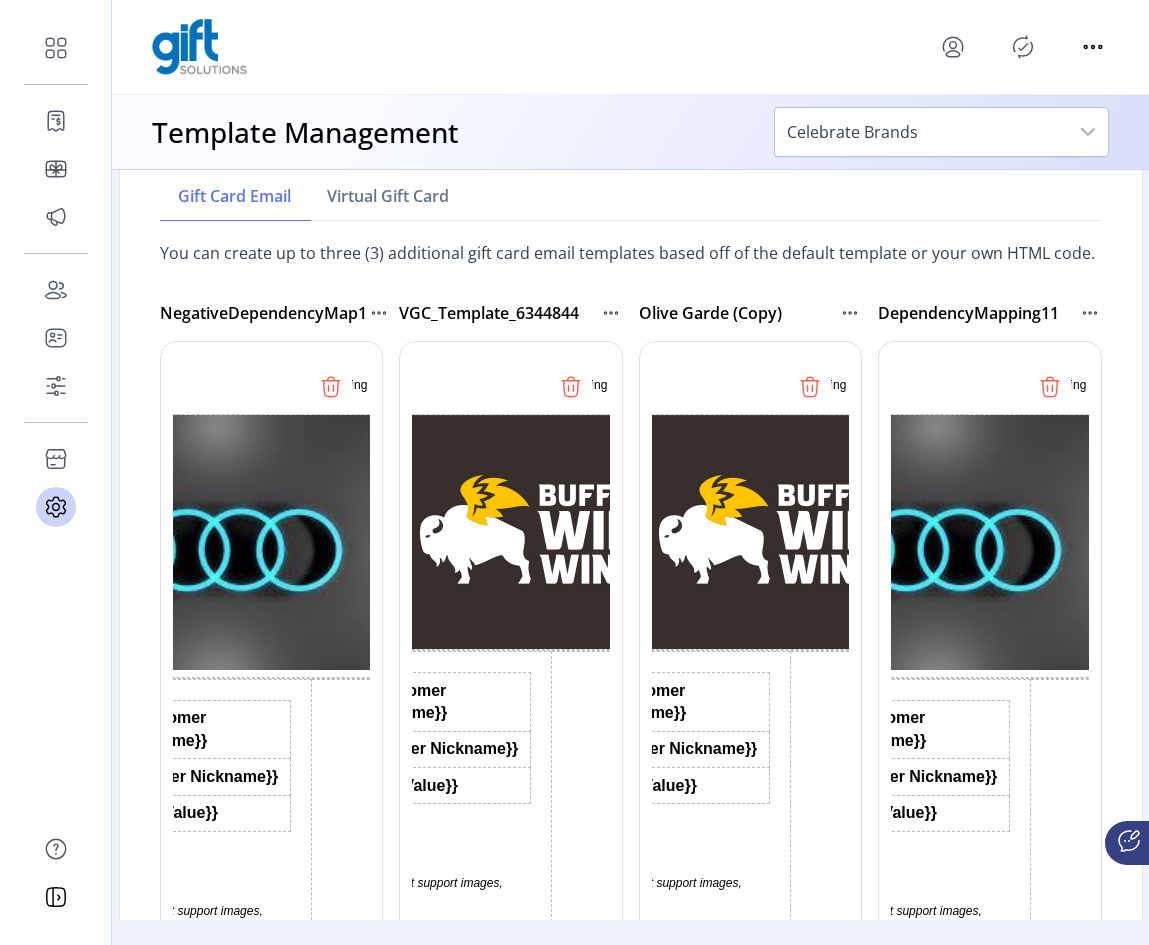 scroll, scrollTop: 1108, scrollLeft: 0, axis: vertical 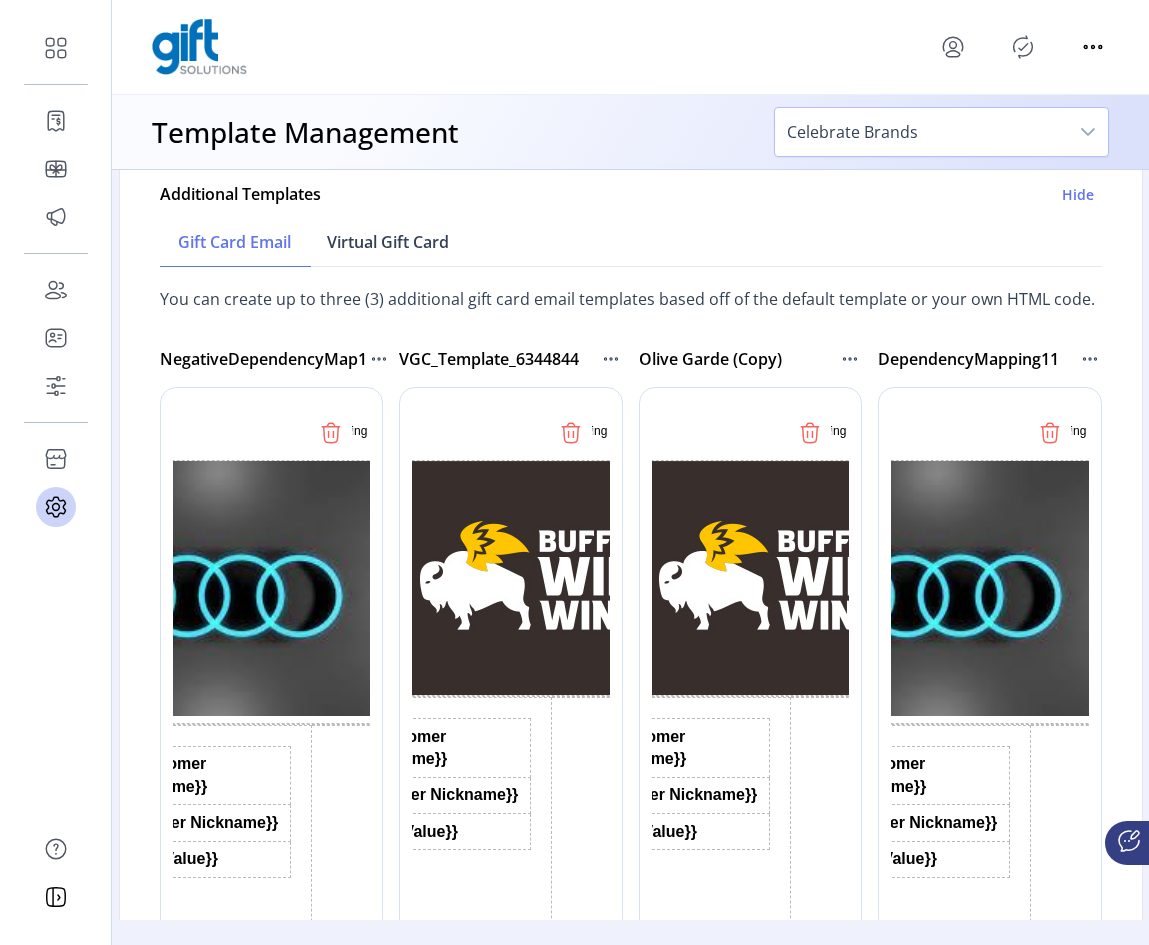 click on "Virtual Gift Card" at bounding box center (388, 242) 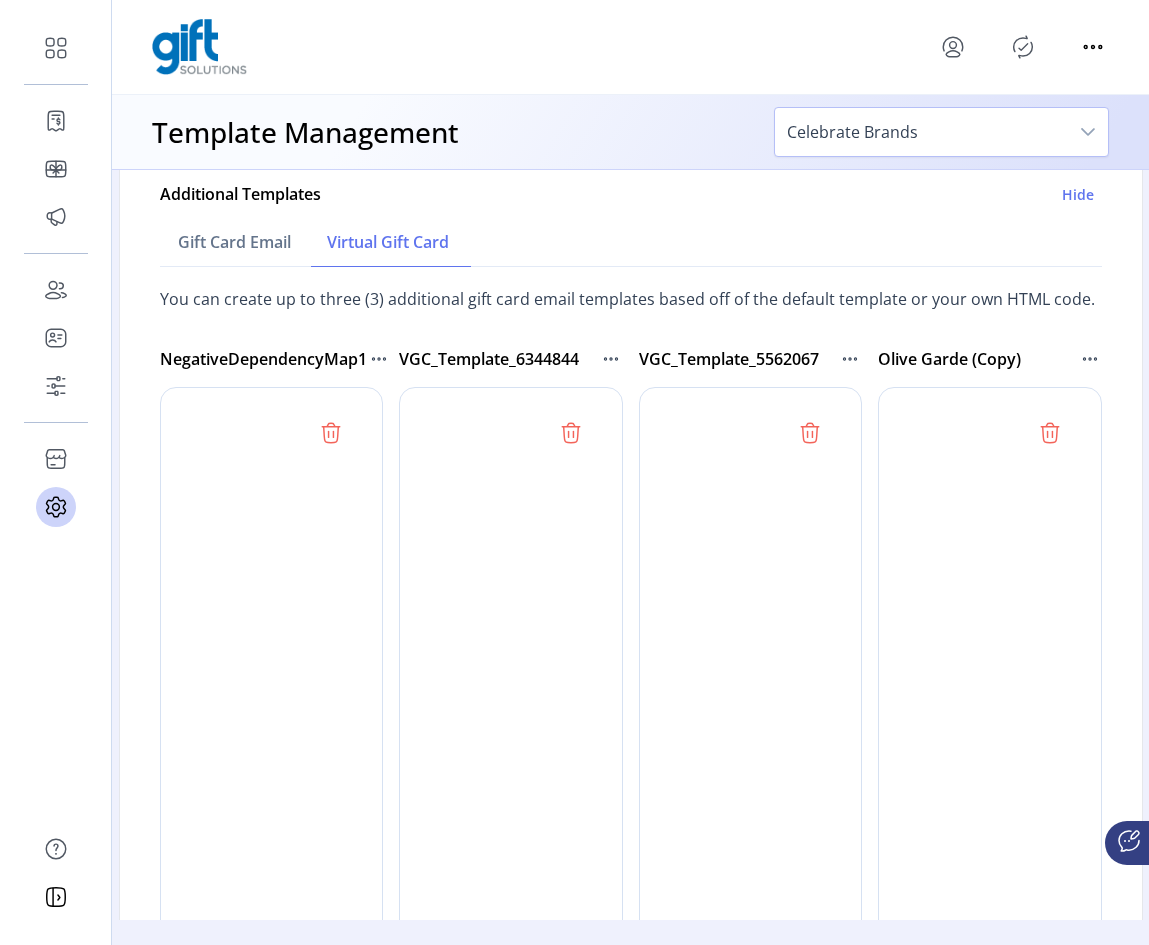 click 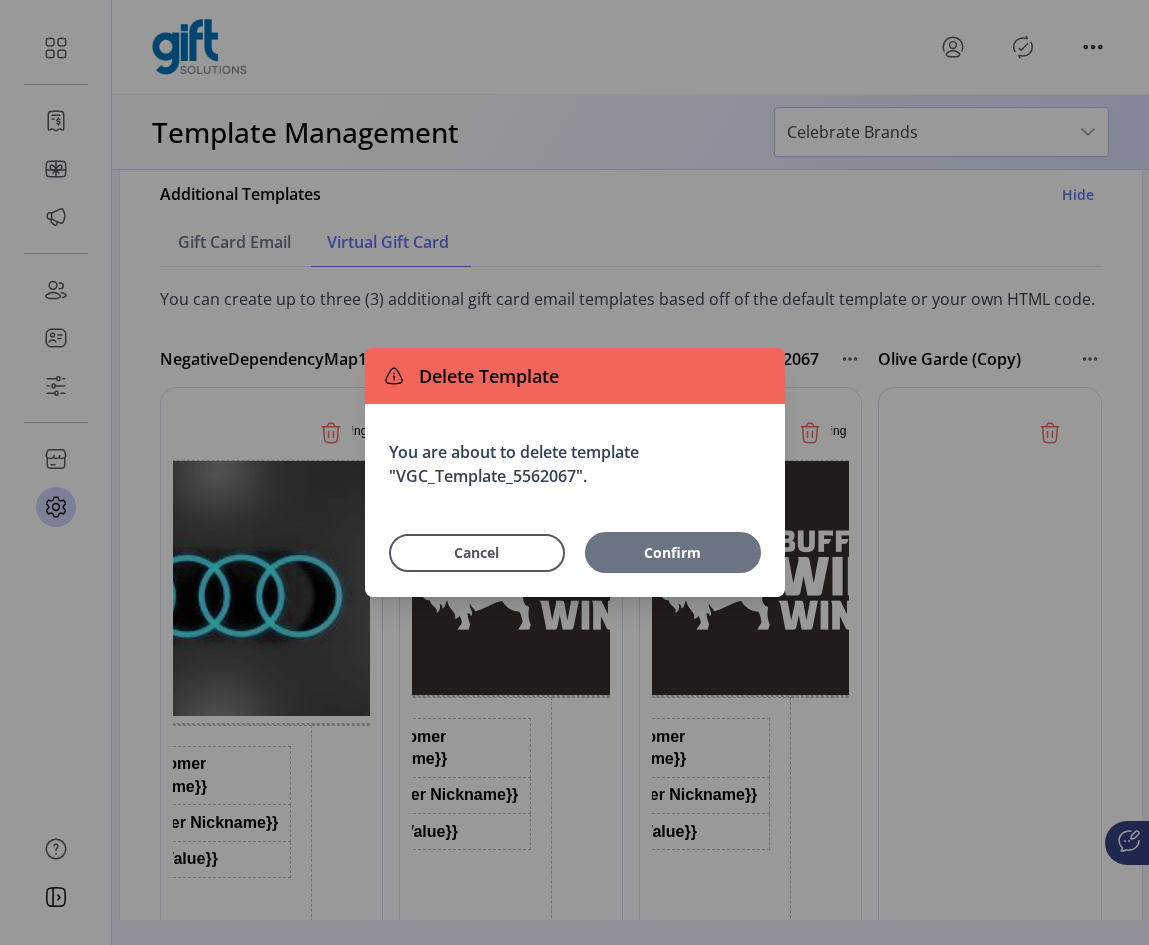 scroll, scrollTop: 0, scrollLeft: 0, axis: both 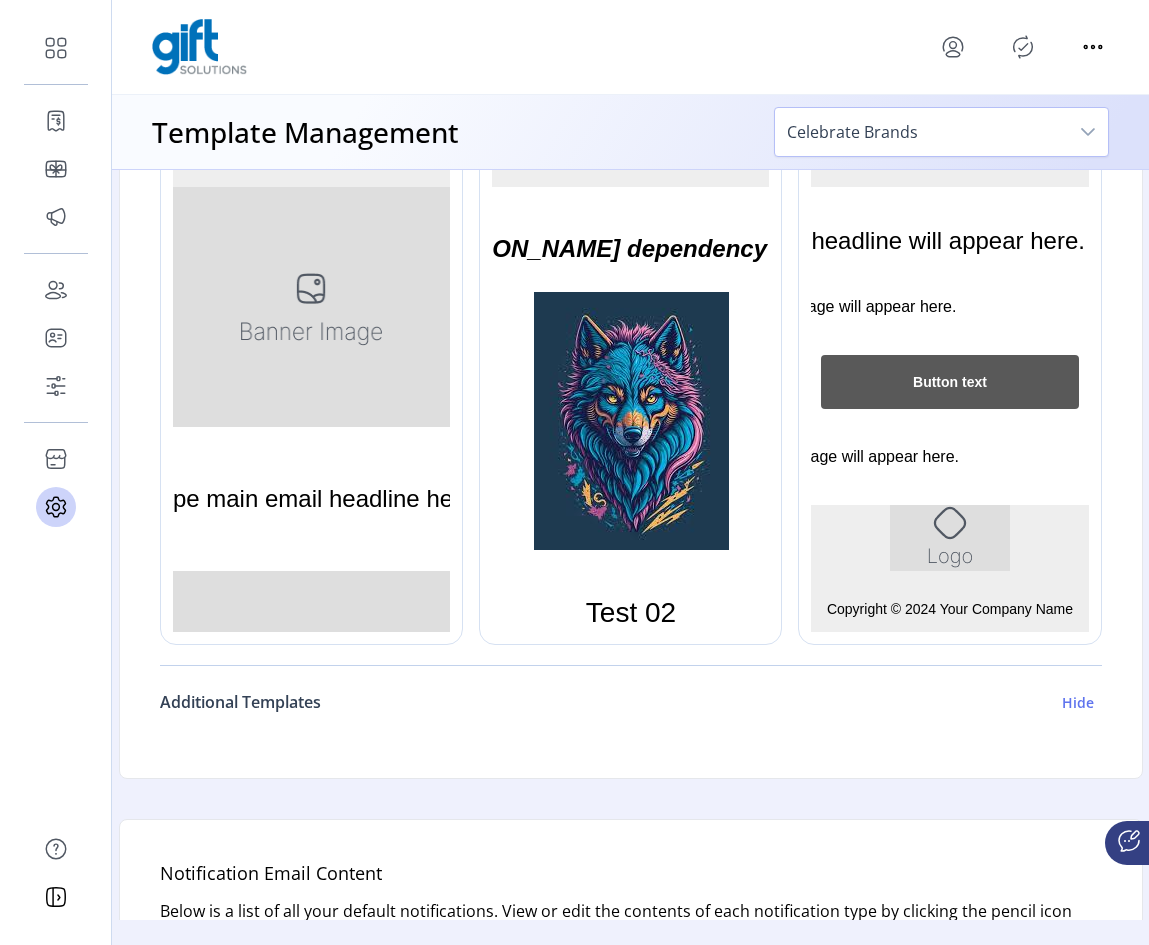 drag, startPoint x: 1070, startPoint y: 703, endPoint x: 1013, endPoint y: 685, distance: 59.77458 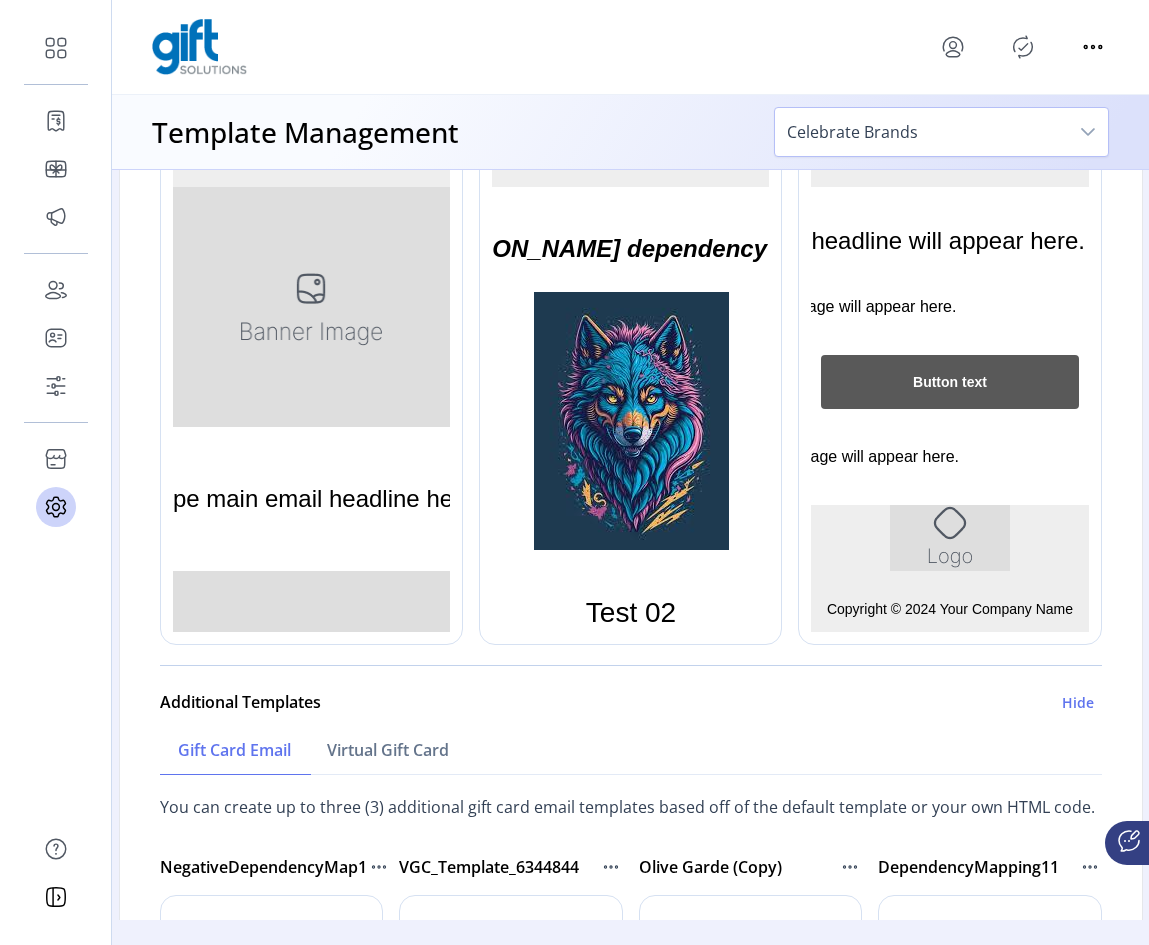 scroll, scrollTop: 900, scrollLeft: 0, axis: vertical 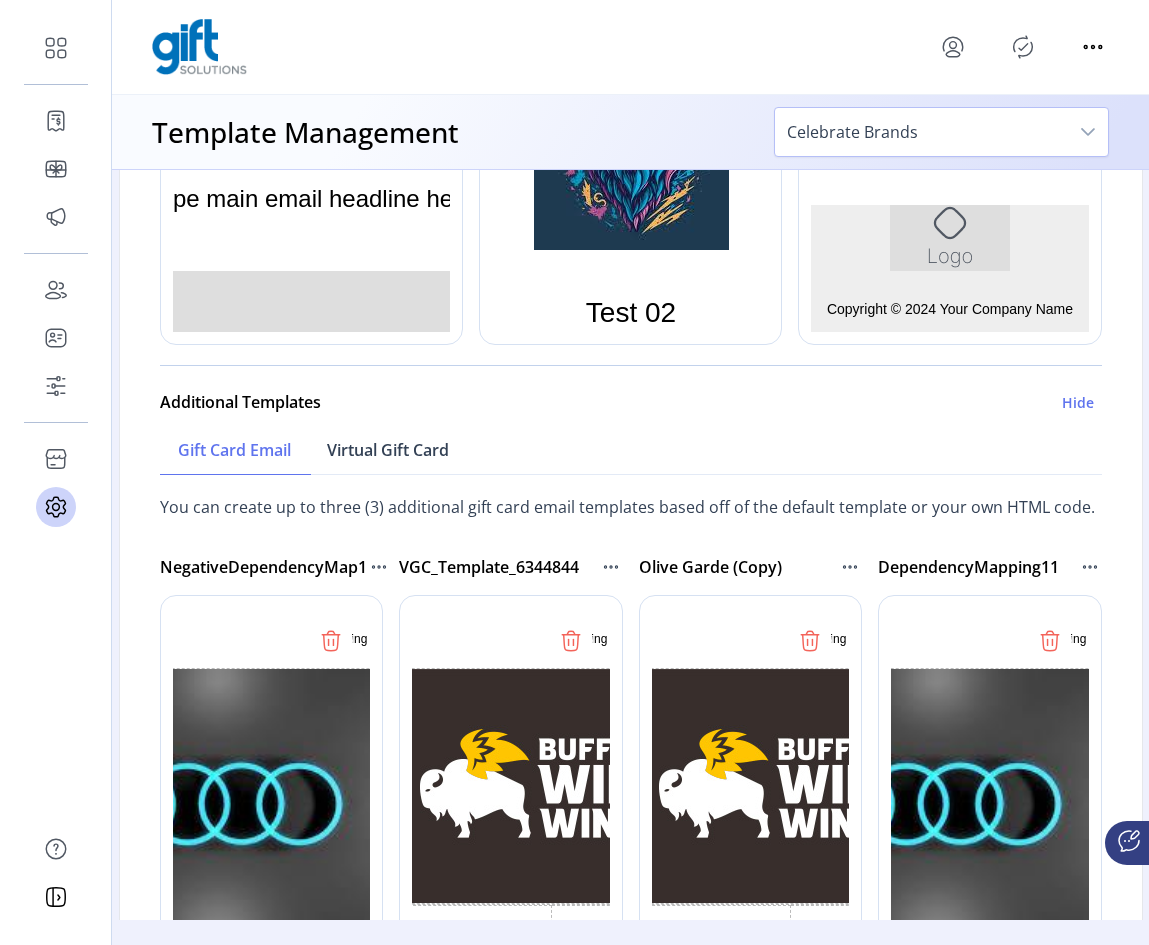 click on "Virtual Gift Card" at bounding box center [388, 450] 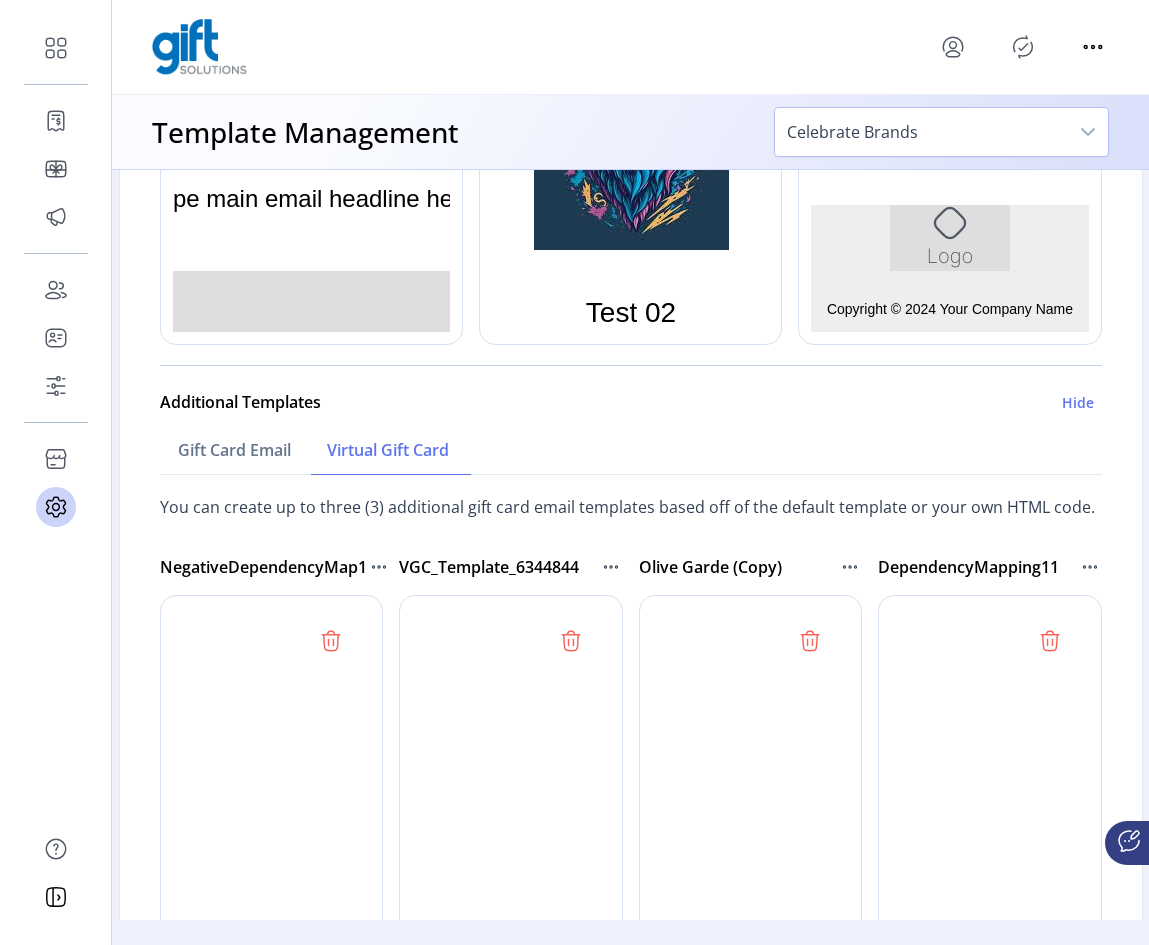 scroll, scrollTop: 1100, scrollLeft: 0, axis: vertical 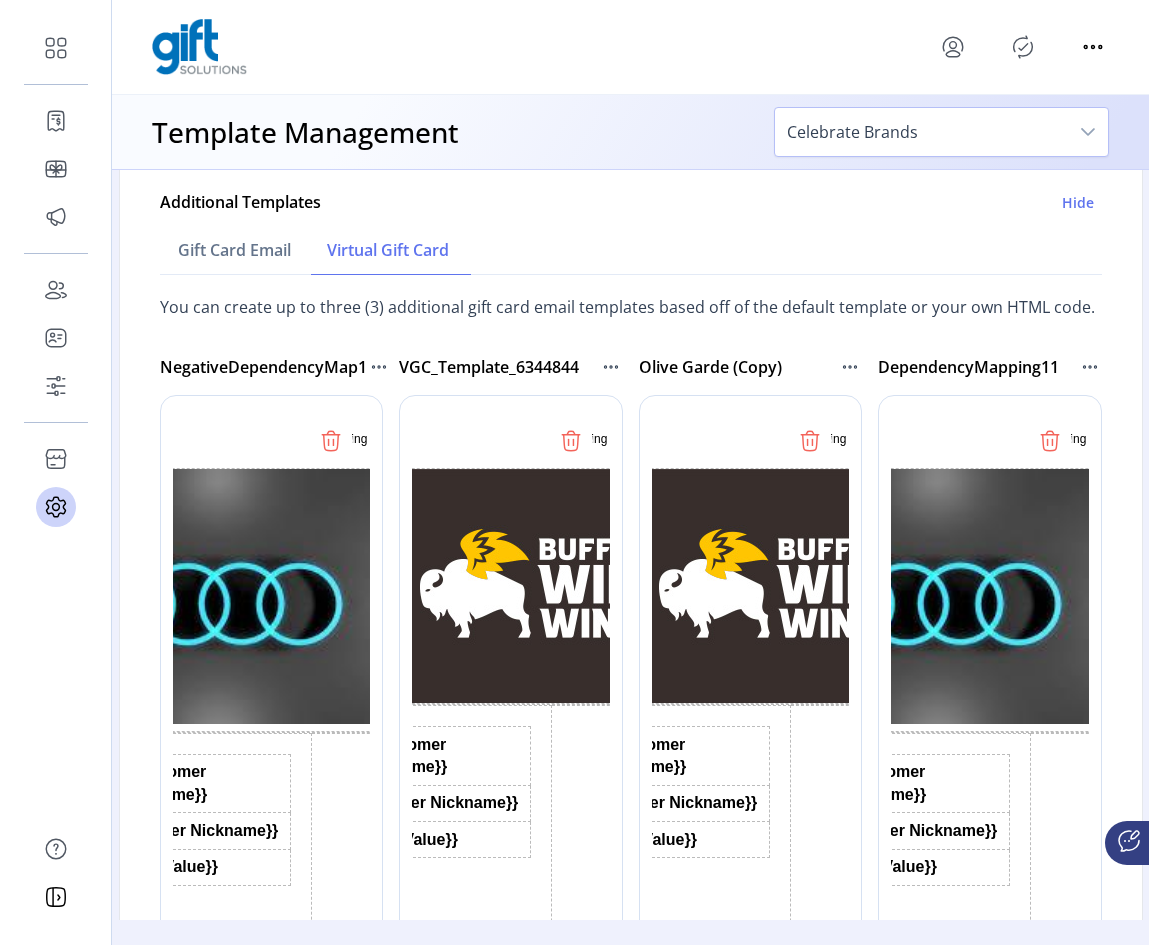 click 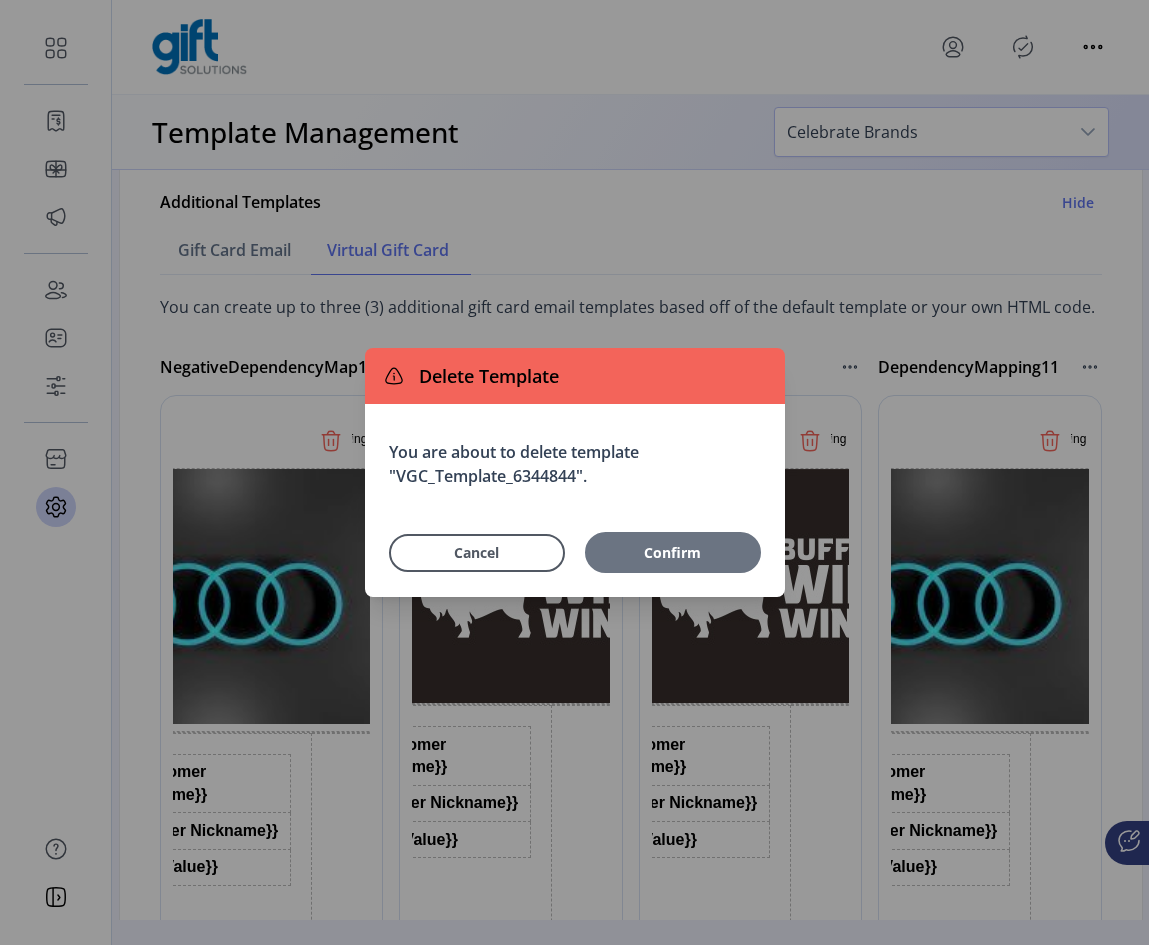 click on "Confirm" at bounding box center [673, 552] 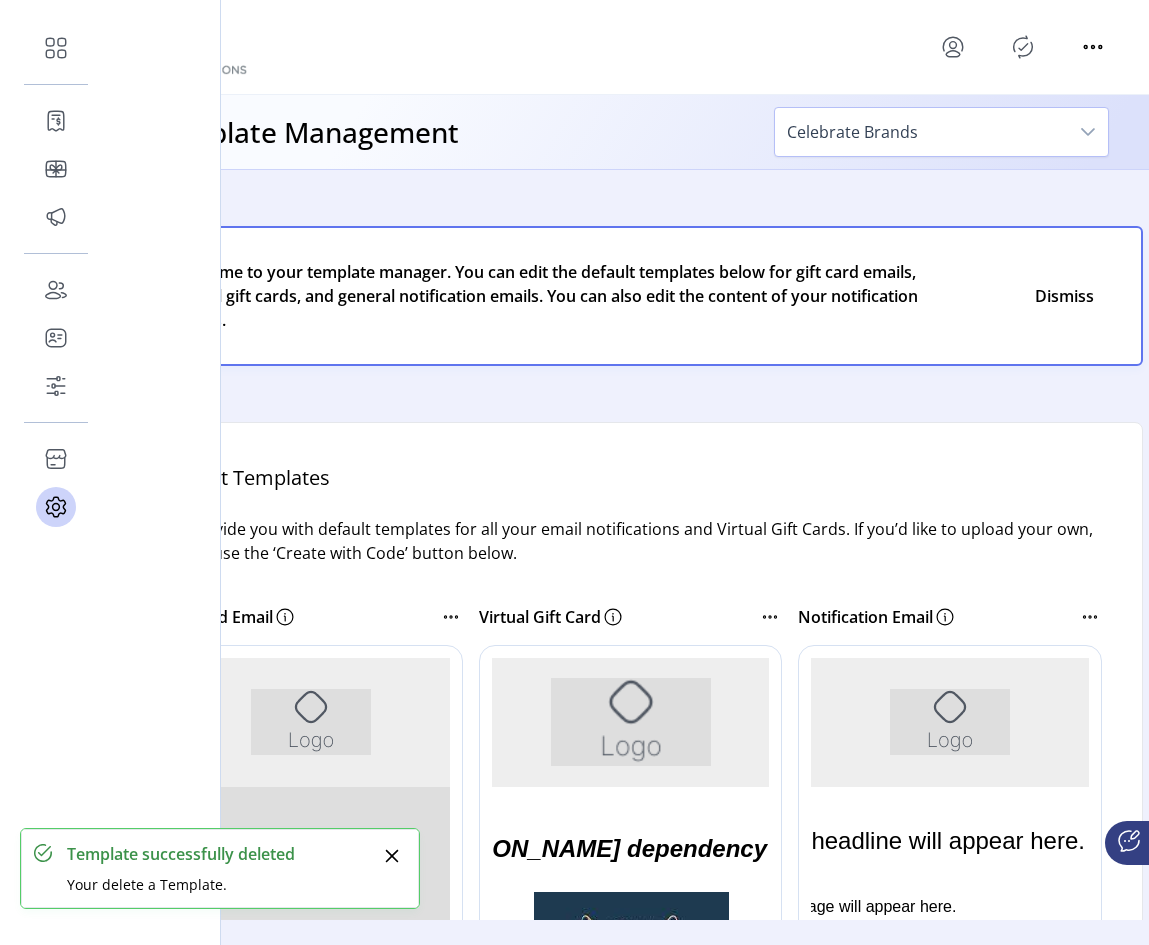 scroll, scrollTop: 0, scrollLeft: 0, axis: both 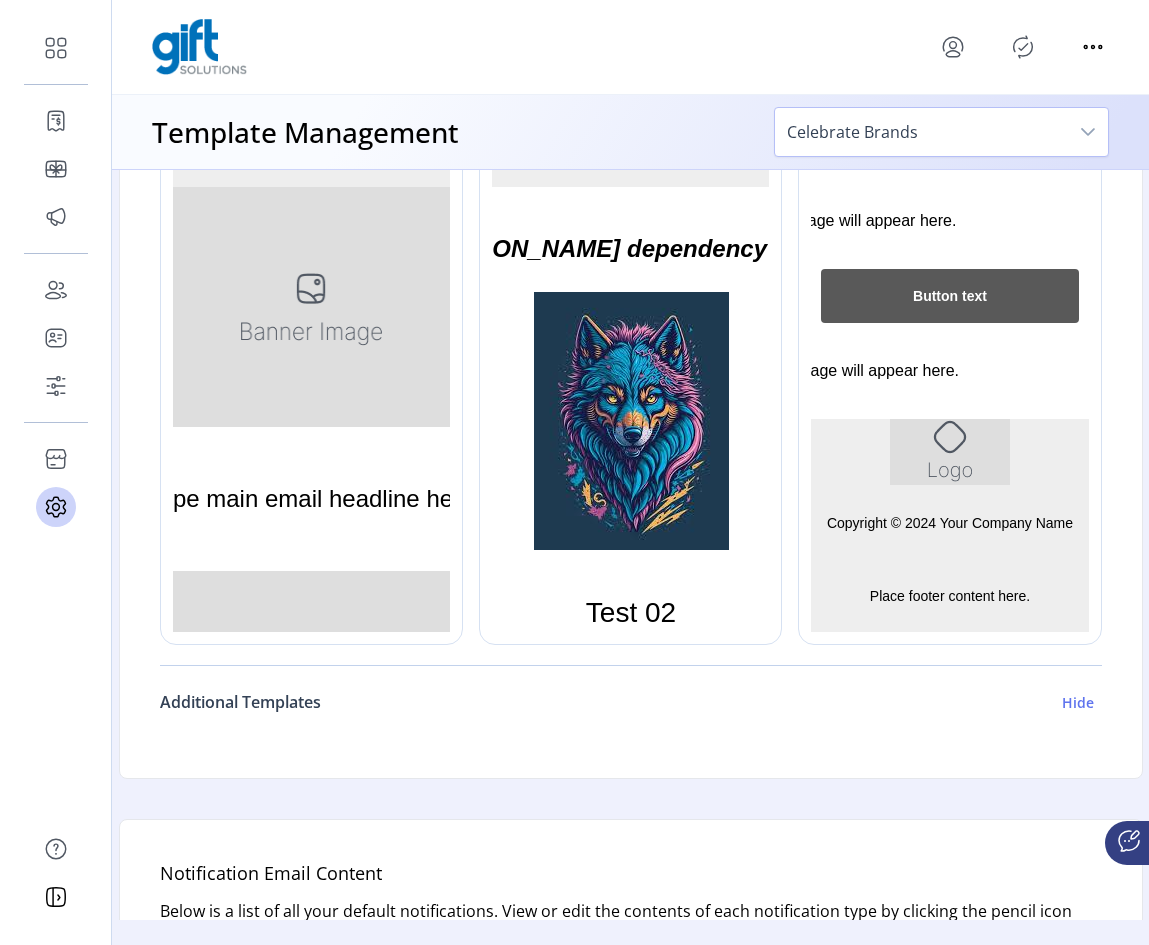 click on "Hide" at bounding box center [1078, 702] 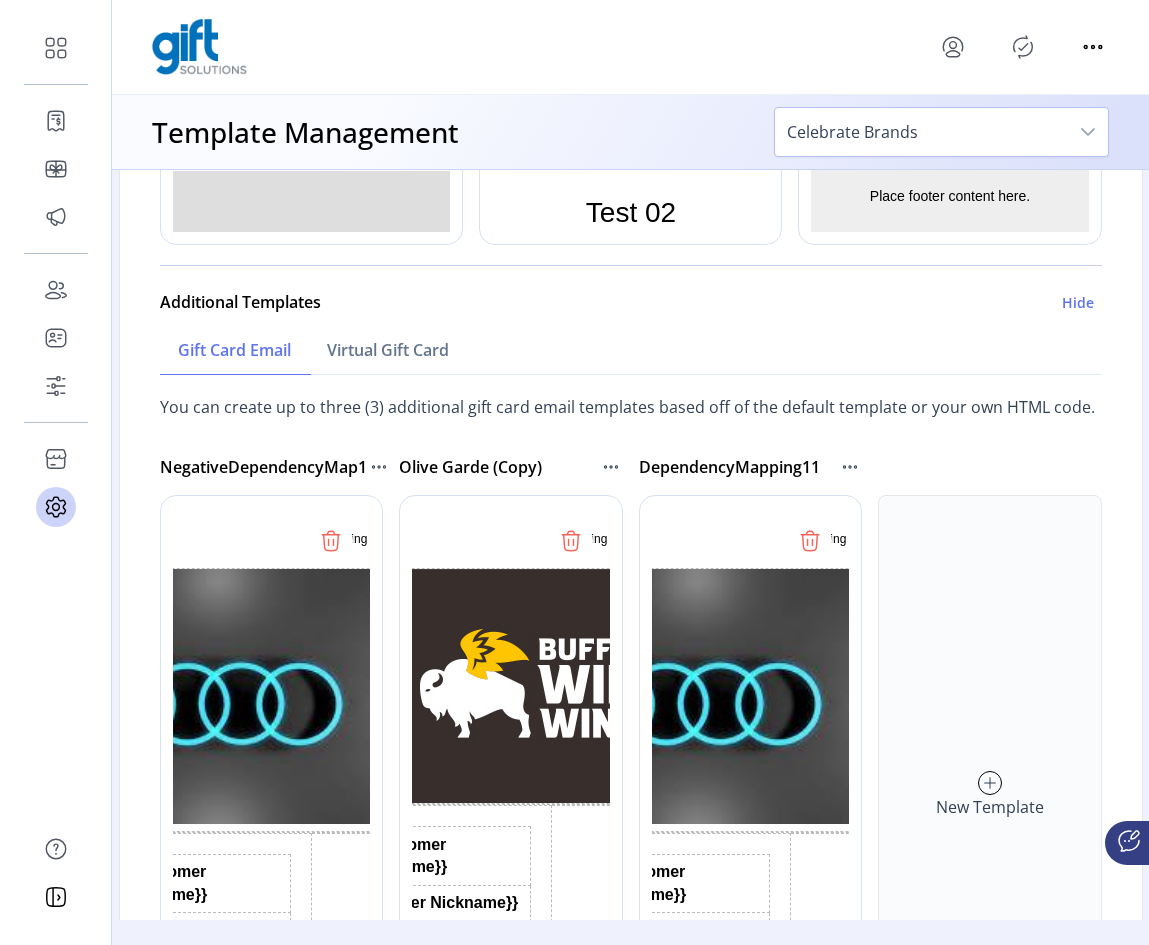 scroll, scrollTop: 1300, scrollLeft: 0, axis: vertical 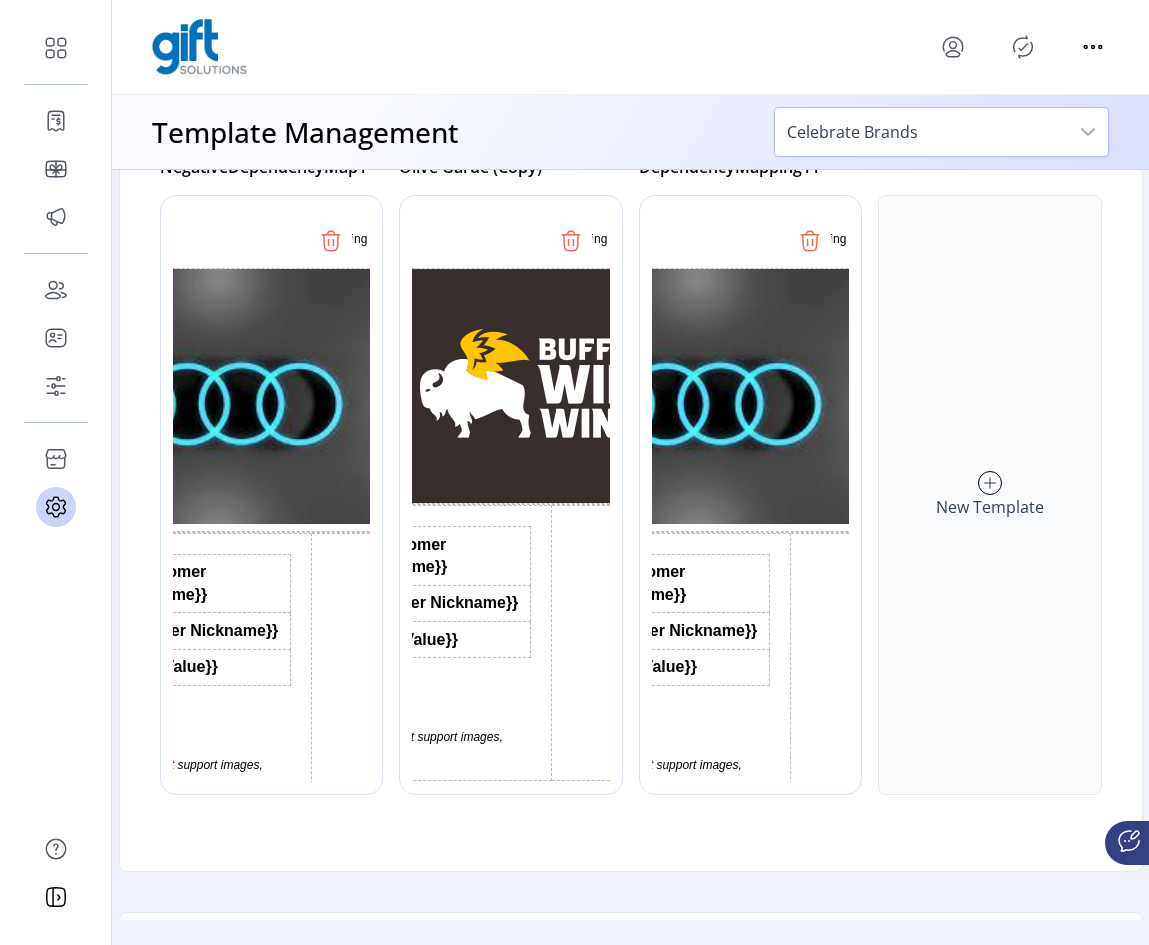 click 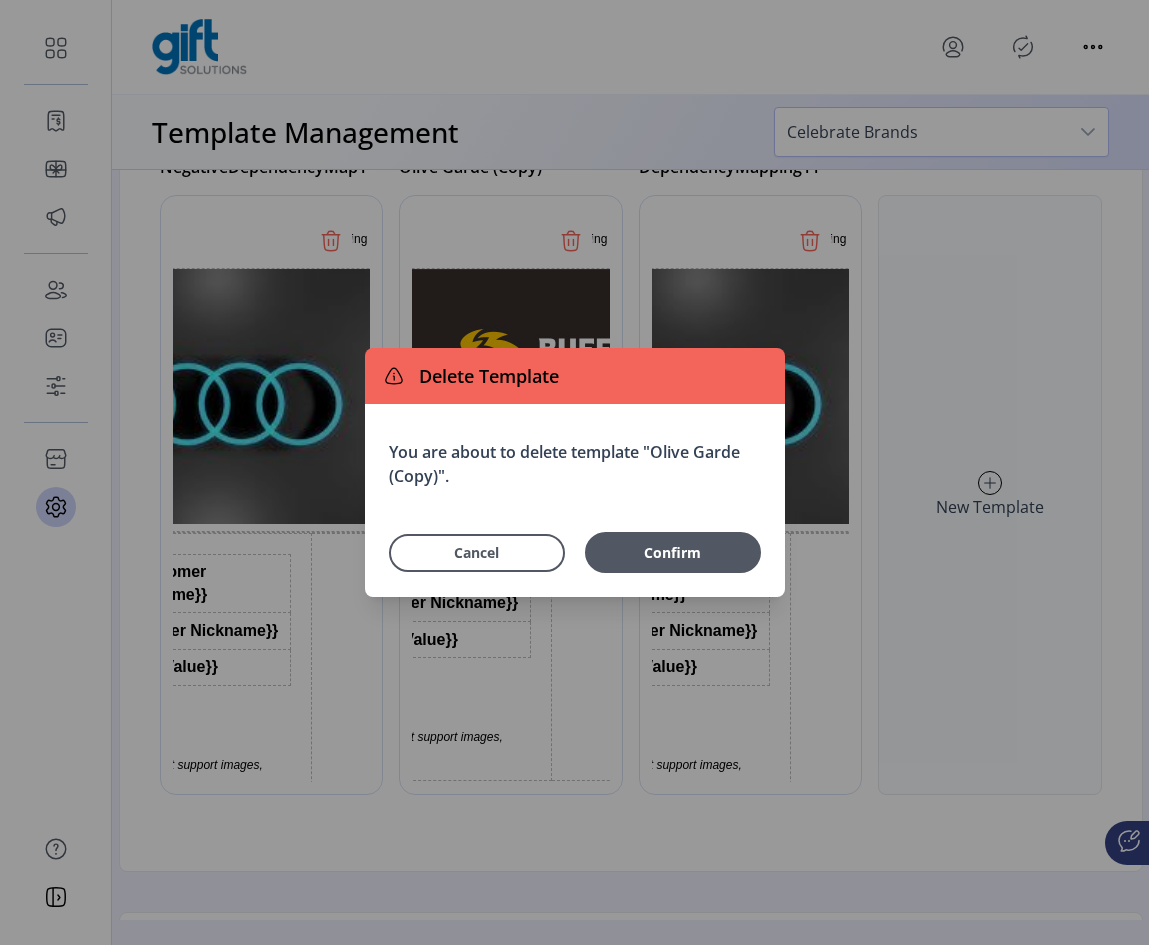 drag, startPoint x: 650, startPoint y: 553, endPoint x: 40, endPoint y: 308, distance: 657.3622 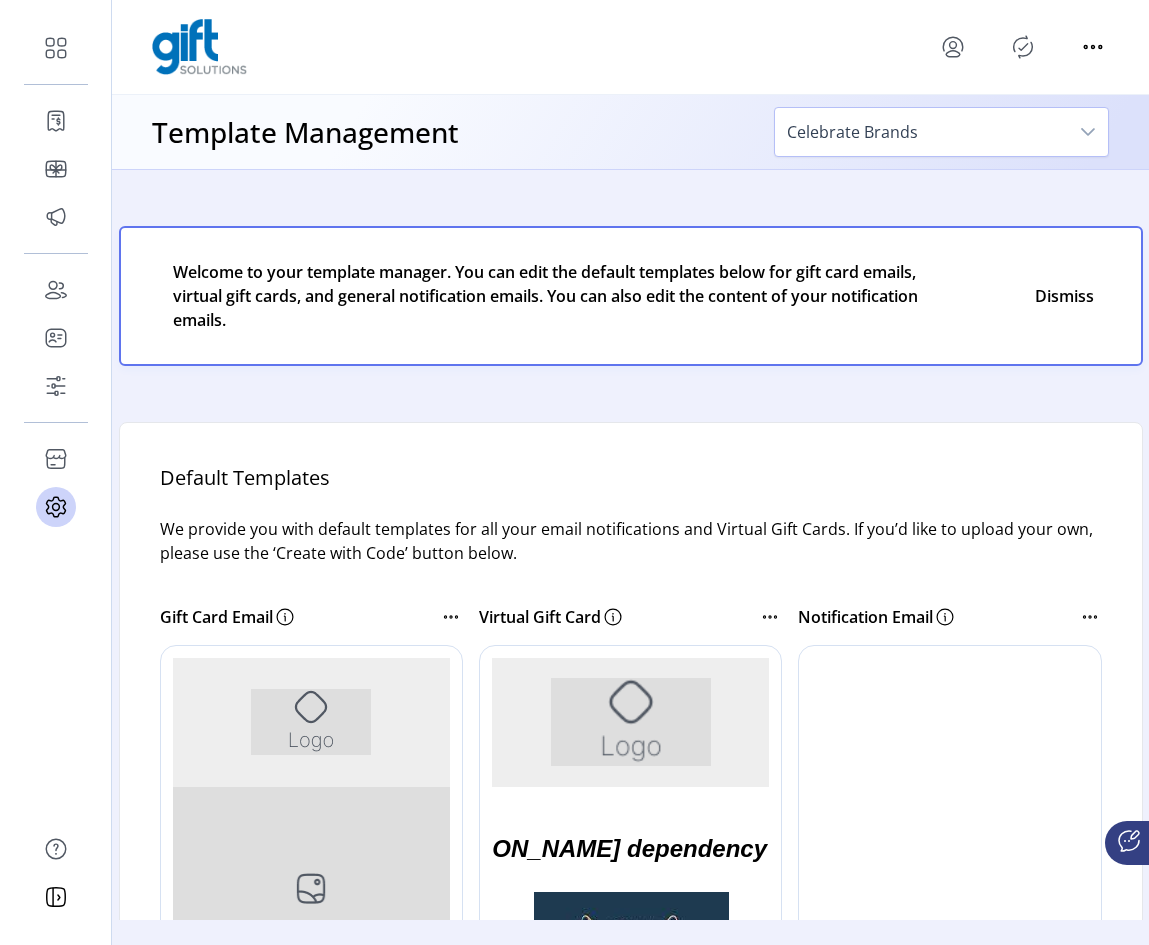 scroll, scrollTop: 0, scrollLeft: 0, axis: both 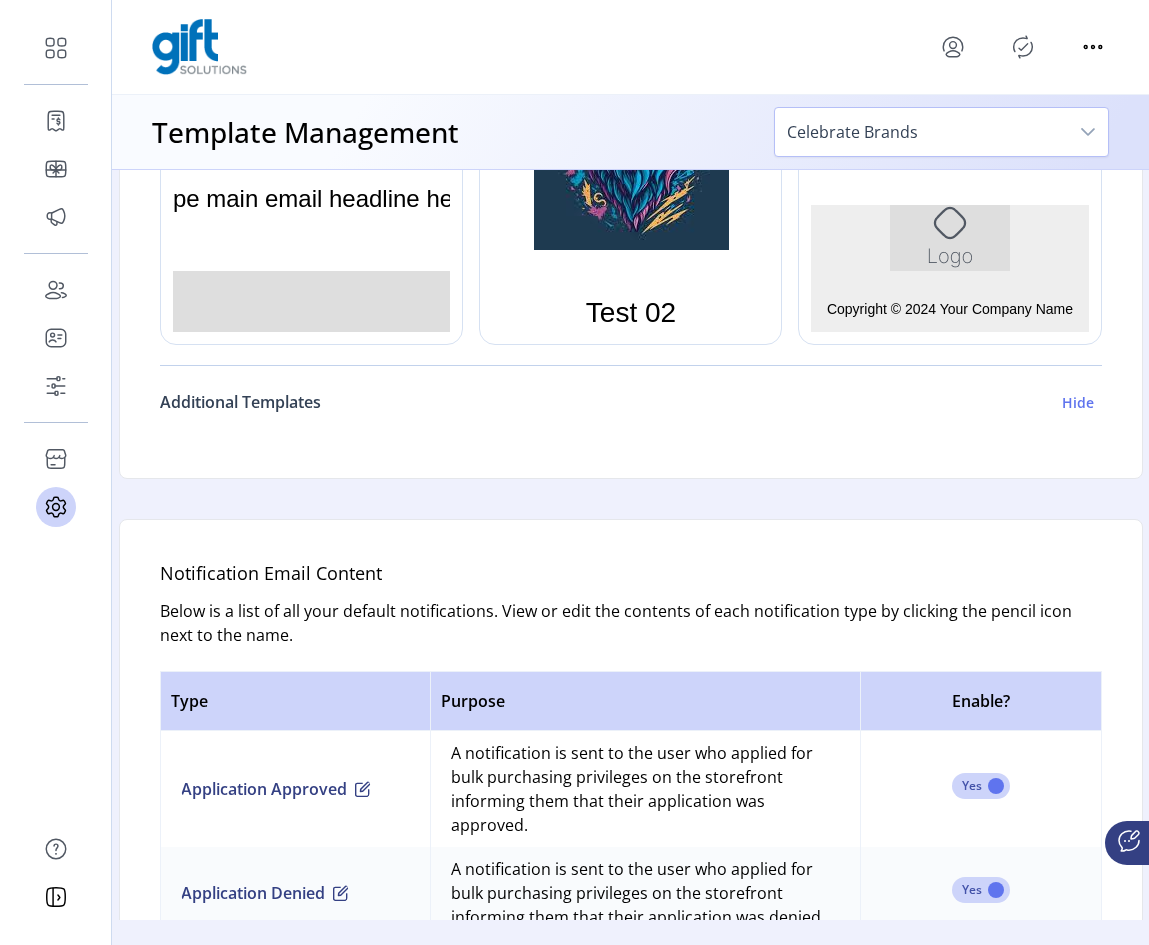 click on "Hide" at bounding box center [1078, 402] 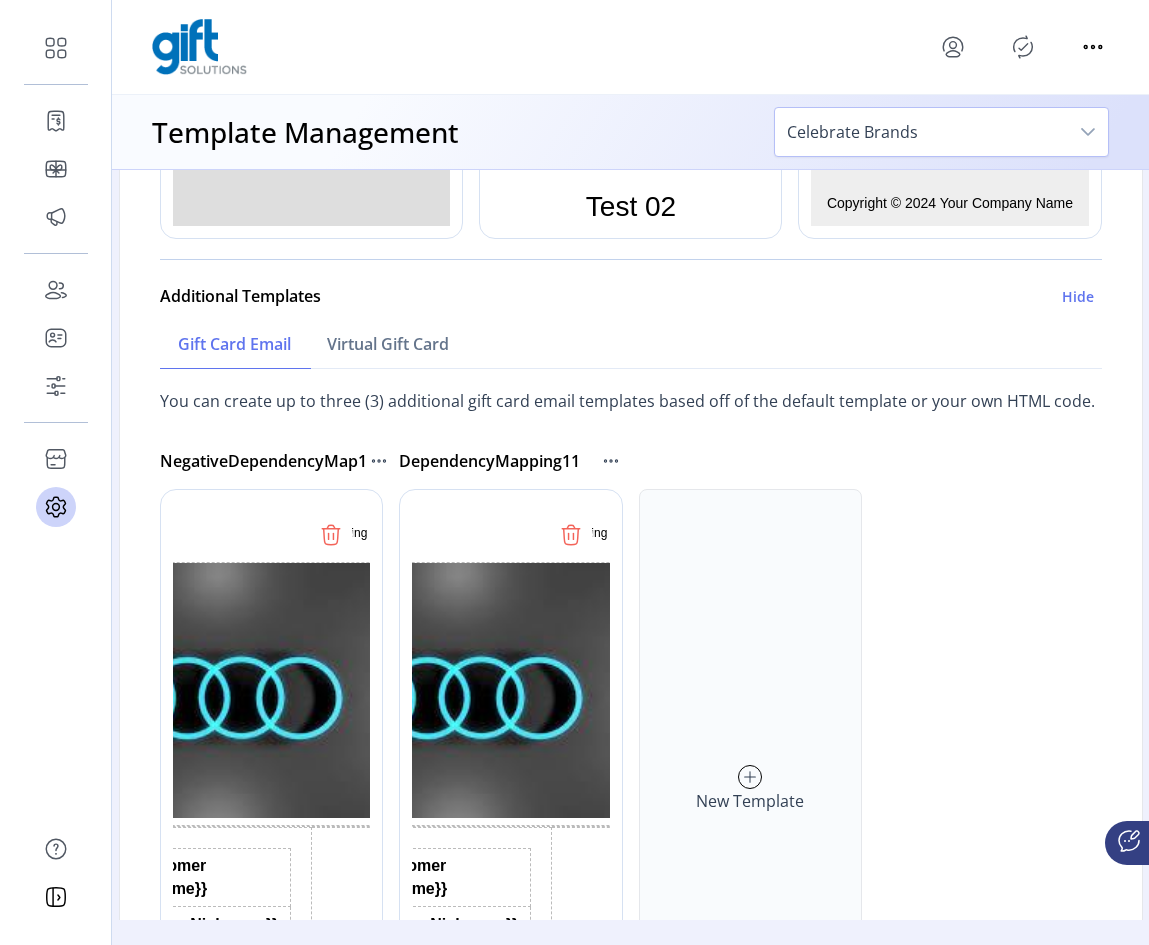 scroll, scrollTop: 1100, scrollLeft: 0, axis: vertical 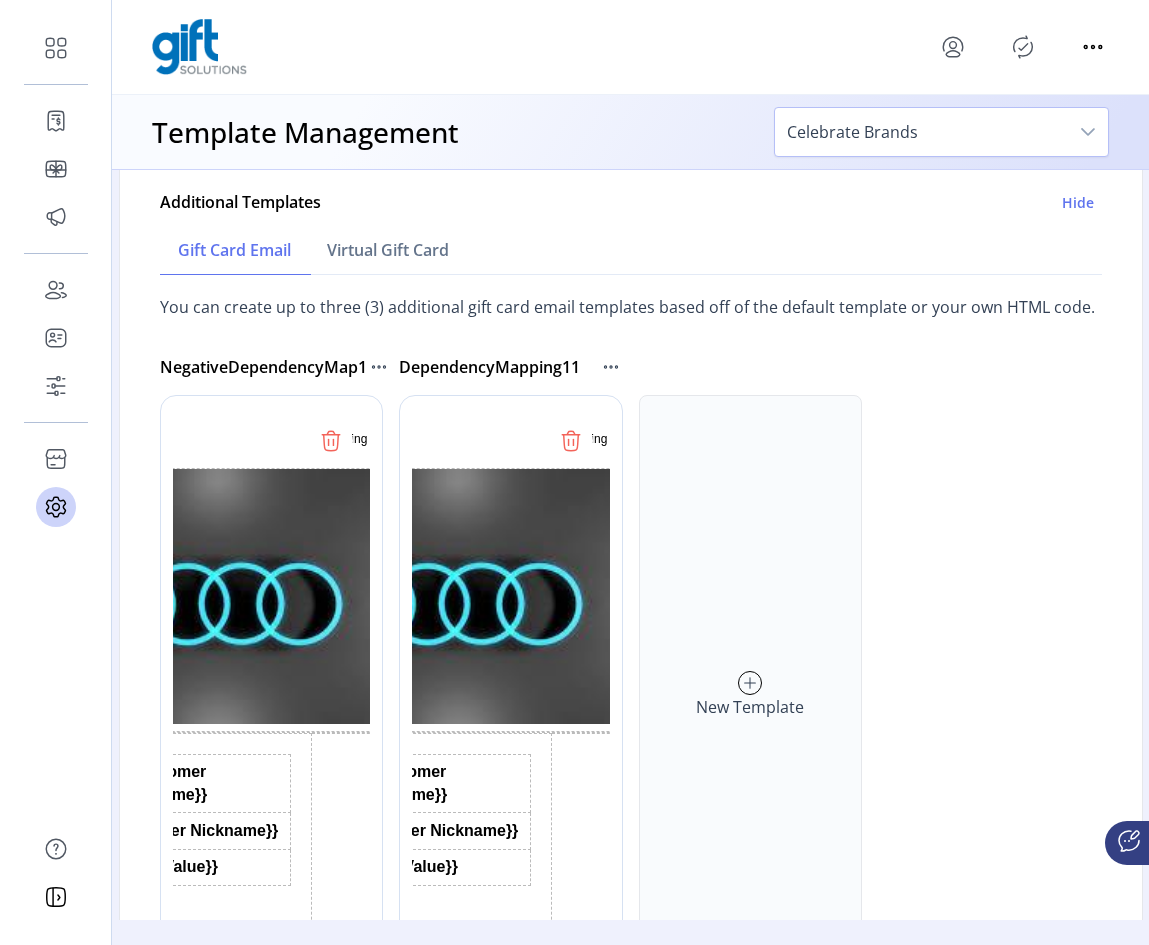 click 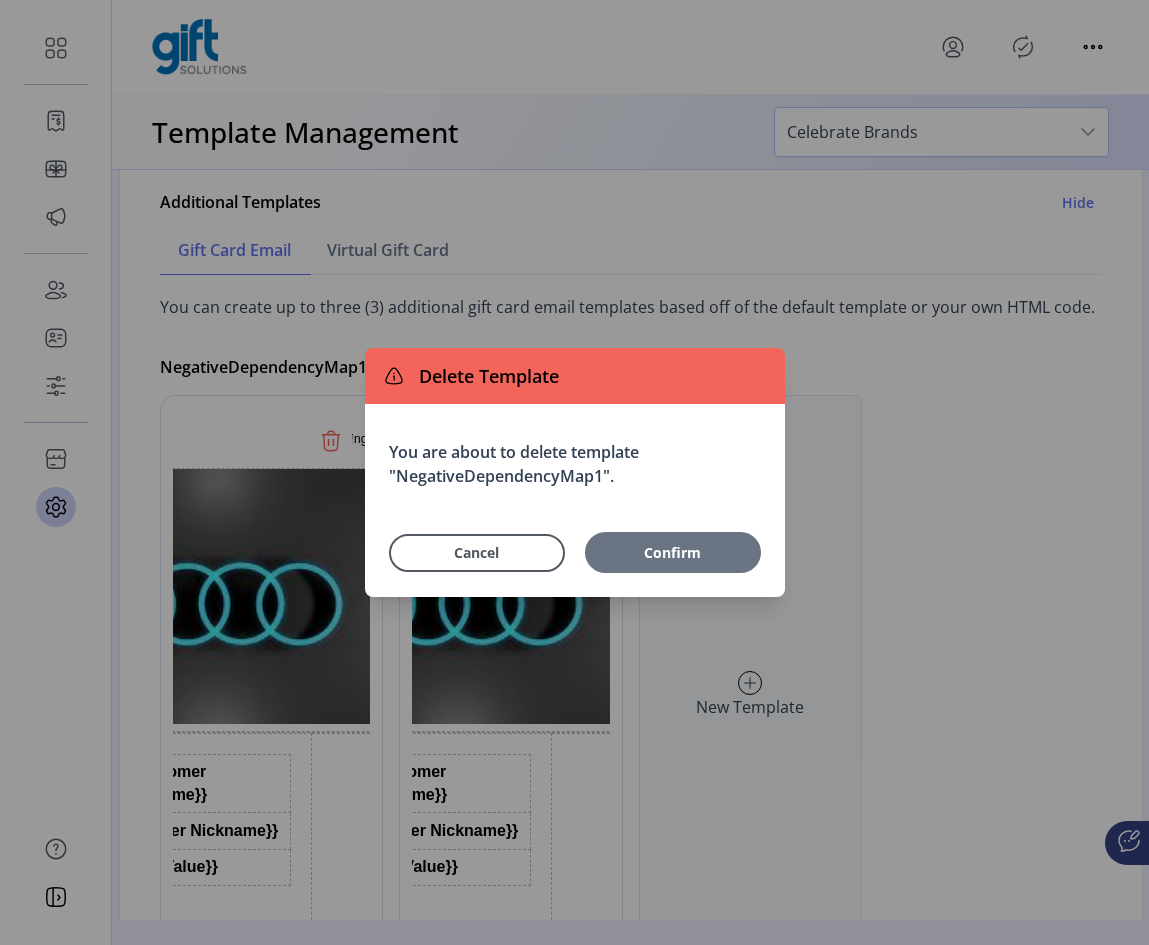 click on "Confirm" at bounding box center (673, 552) 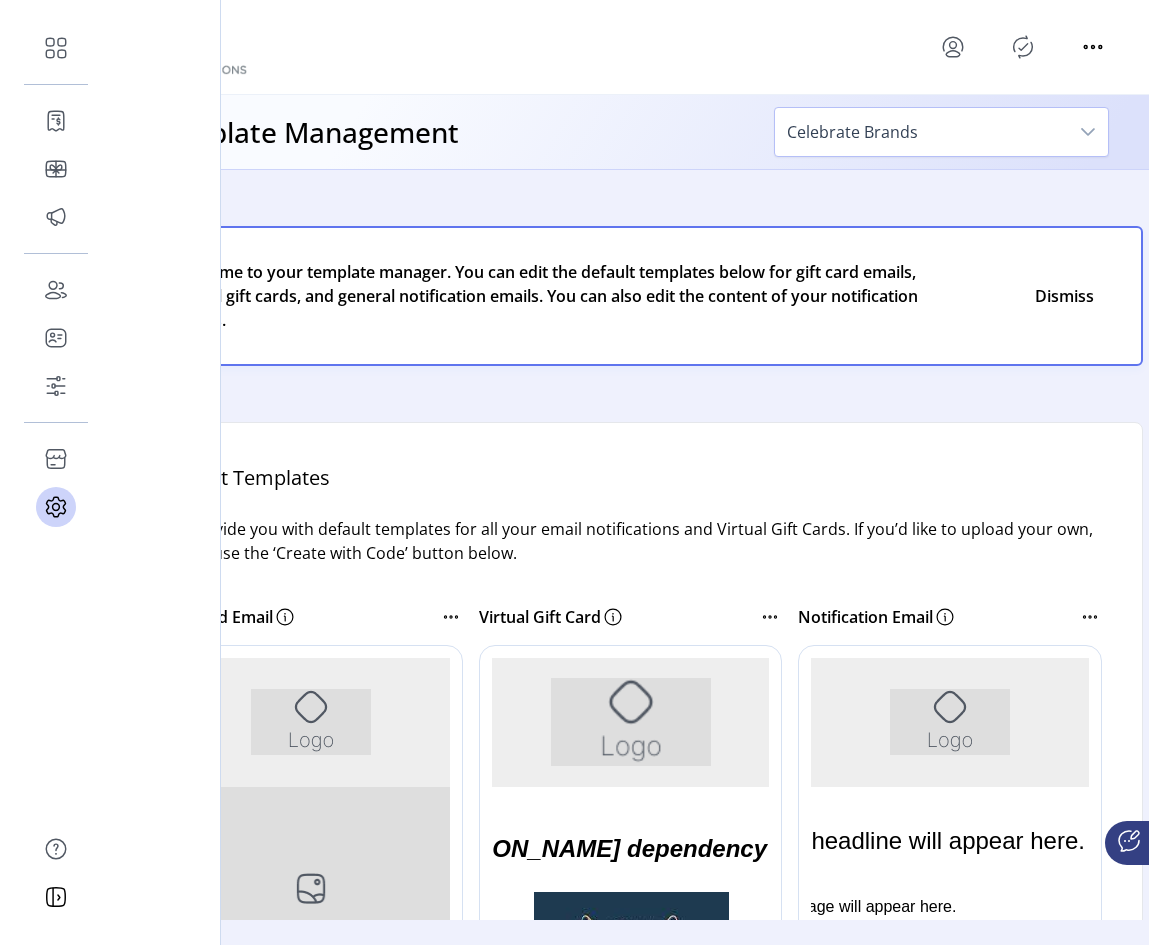 scroll, scrollTop: 0, scrollLeft: 0, axis: both 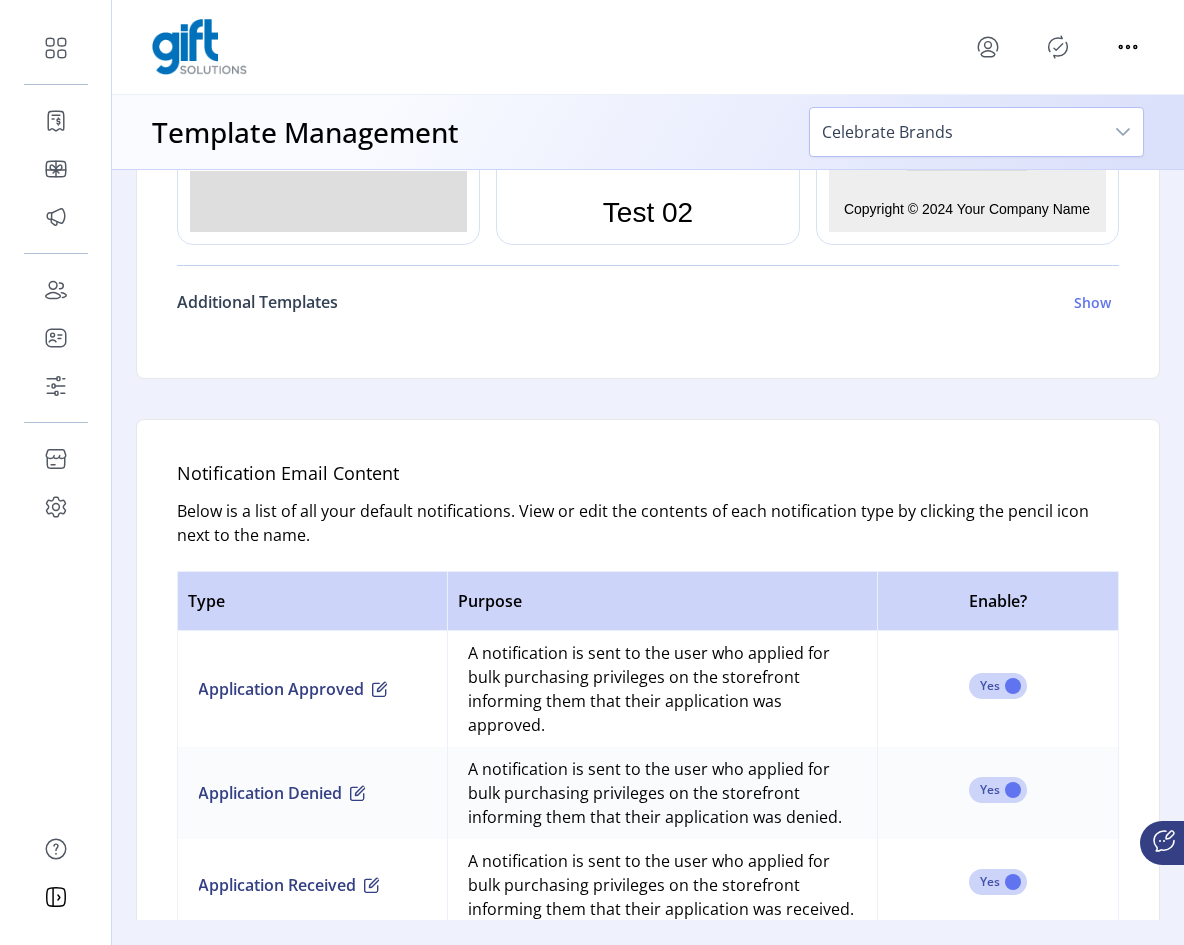 click on "Show" at bounding box center [1092, 302] 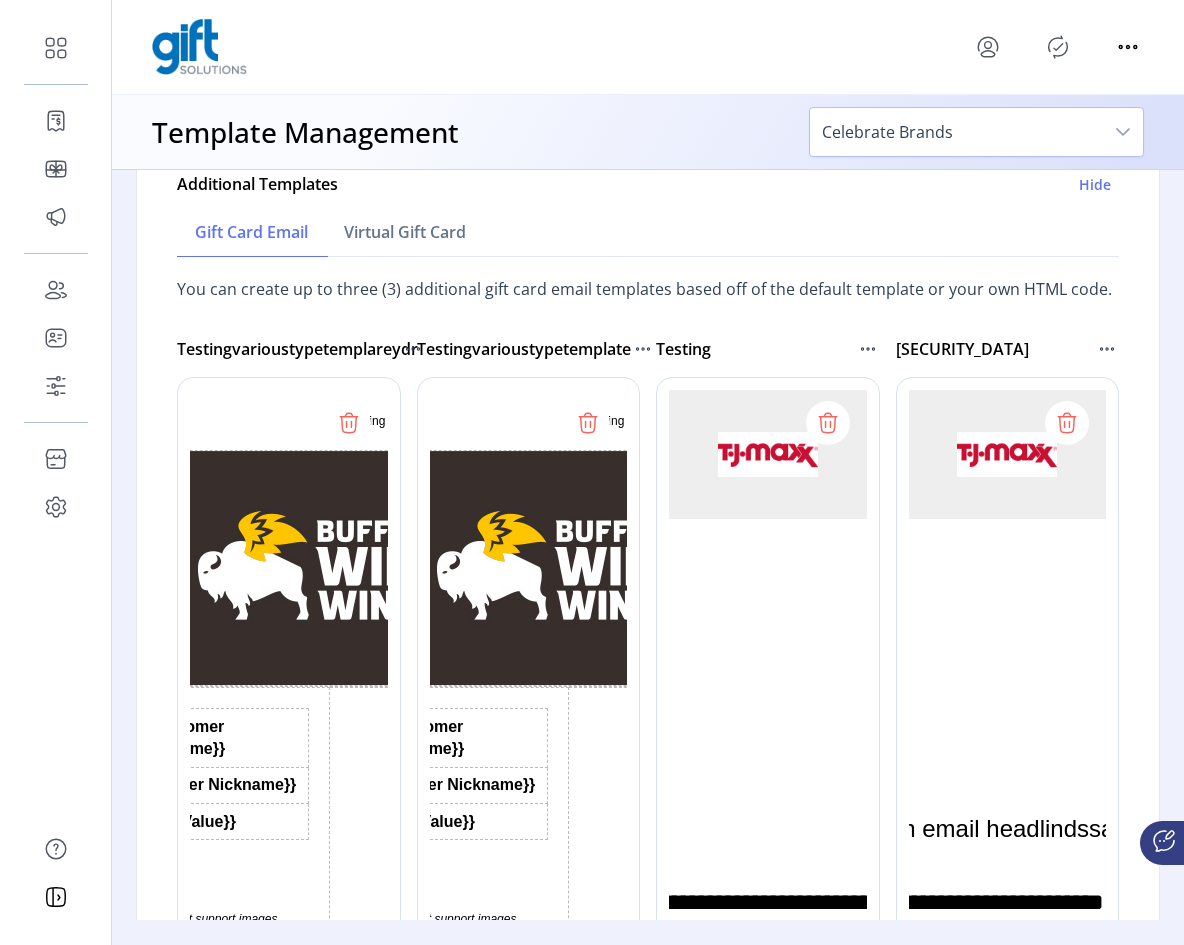 scroll, scrollTop: 1100, scrollLeft: 0, axis: vertical 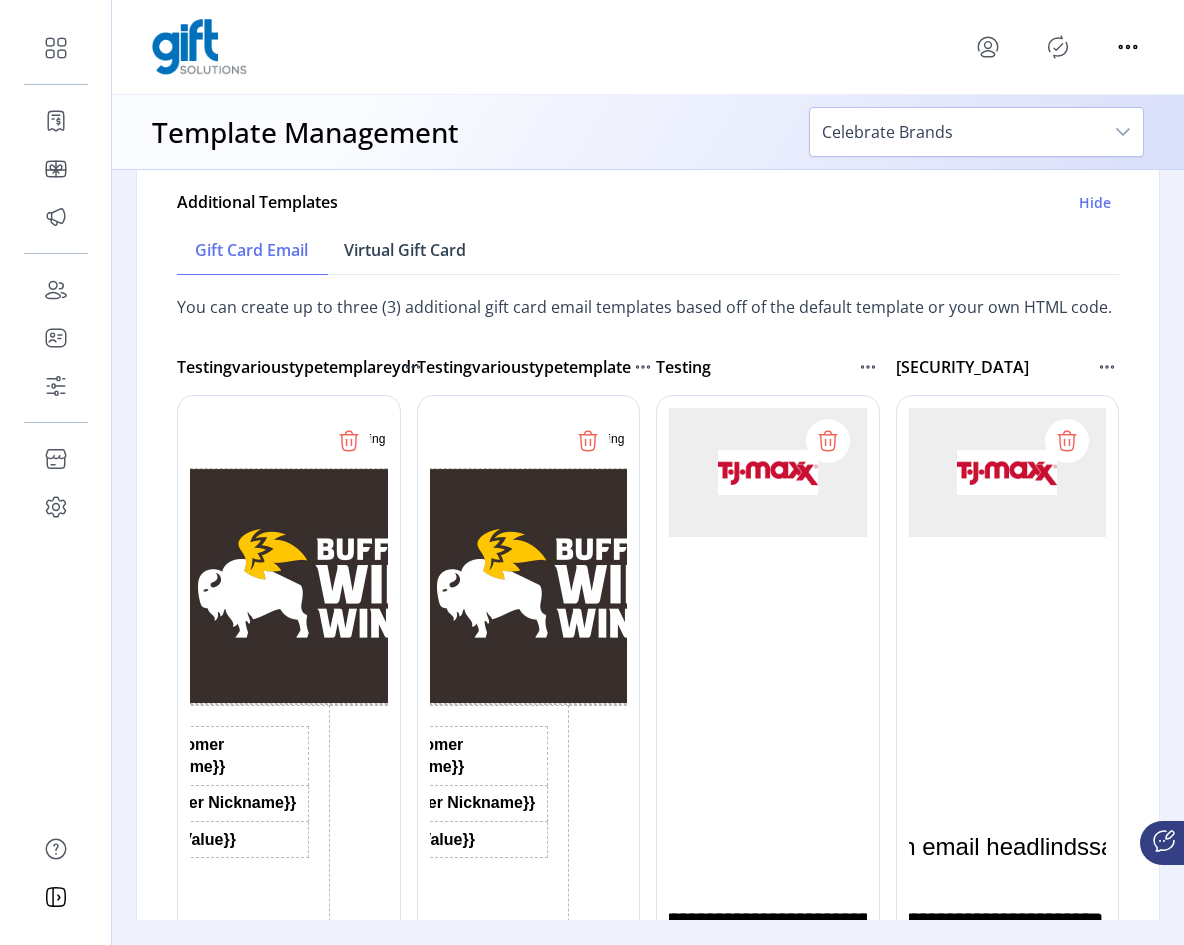 click on "Virtual Gift Card" at bounding box center (405, 250) 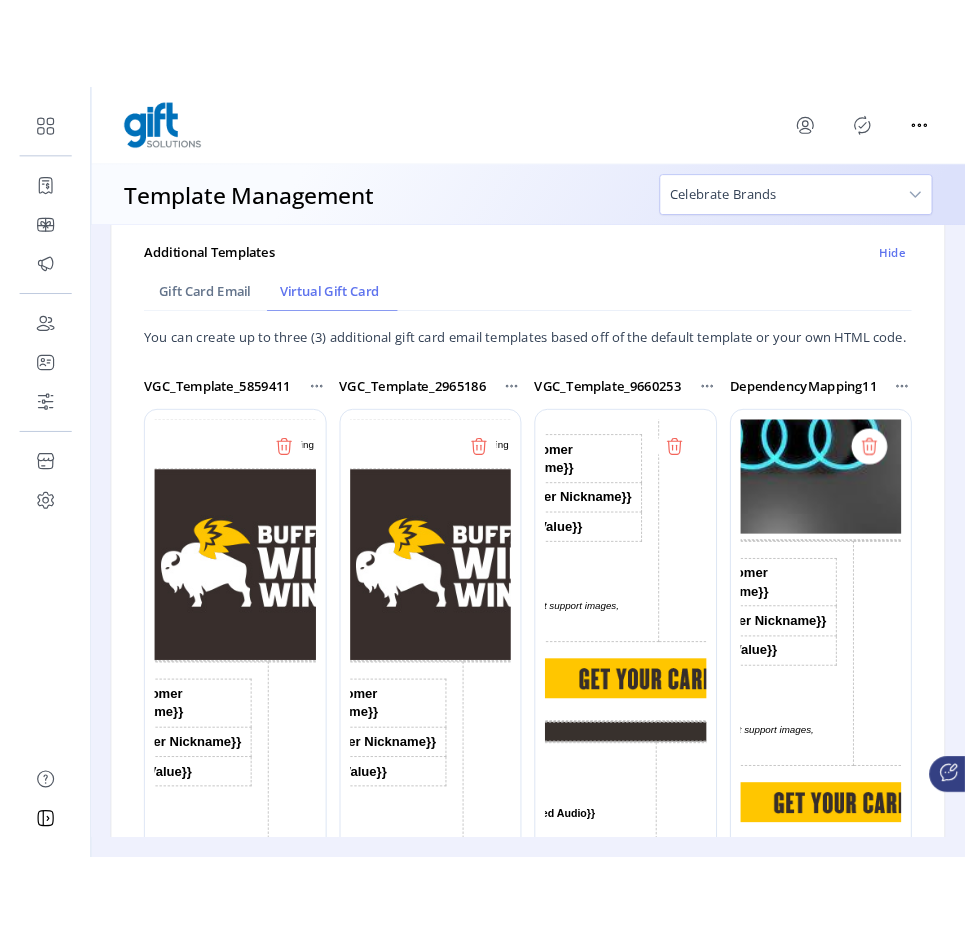 scroll, scrollTop: 300, scrollLeft: 0, axis: vertical 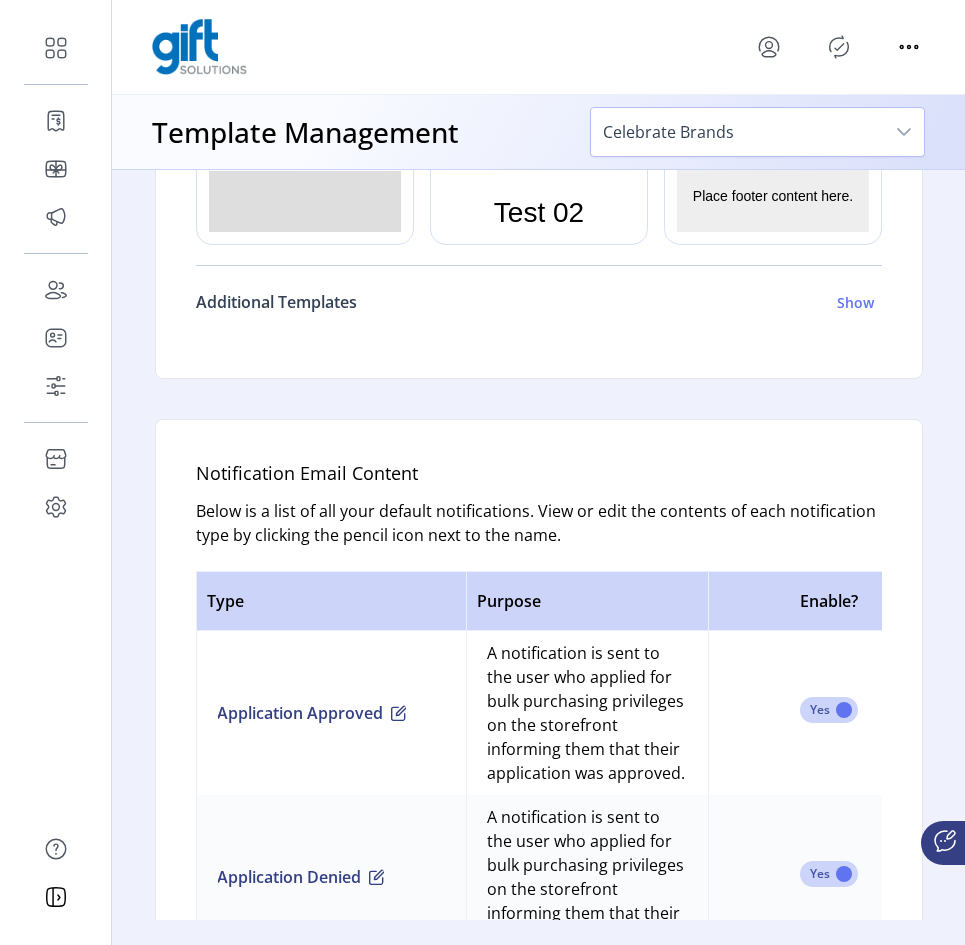 click on "Show" at bounding box center (855, 302) 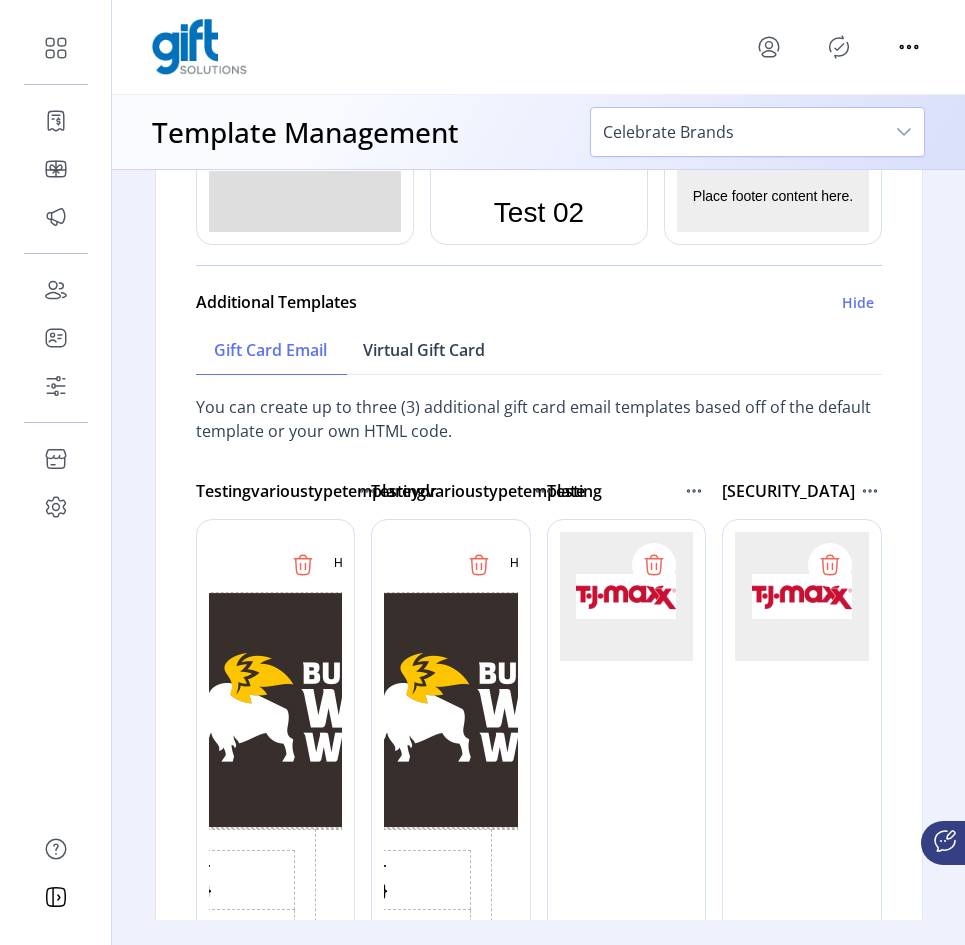 click on "Virtual Gift Card" at bounding box center (424, 350) 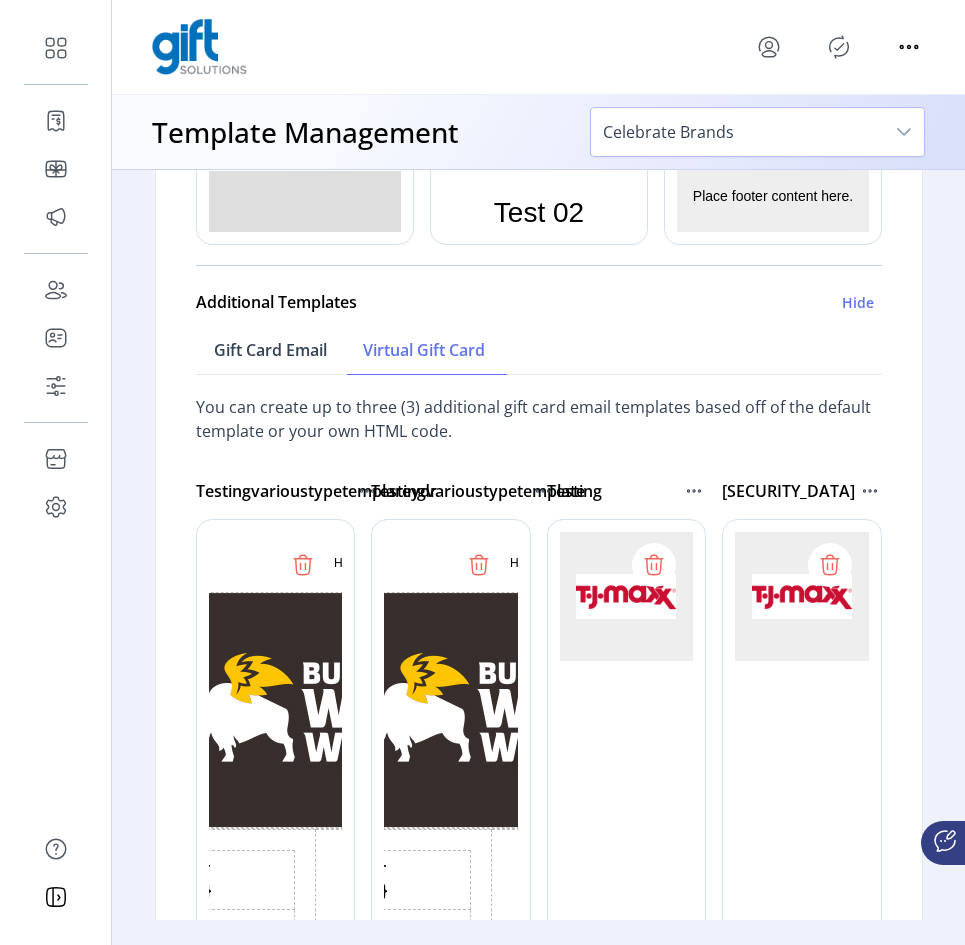 click on "Gift Card Email" at bounding box center [270, 350] 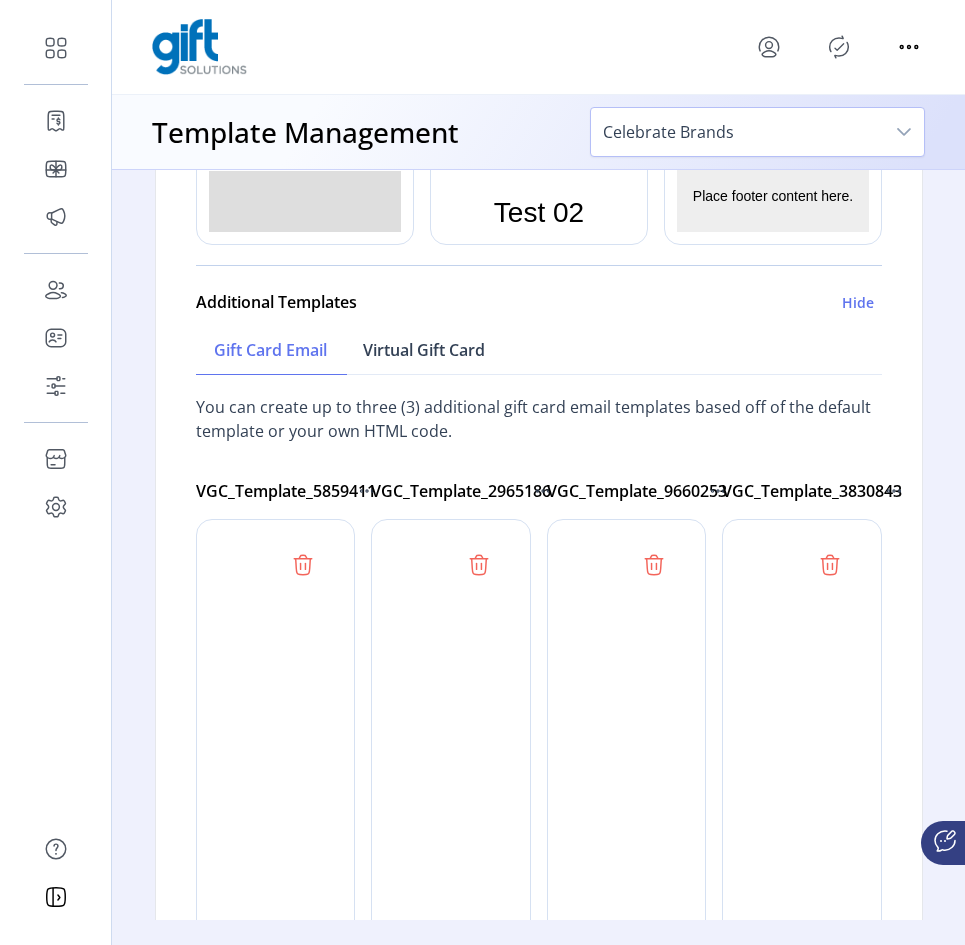click on "Virtual Gift Card" at bounding box center (424, 350) 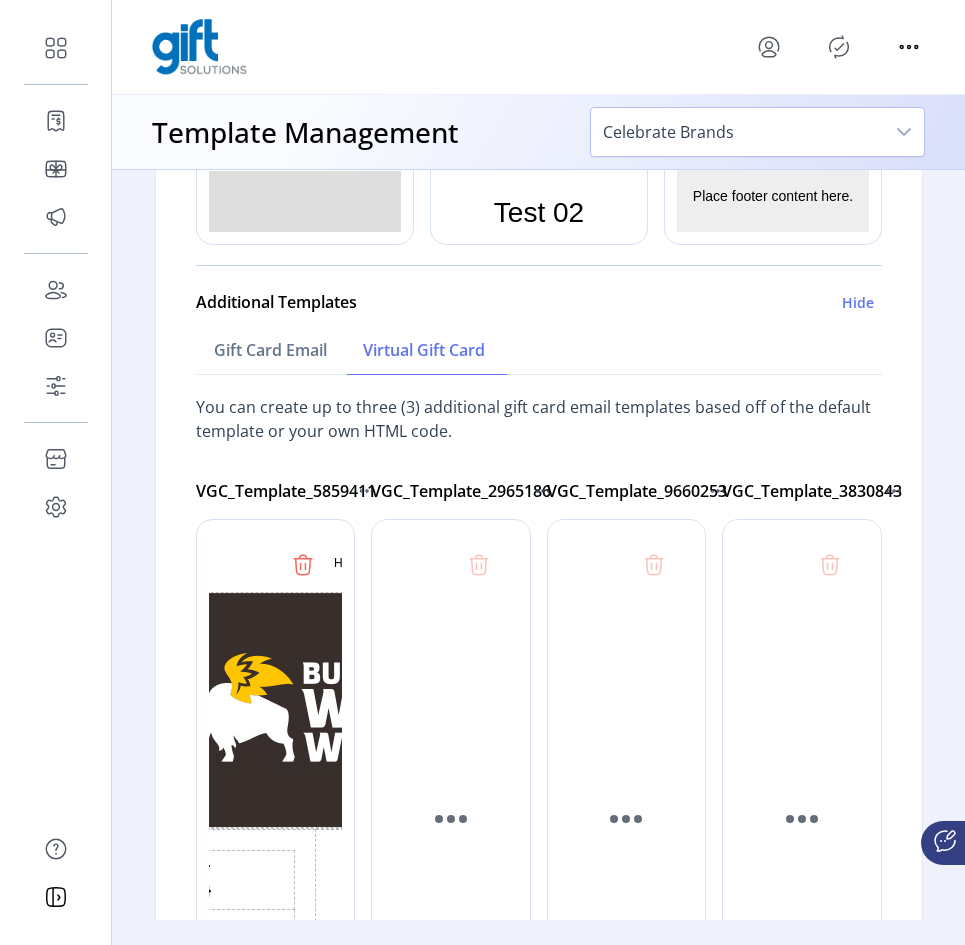 scroll, scrollTop: 0, scrollLeft: 0, axis: both 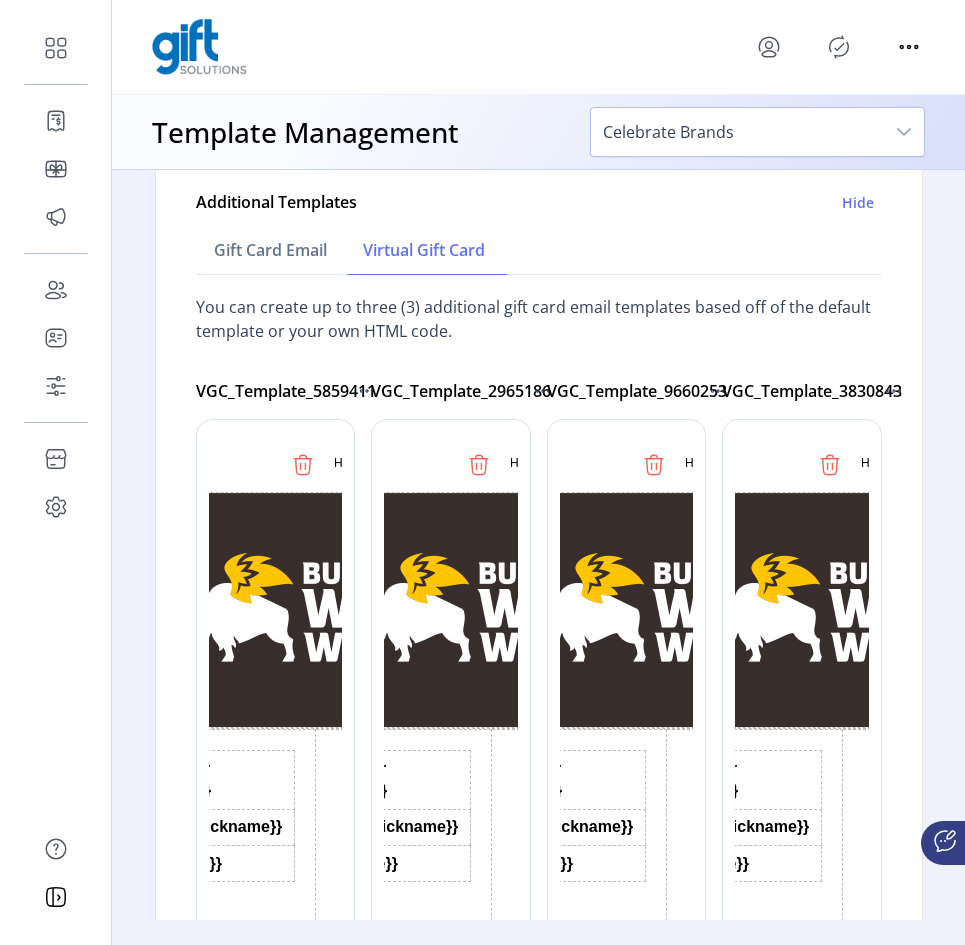 click 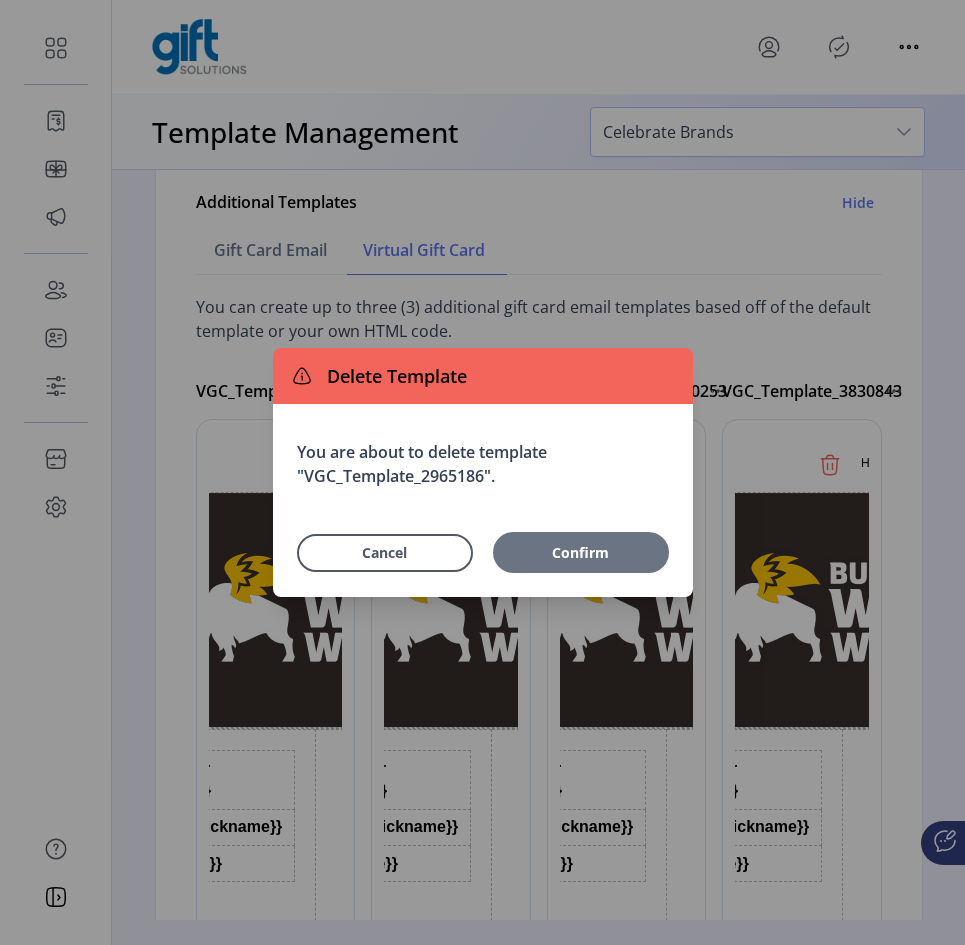 click on "Confirm" at bounding box center (581, 552) 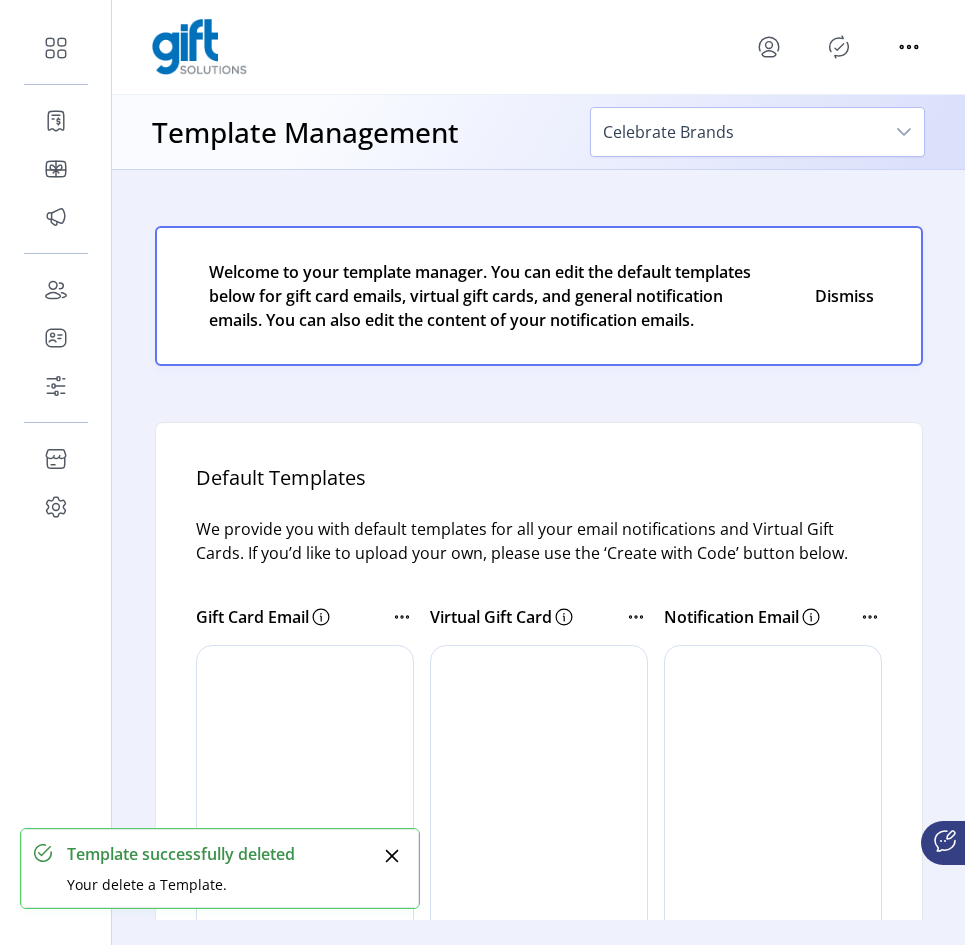 scroll, scrollTop: 1000, scrollLeft: 0, axis: vertical 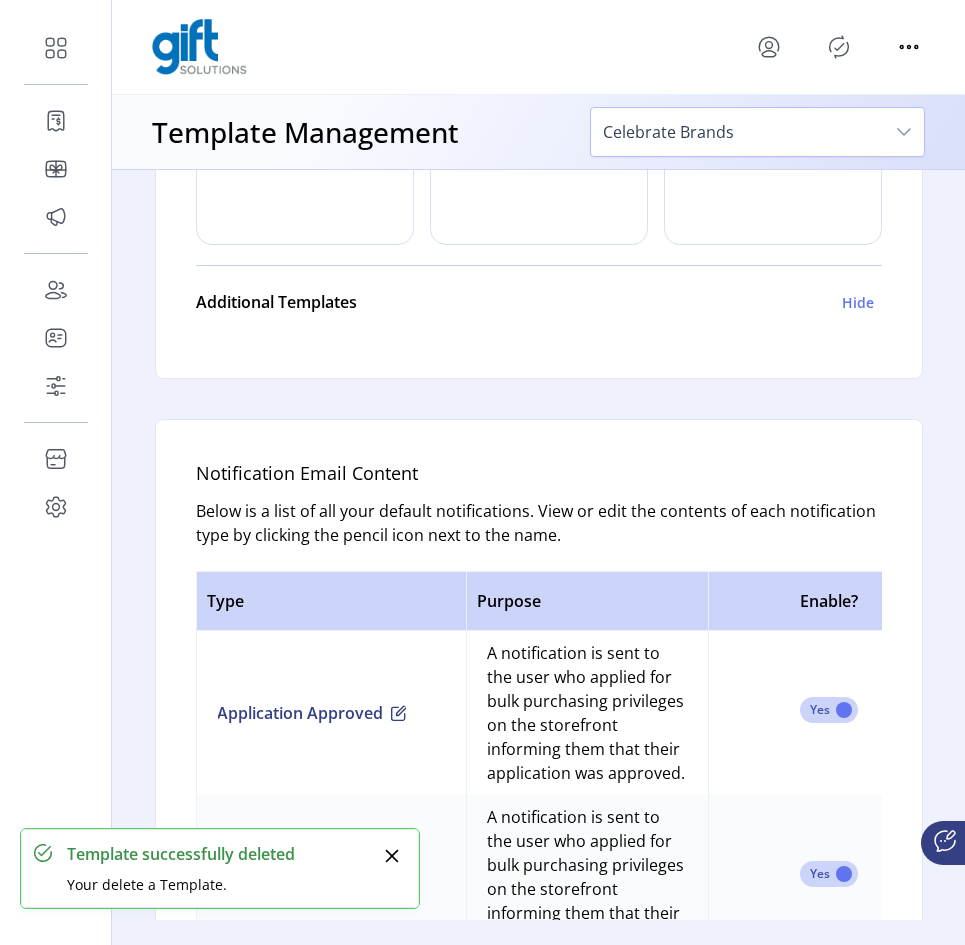 click on "Hide" at bounding box center [858, 302] 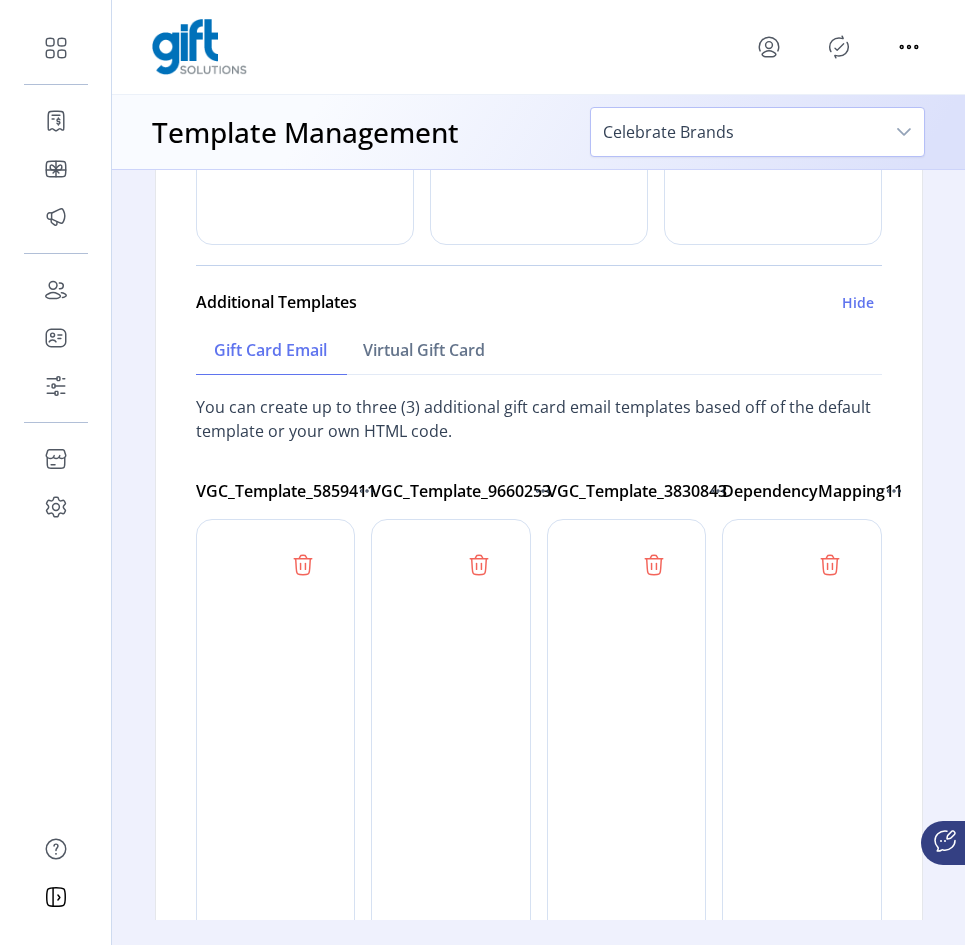 scroll, scrollTop: 1200, scrollLeft: 0, axis: vertical 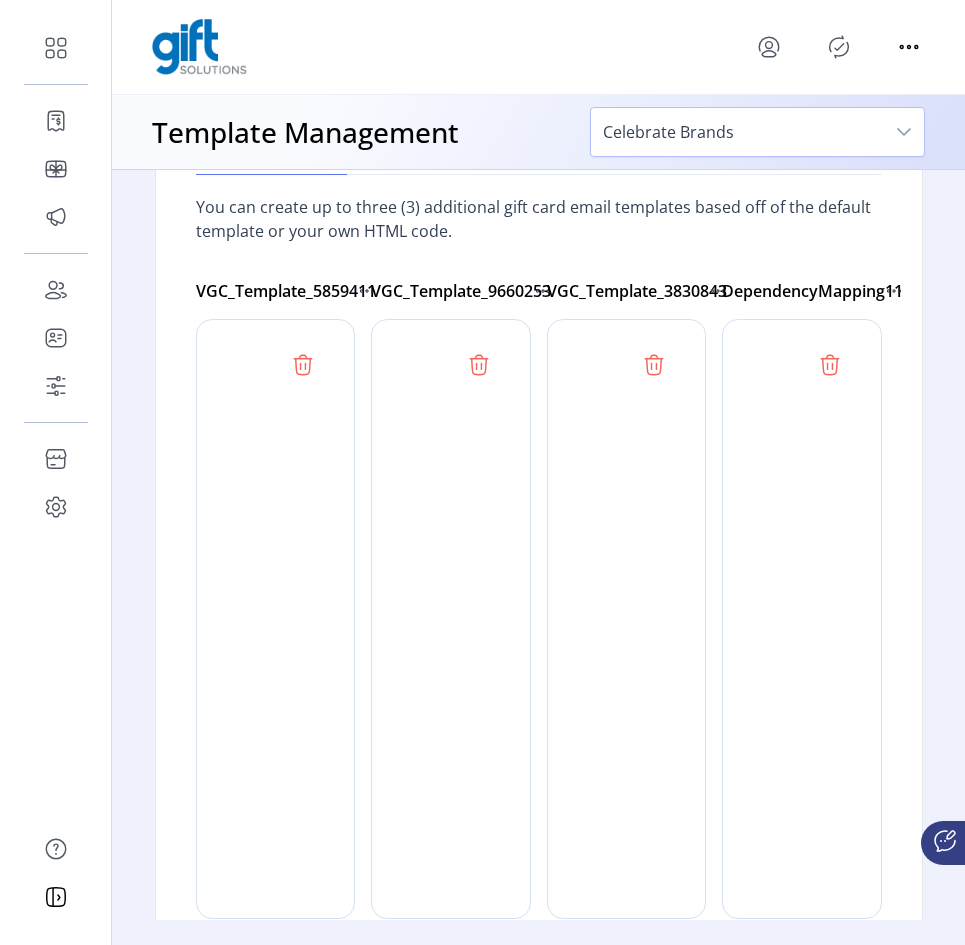 click 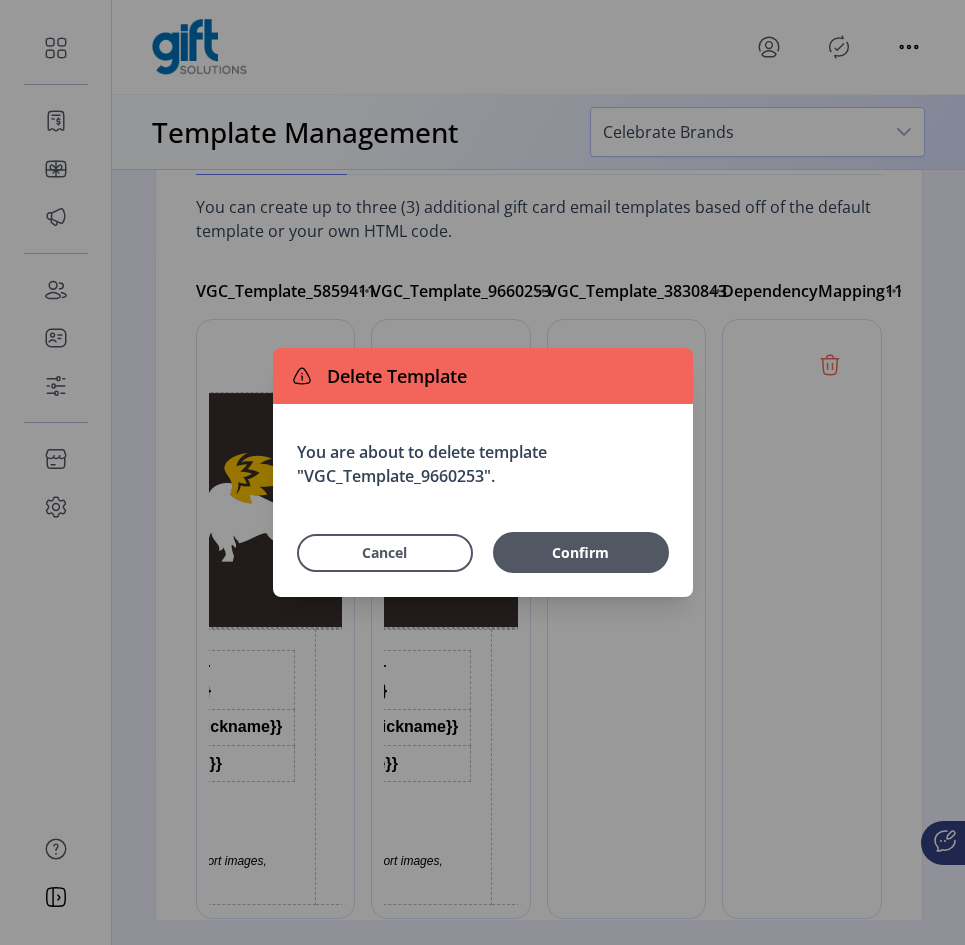 scroll, scrollTop: 0, scrollLeft: 0, axis: both 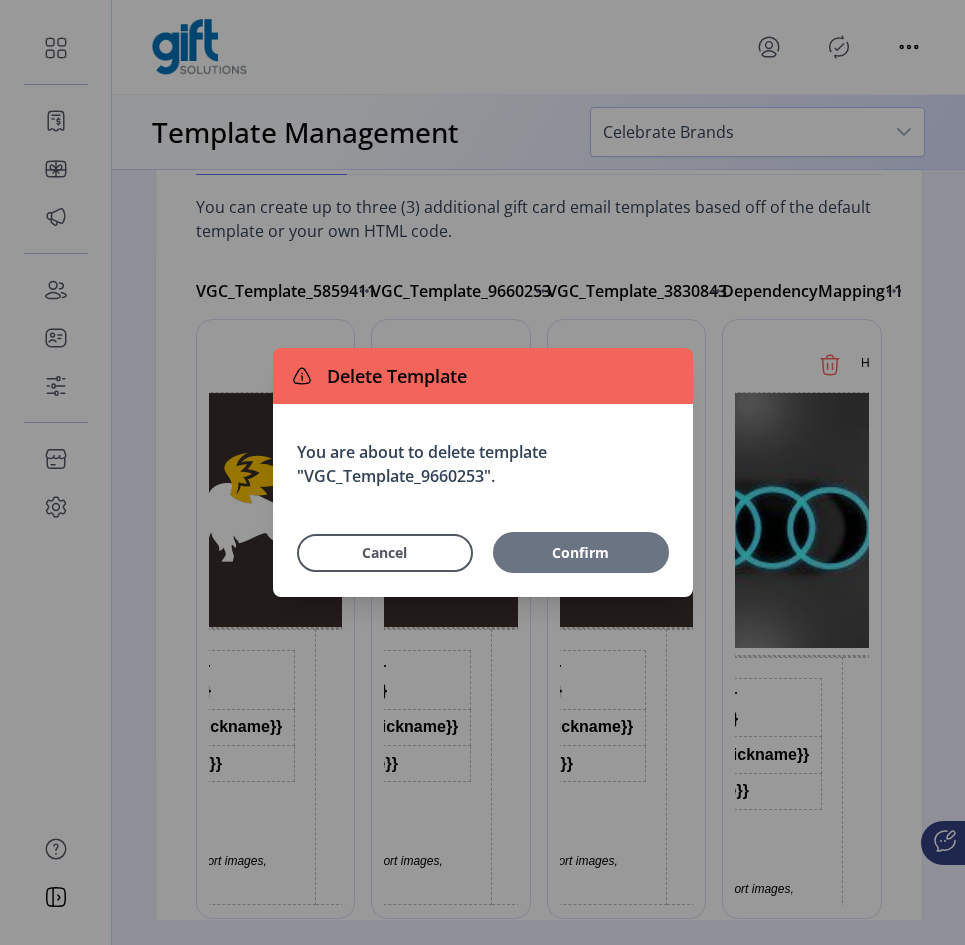 click on "Confirm" at bounding box center [581, 552] 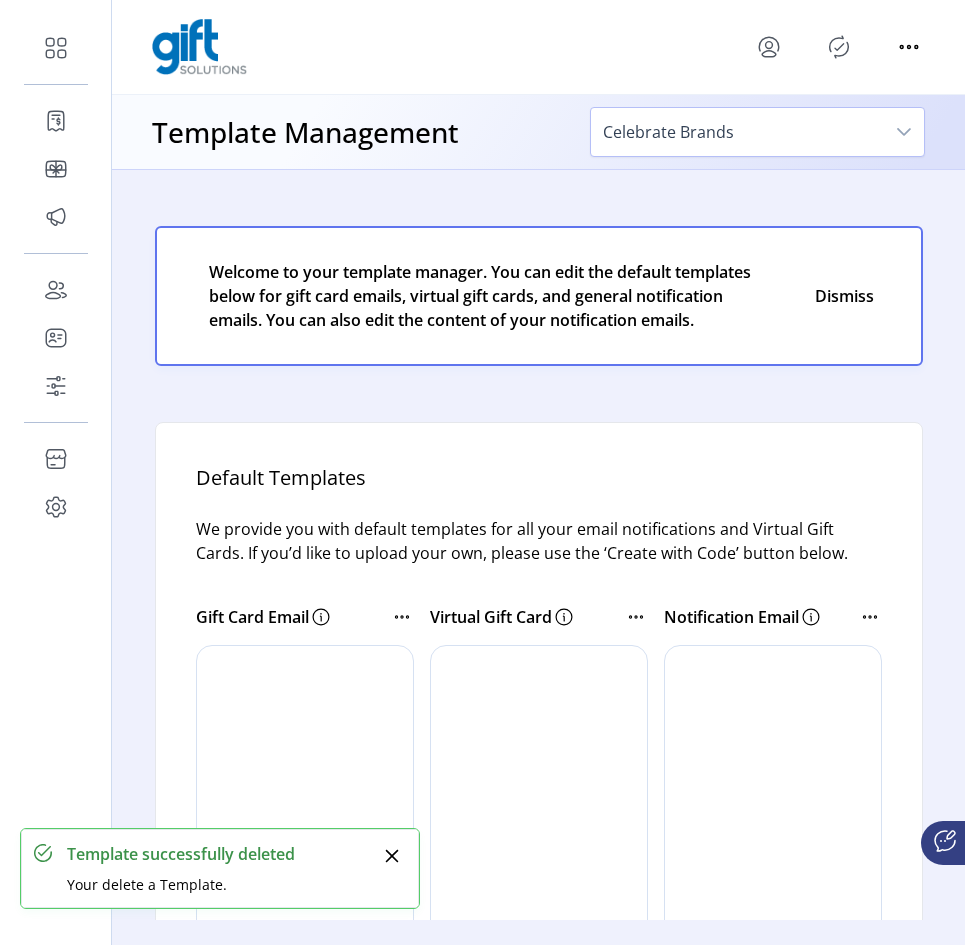 scroll, scrollTop: 900, scrollLeft: 0, axis: vertical 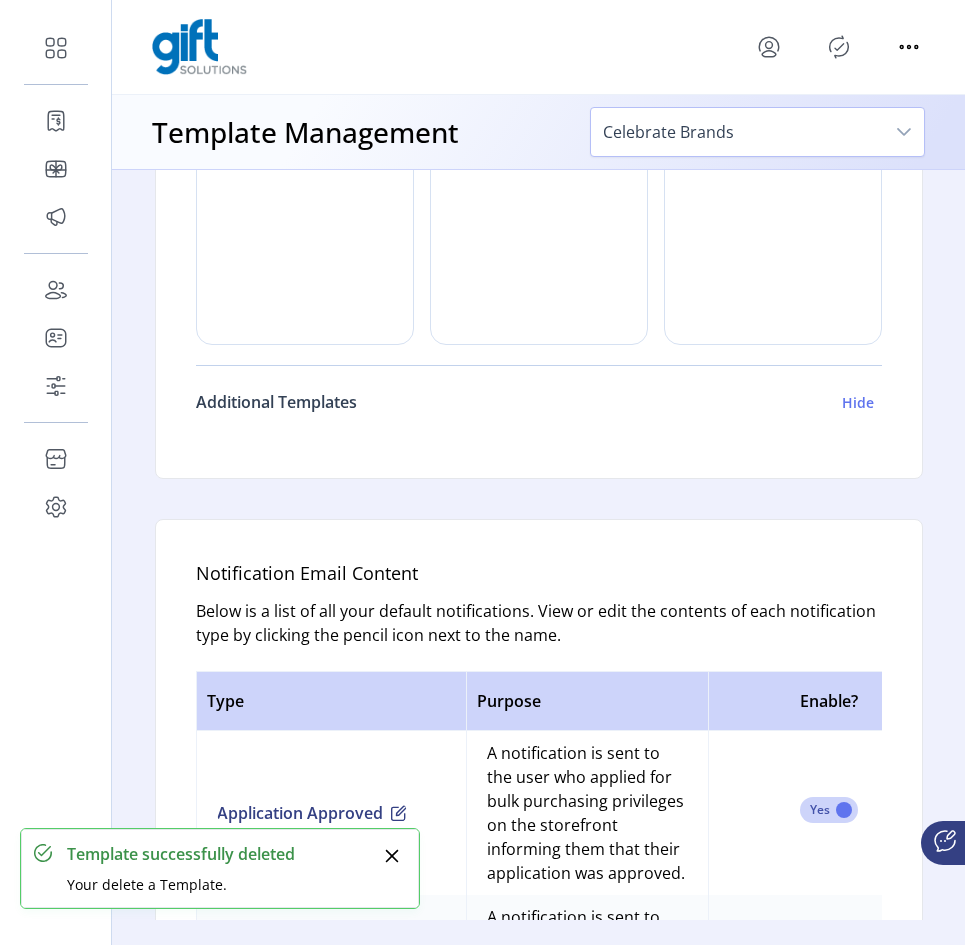 click on "Hide" at bounding box center [858, 402] 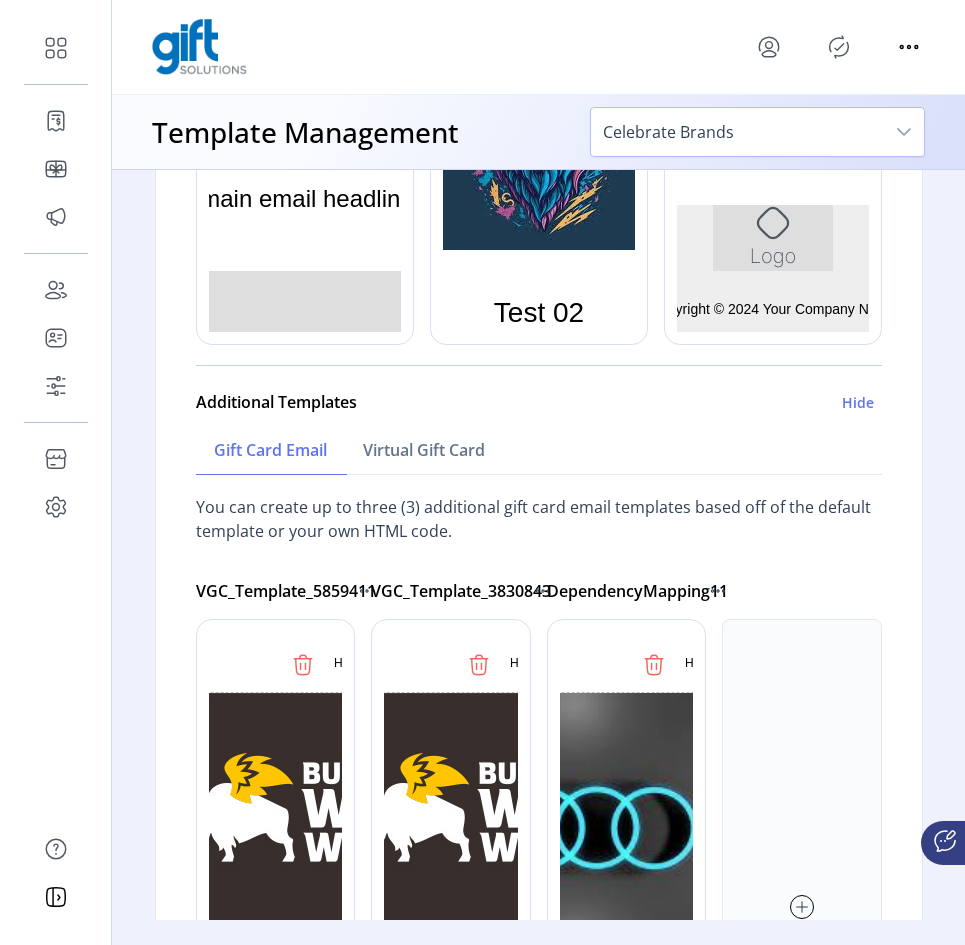 scroll, scrollTop: 0, scrollLeft: 0, axis: both 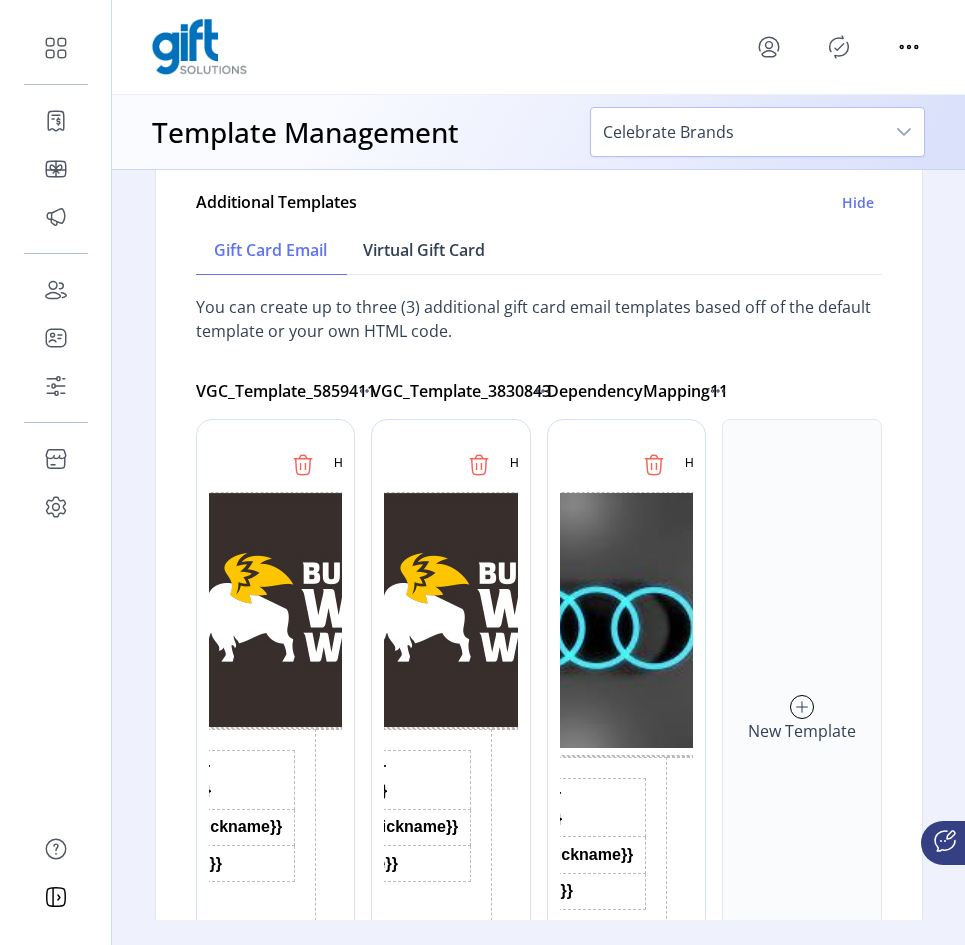 click on "Virtual Gift Card" at bounding box center [424, 250] 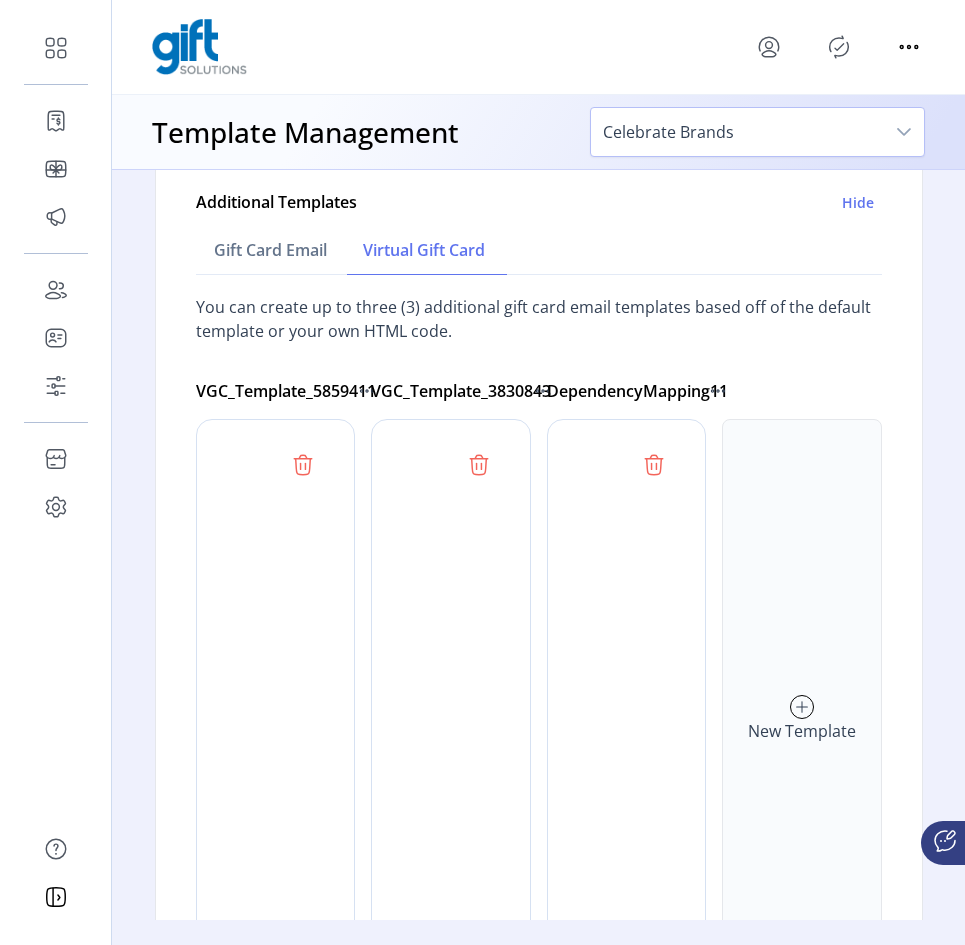 scroll, scrollTop: 0, scrollLeft: 0, axis: both 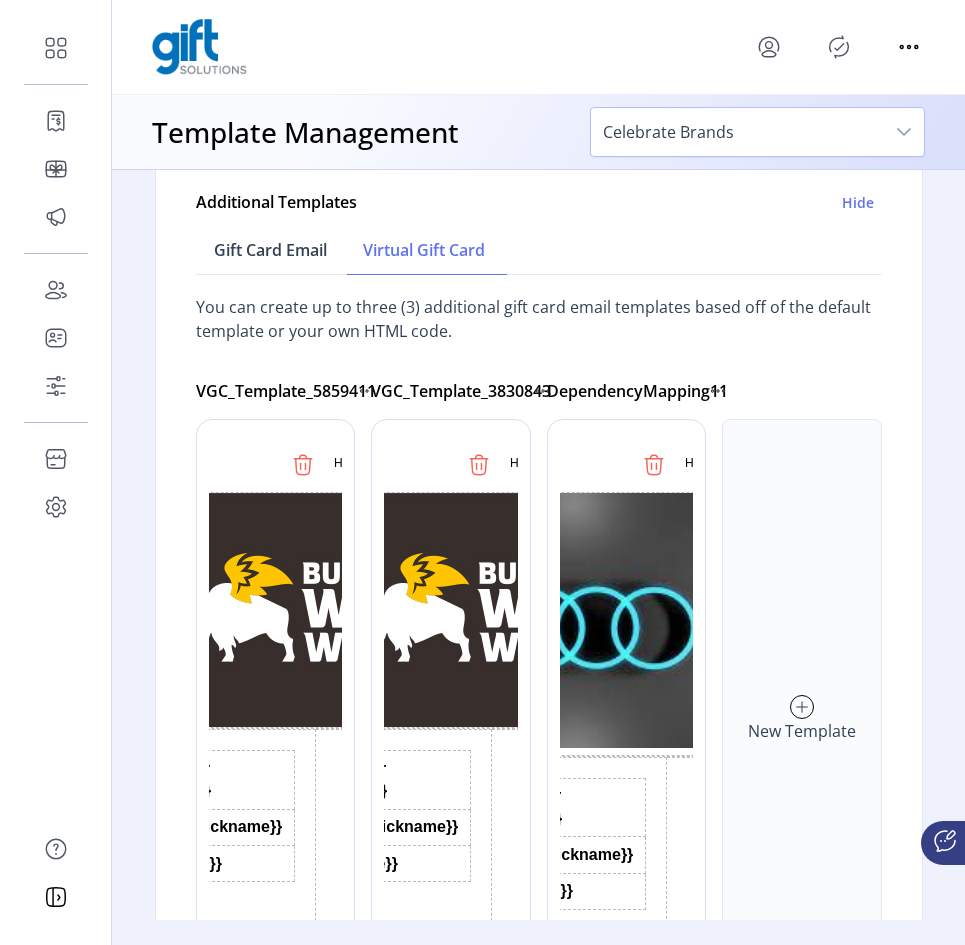 click on "Gift Card Email" at bounding box center (270, 250) 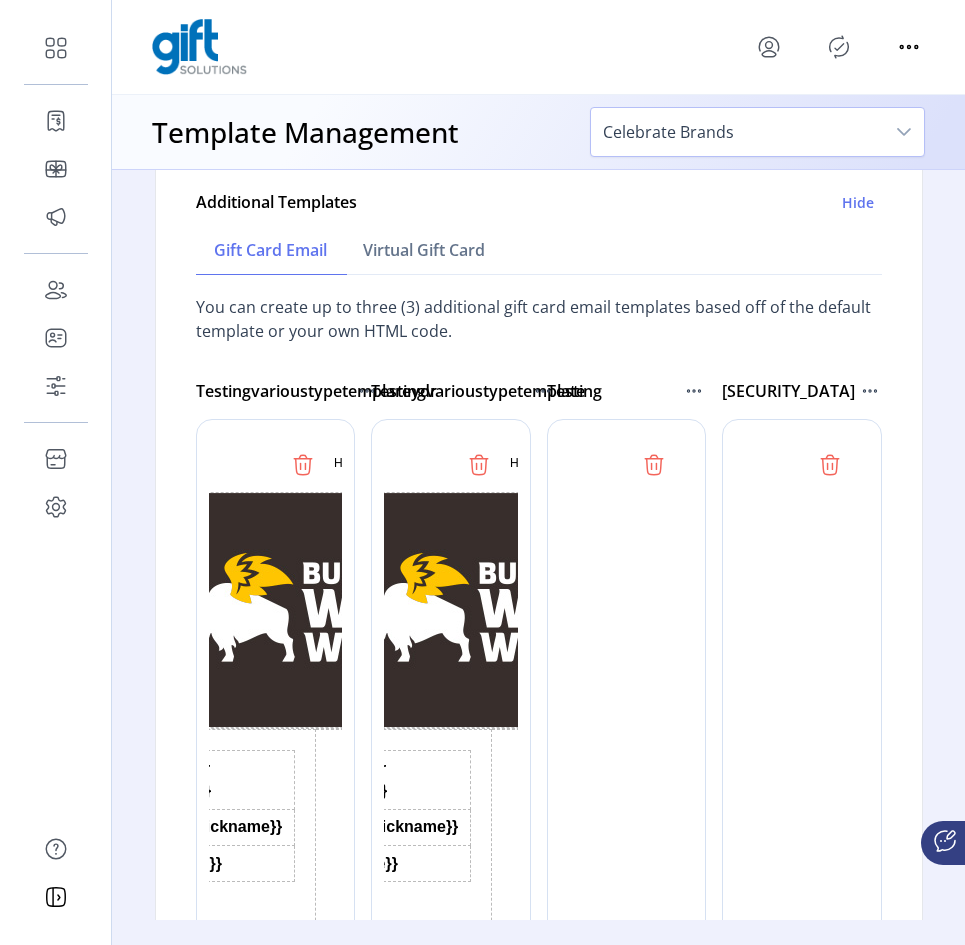 scroll, scrollTop: 0, scrollLeft: 0, axis: both 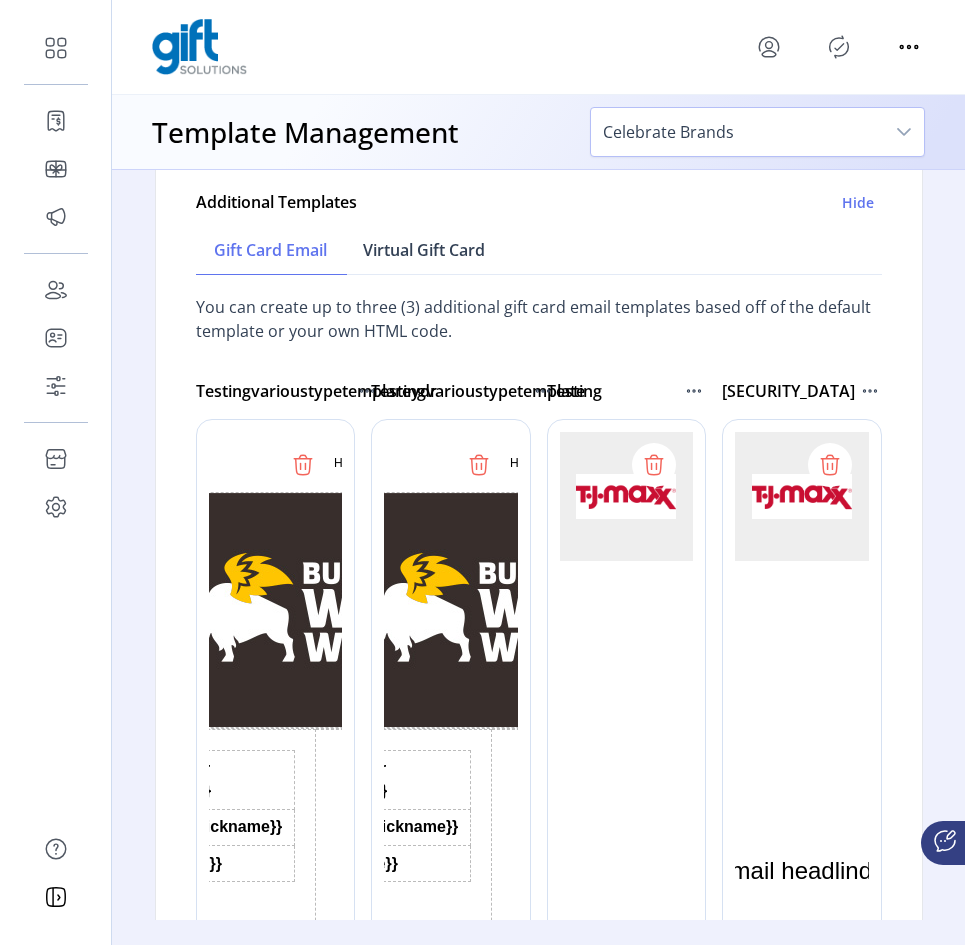 click on "Virtual Gift Card" at bounding box center [424, 250] 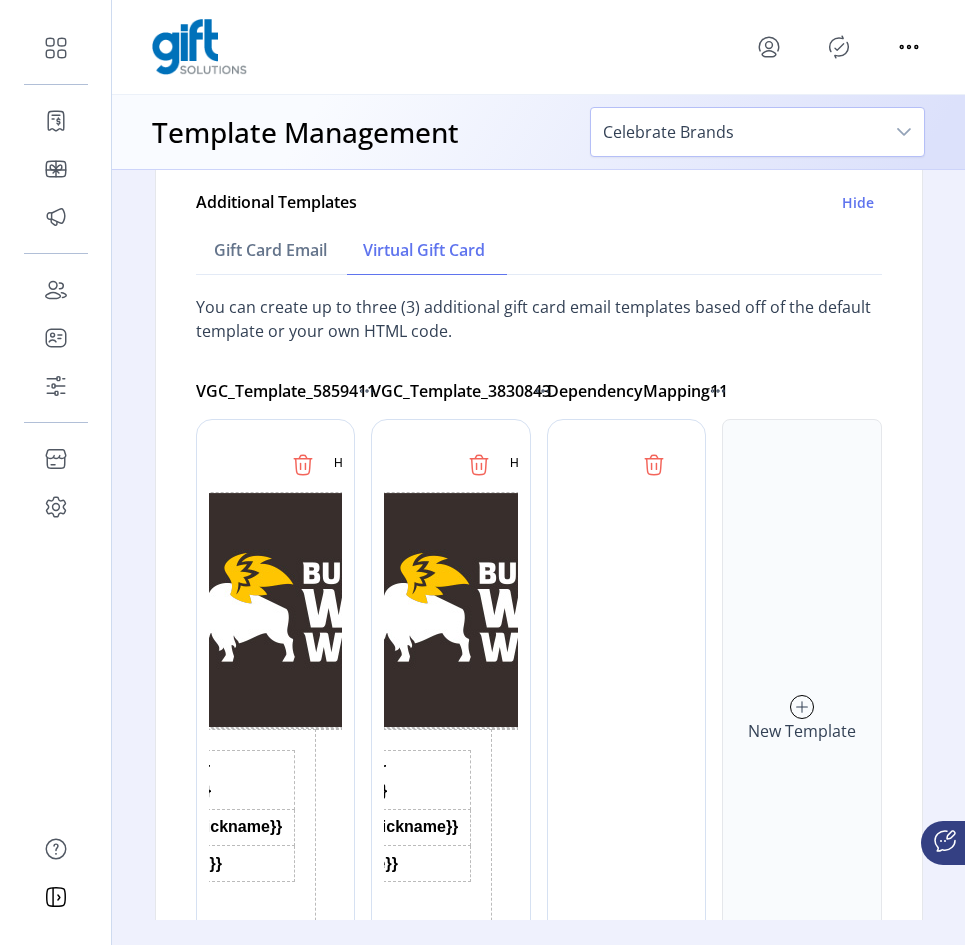 scroll, scrollTop: 0, scrollLeft: 0, axis: both 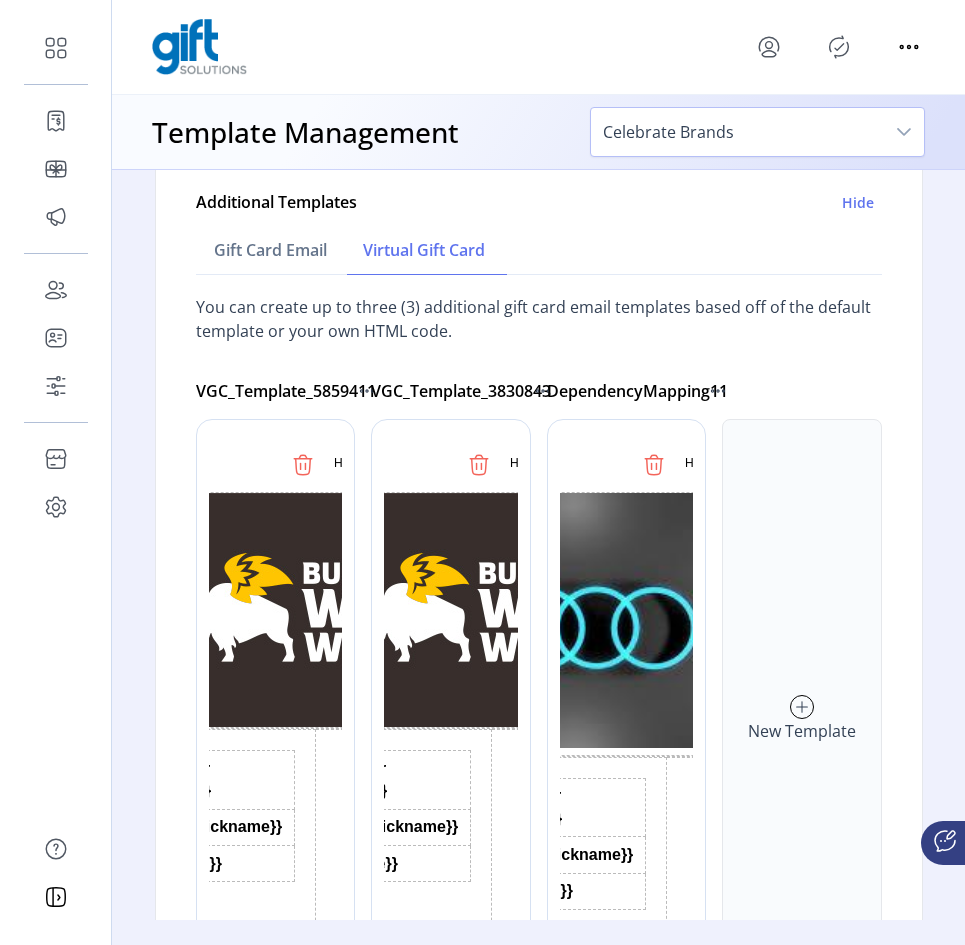 click 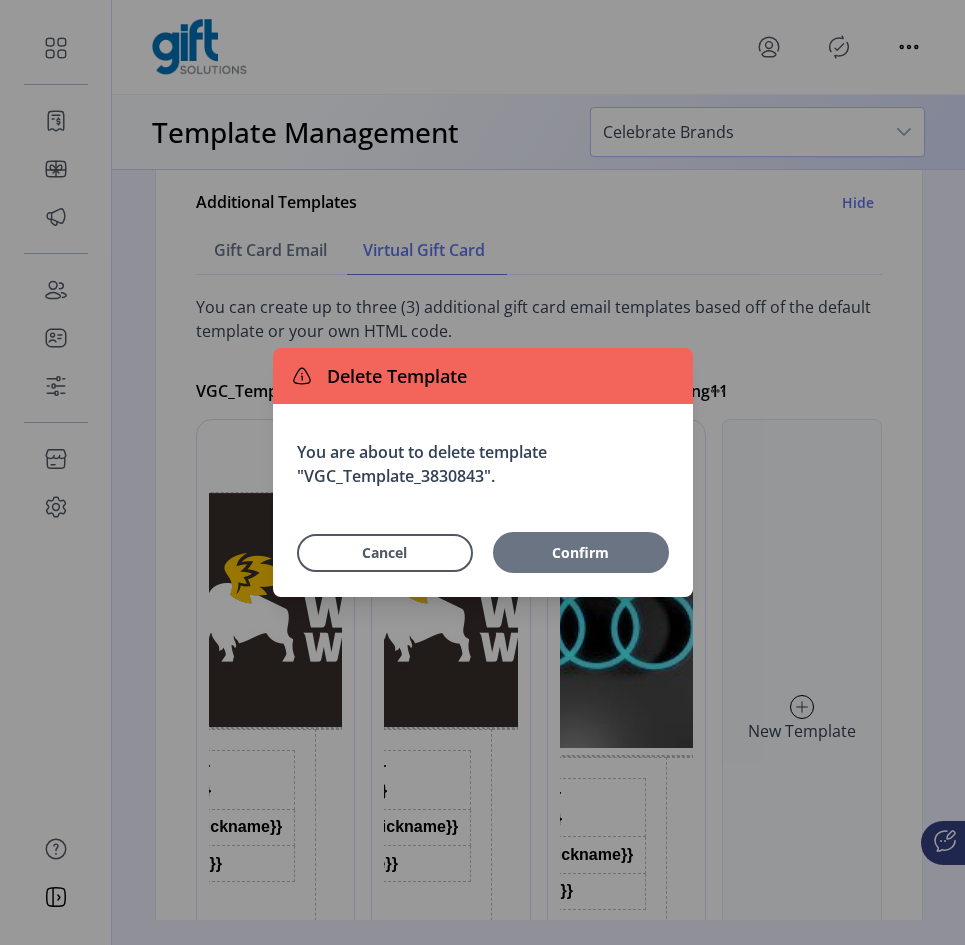 click on "Confirm" at bounding box center (581, 552) 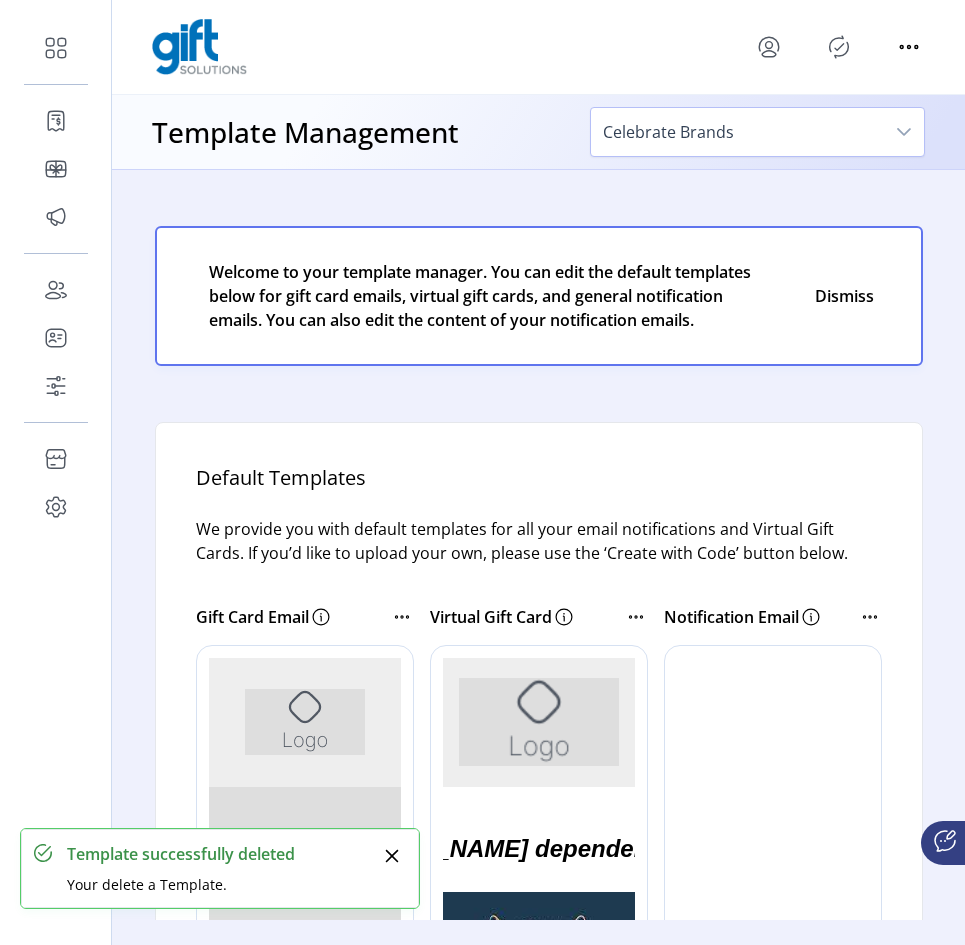 scroll, scrollTop: 0, scrollLeft: 0, axis: both 